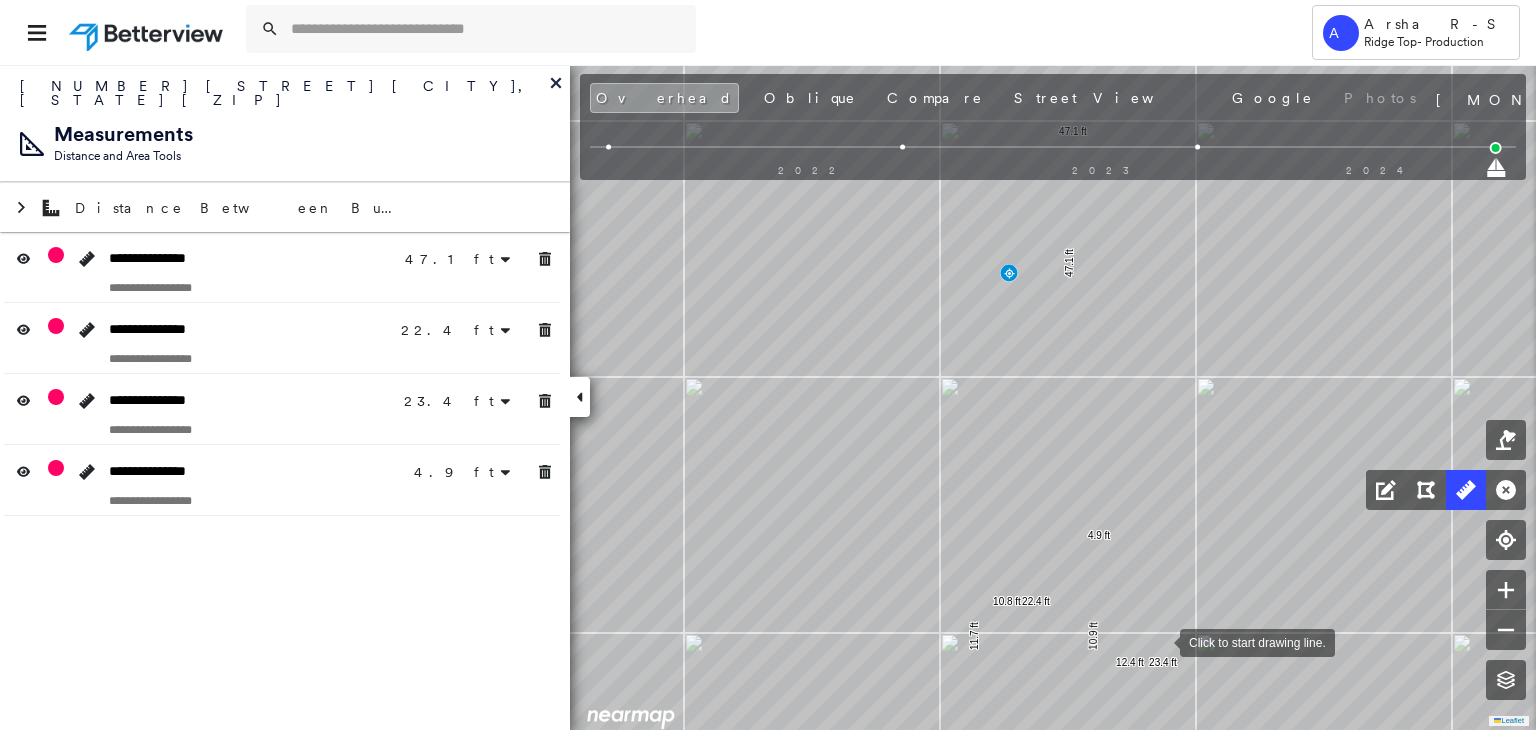scroll, scrollTop: 0, scrollLeft: 0, axis: both 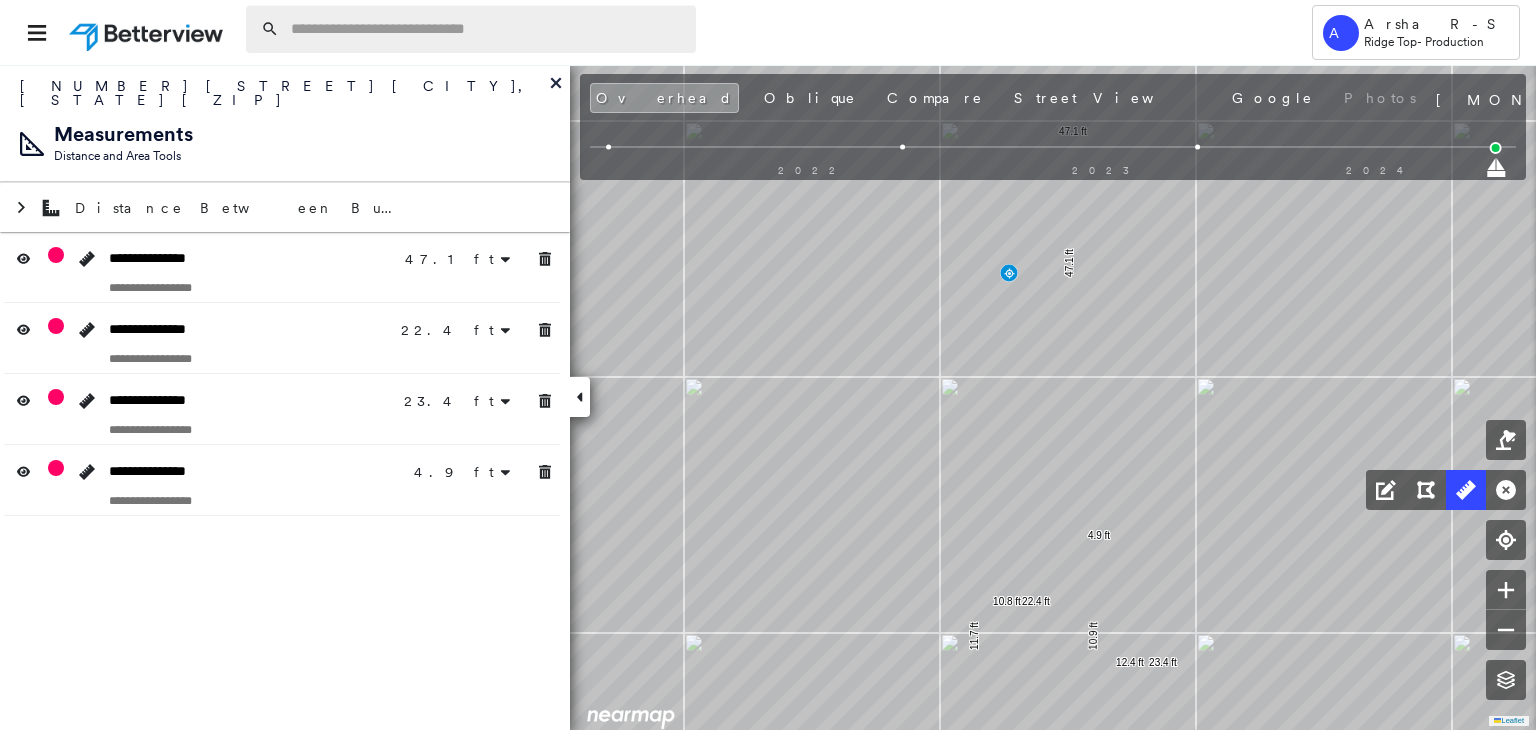 click at bounding box center (487, 29) 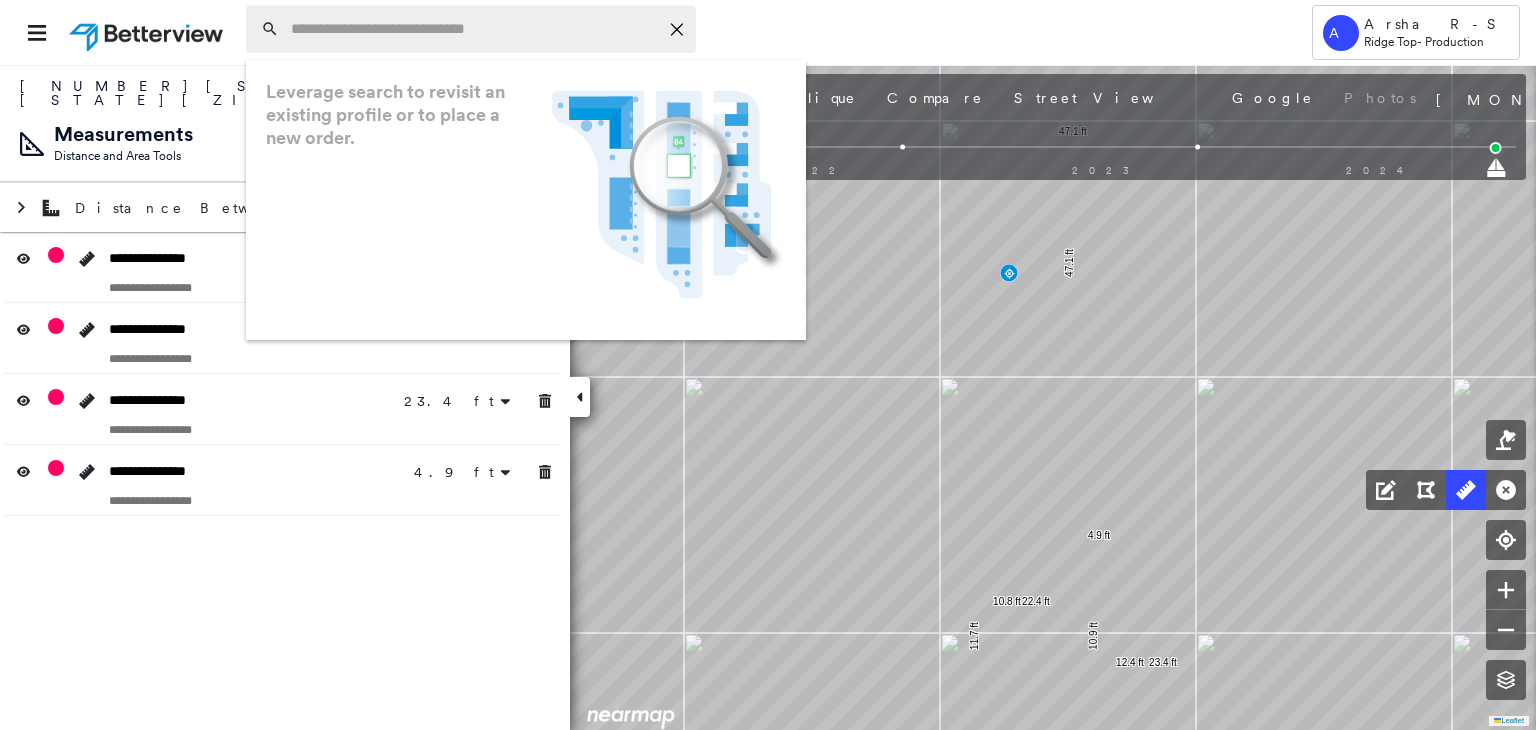 paste on "**********" 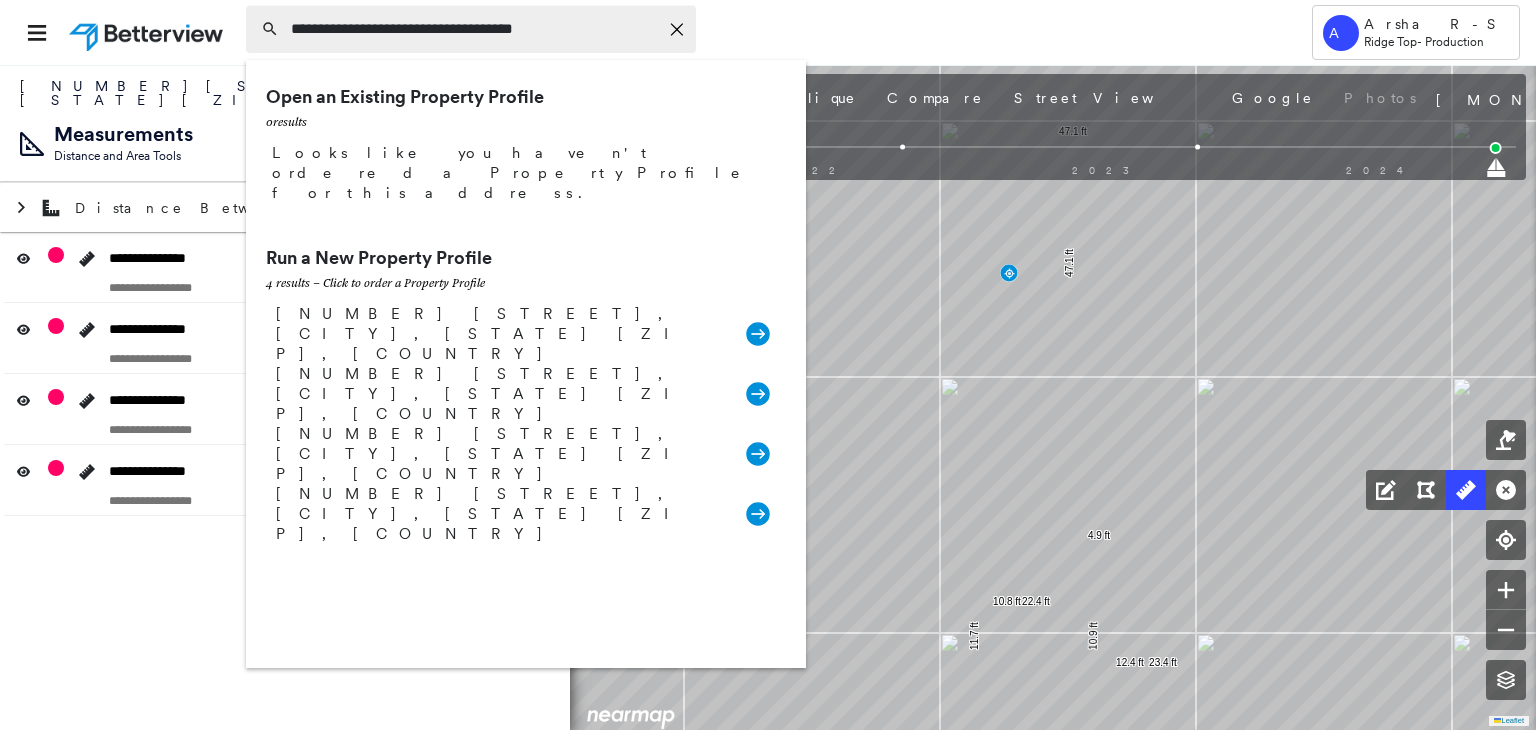 type on "**********" 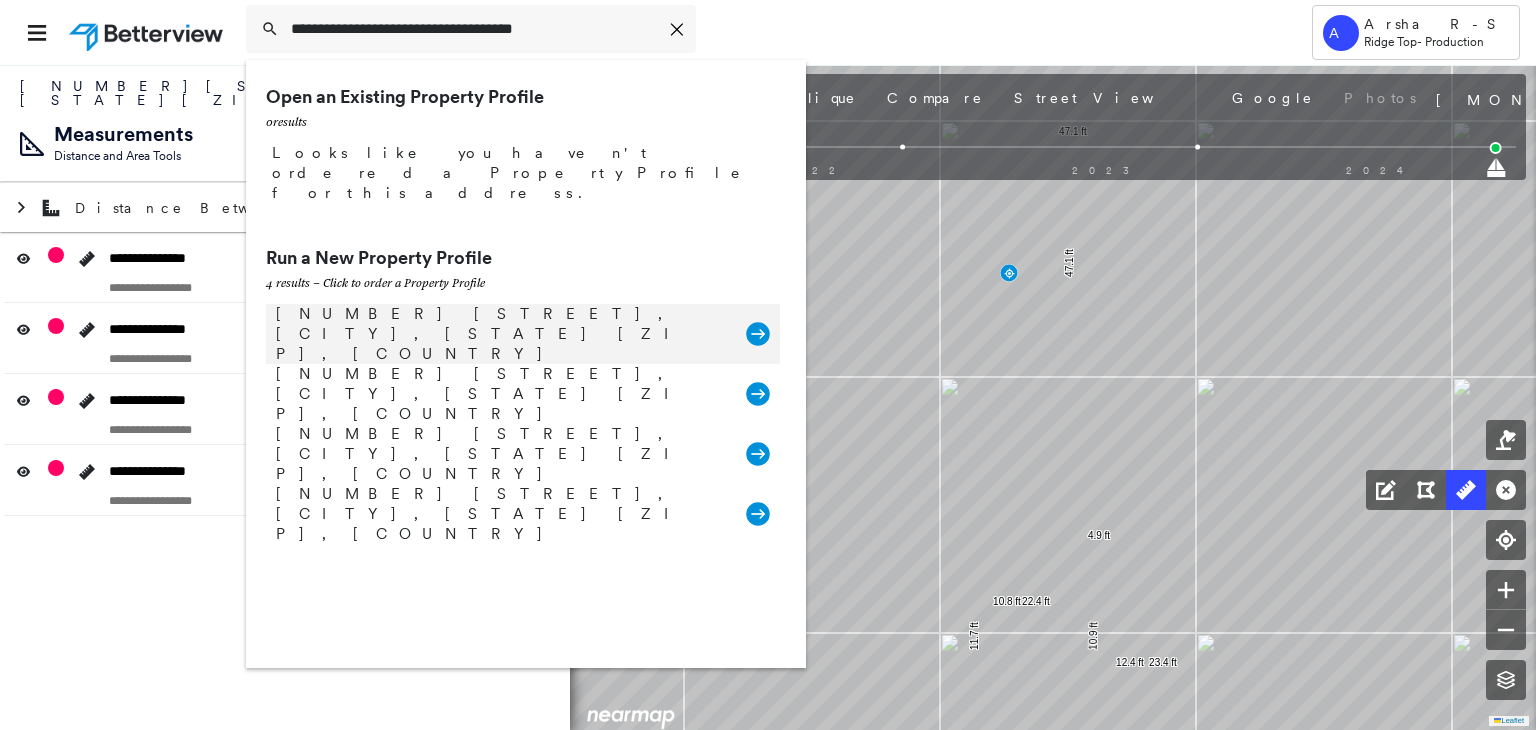 click on "[NUMBER] [STREET], [CITY], [STATE] [ZIP], [COUNTRY]" at bounding box center (501, 334) 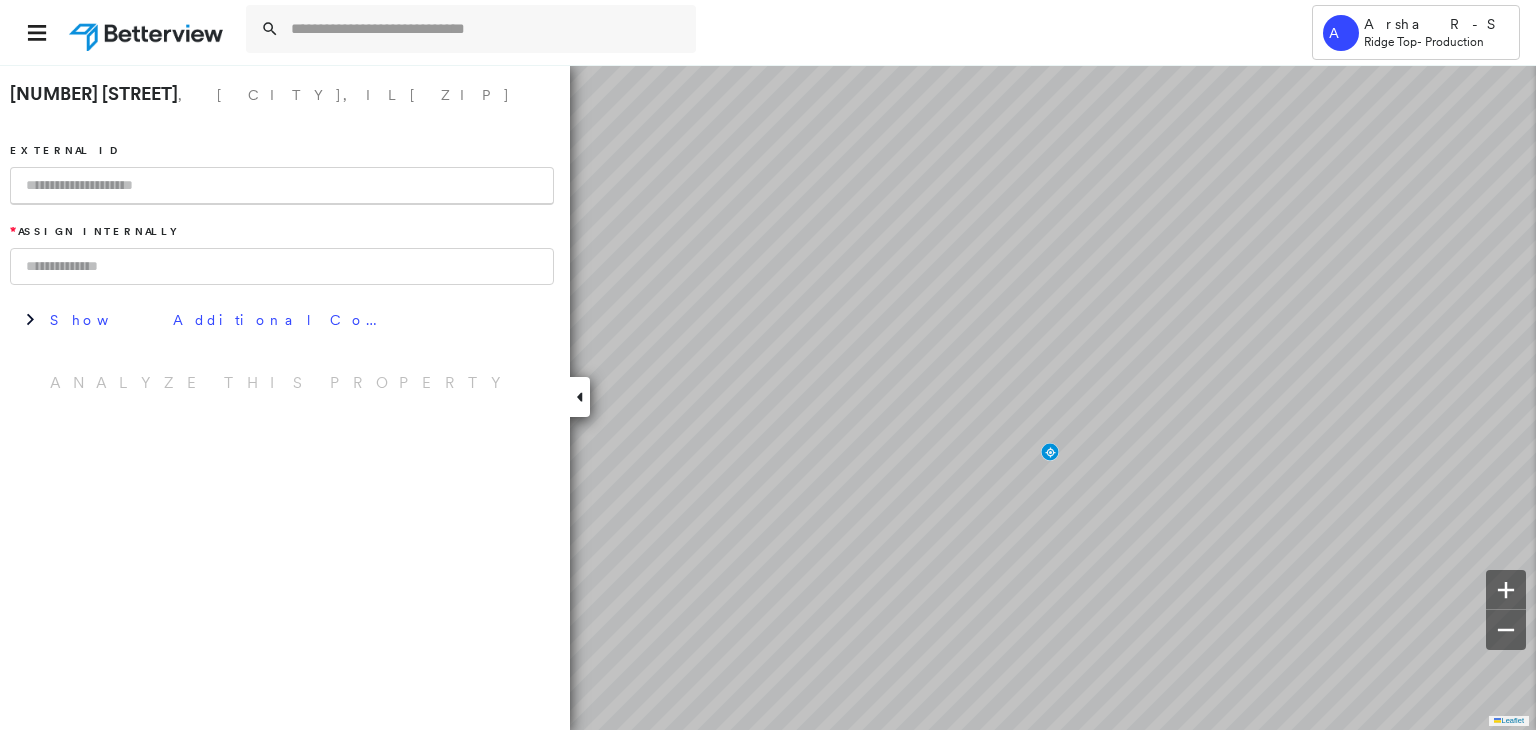 click at bounding box center [282, 186] 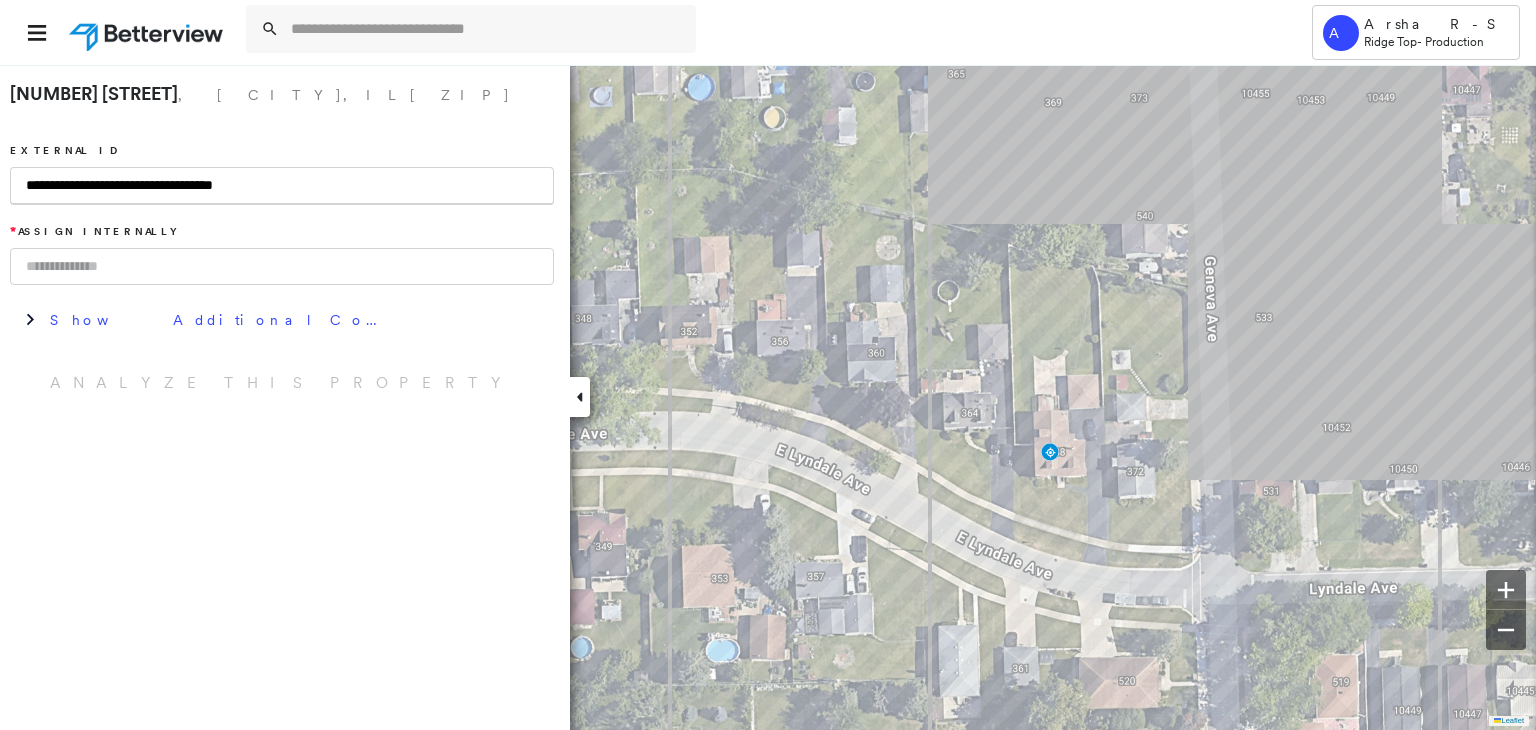 drag, startPoint x: 350, startPoint y: 174, endPoint x: 109, endPoint y: 198, distance: 242.19208 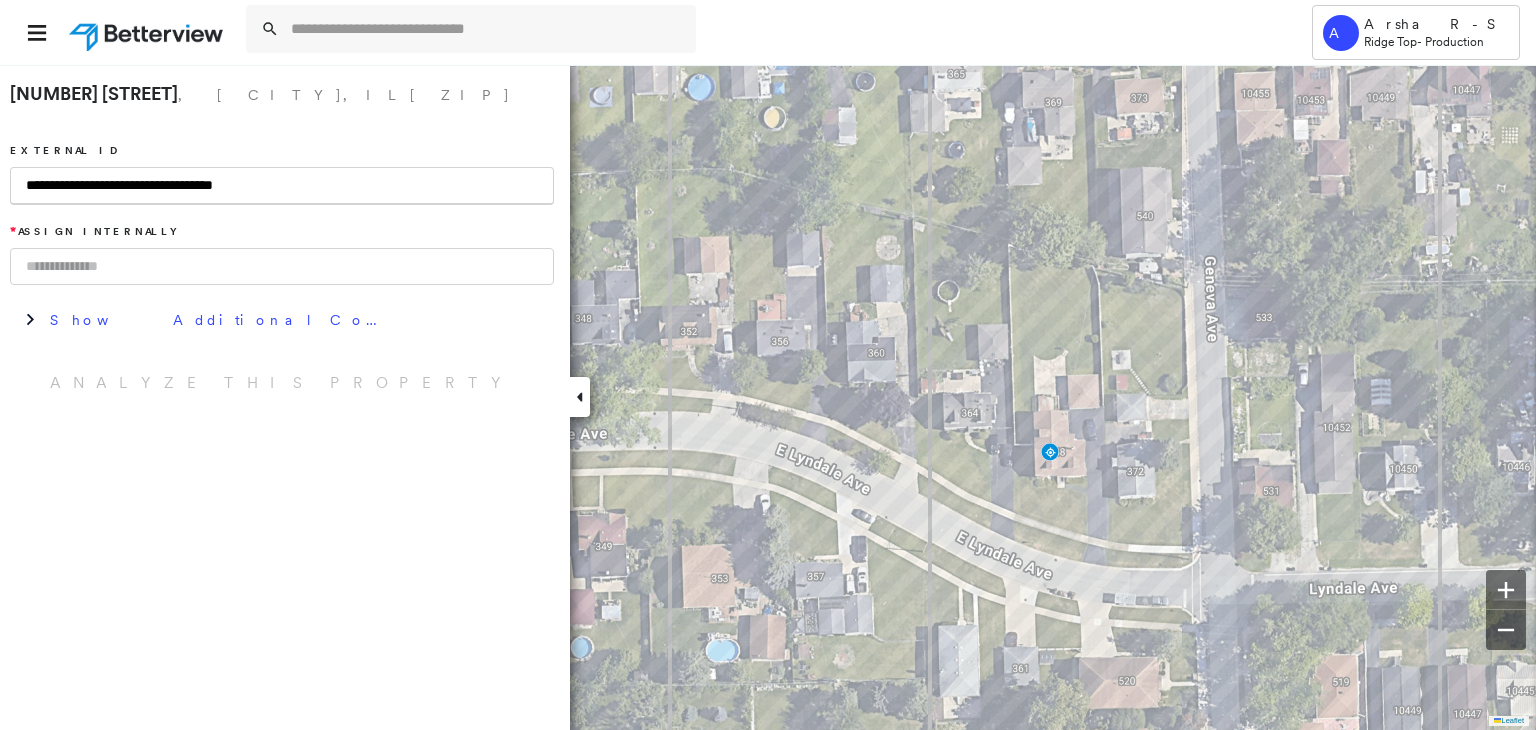 click on "**********" at bounding box center [282, 186] 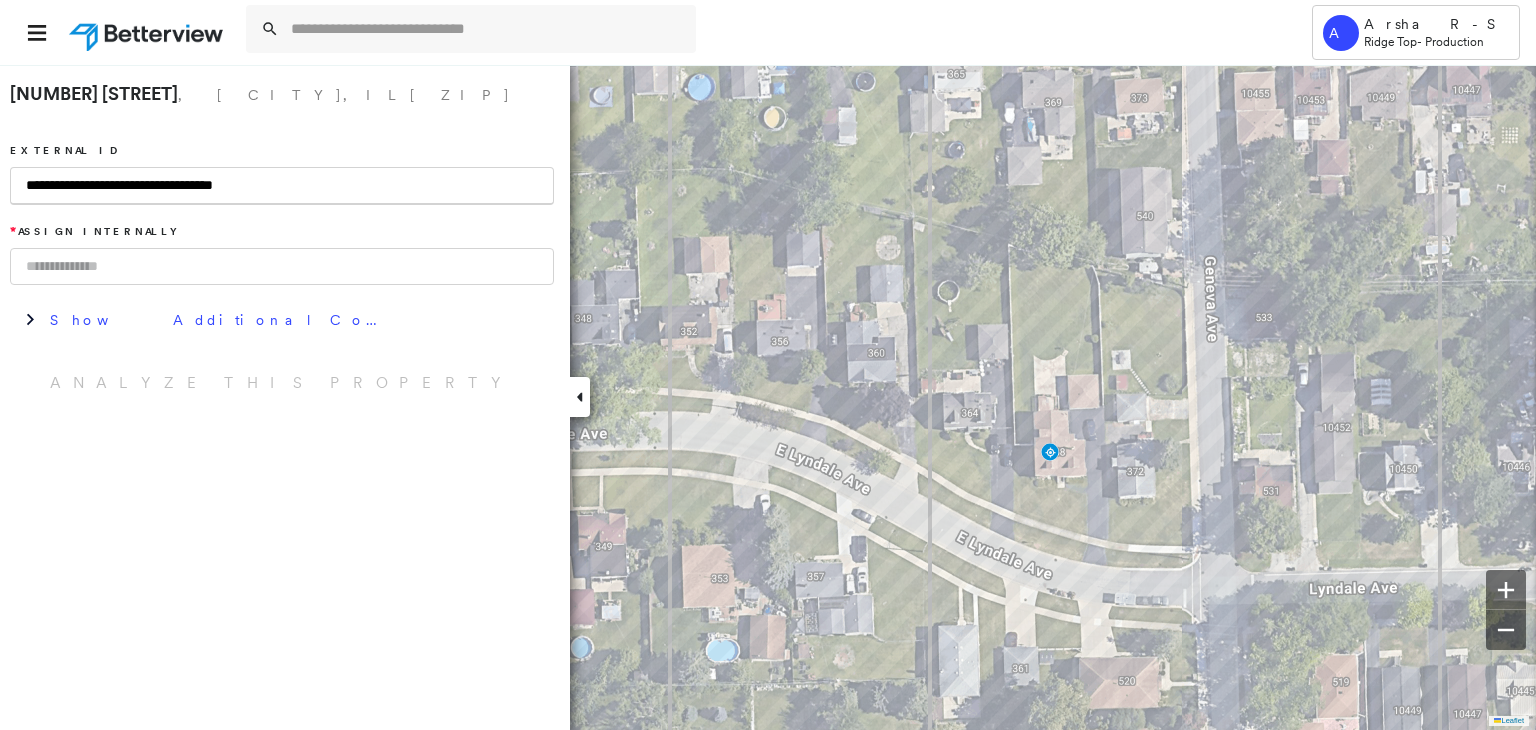 drag, startPoint x: 319, startPoint y: 192, endPoint x: 0, endPoint y: 244, distance: 323.21045 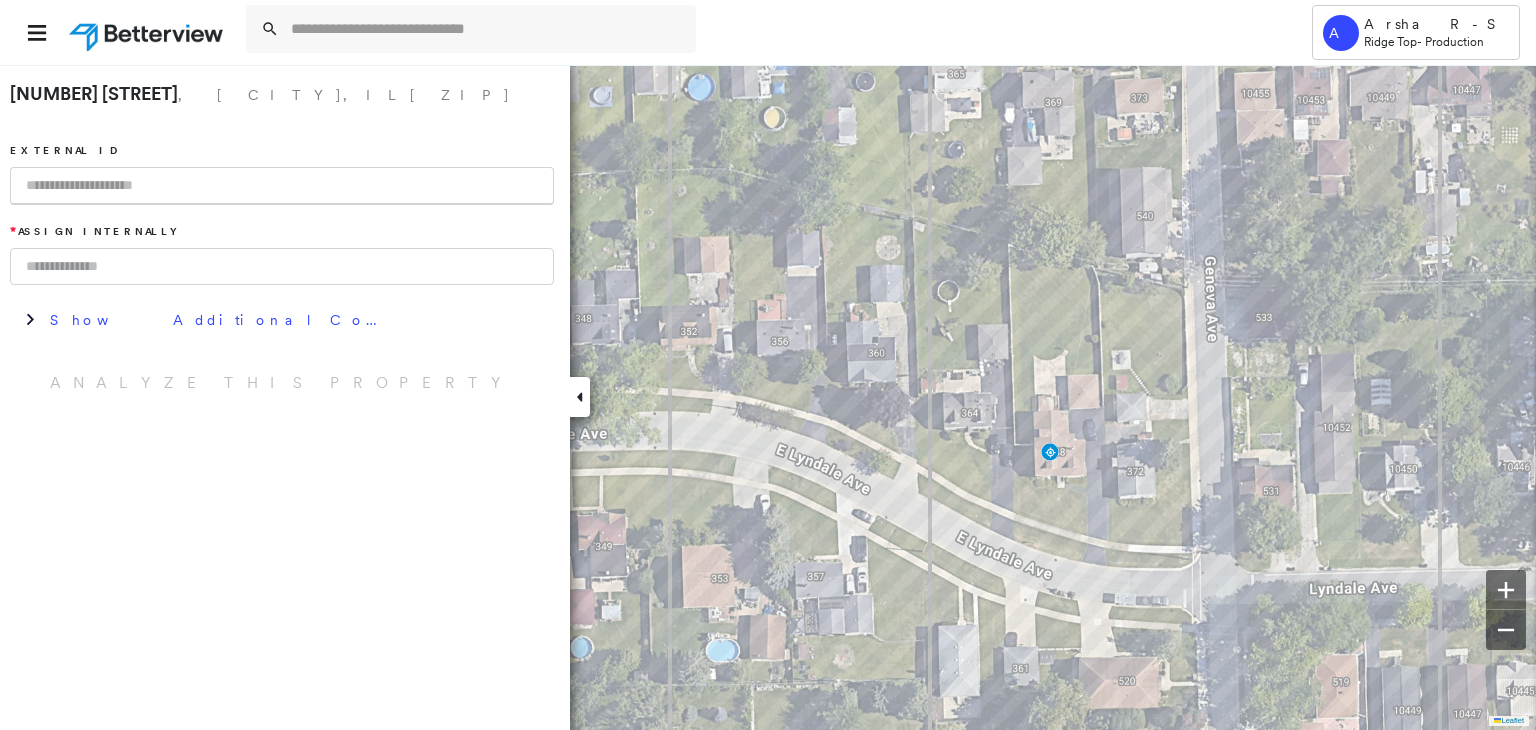 paste on "**********" 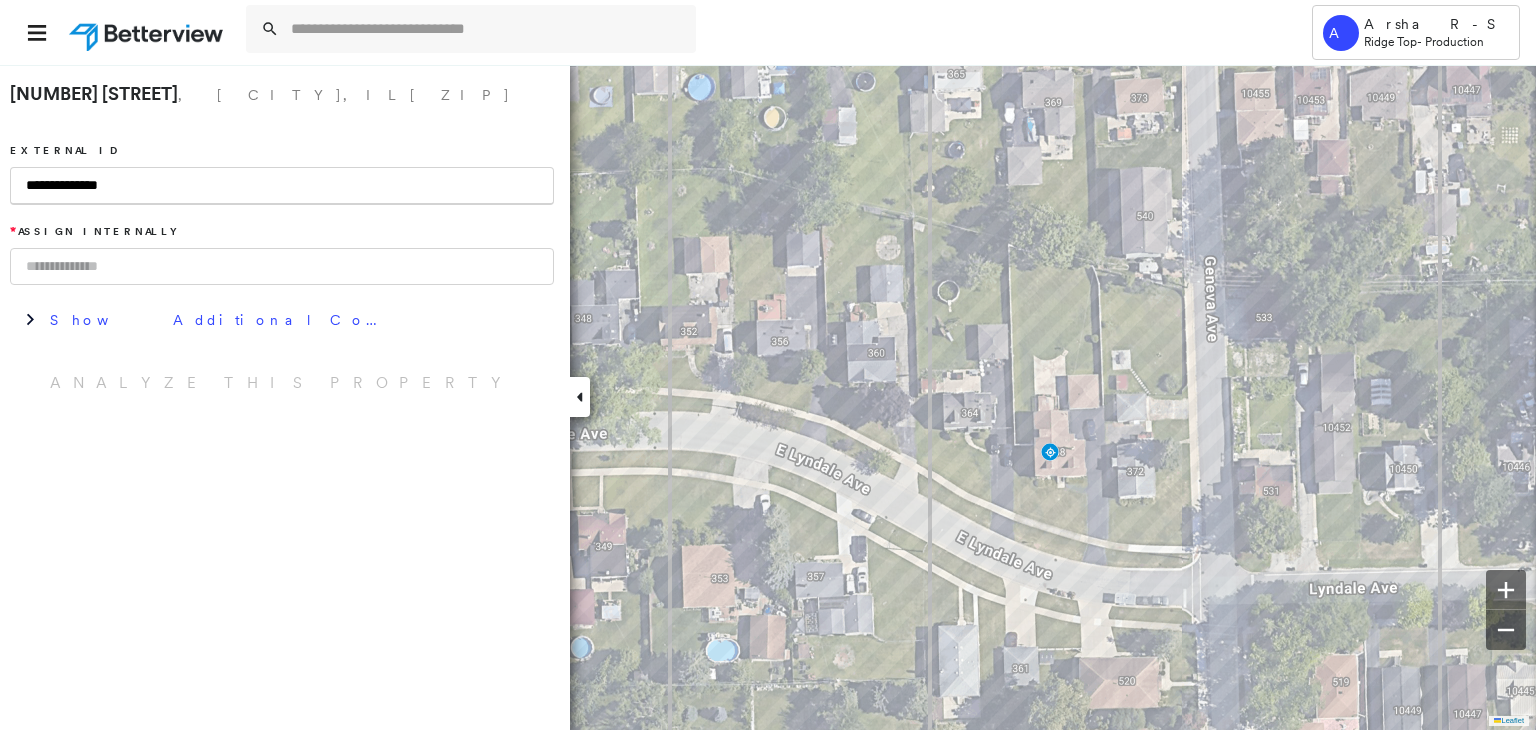 type on "**********" 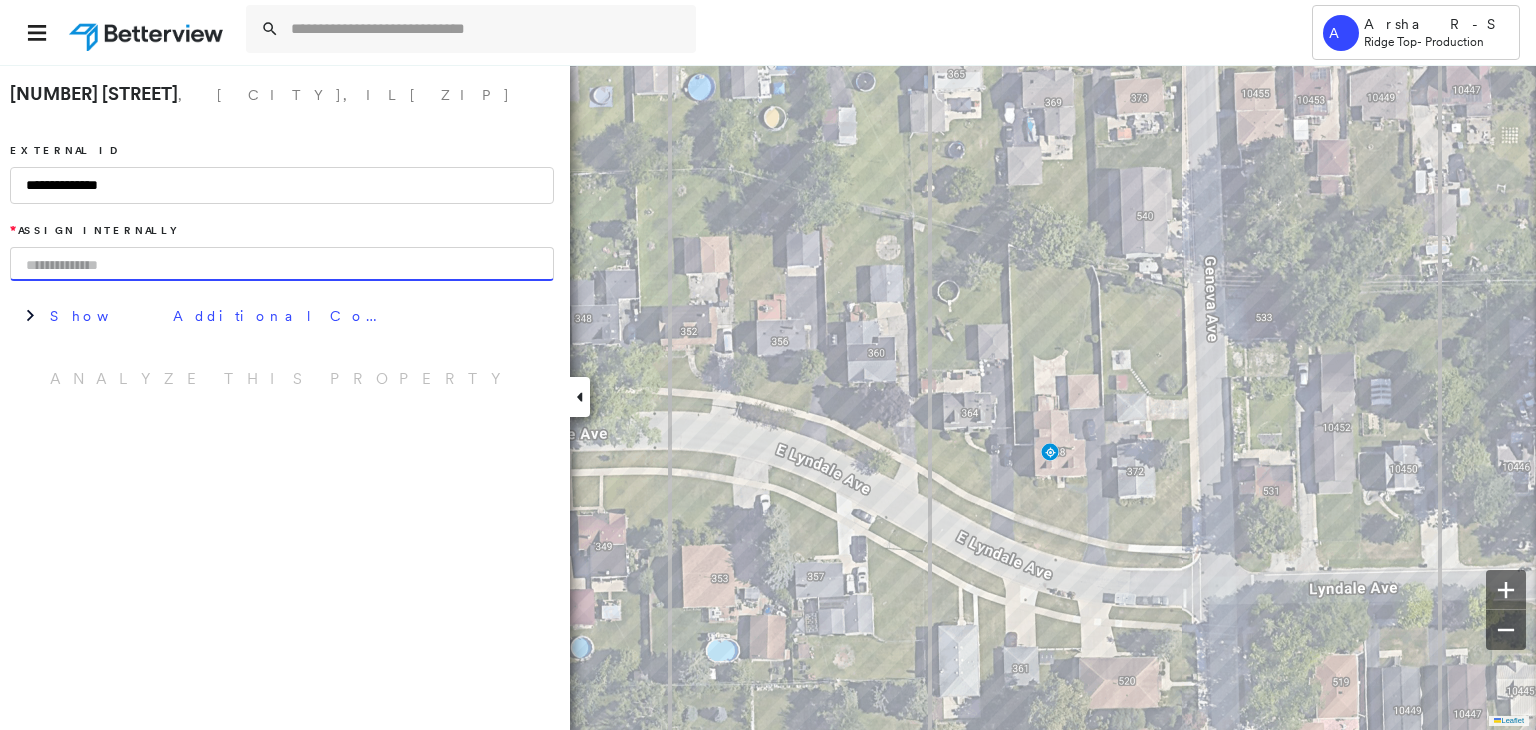click at bounding box center [282, 264] 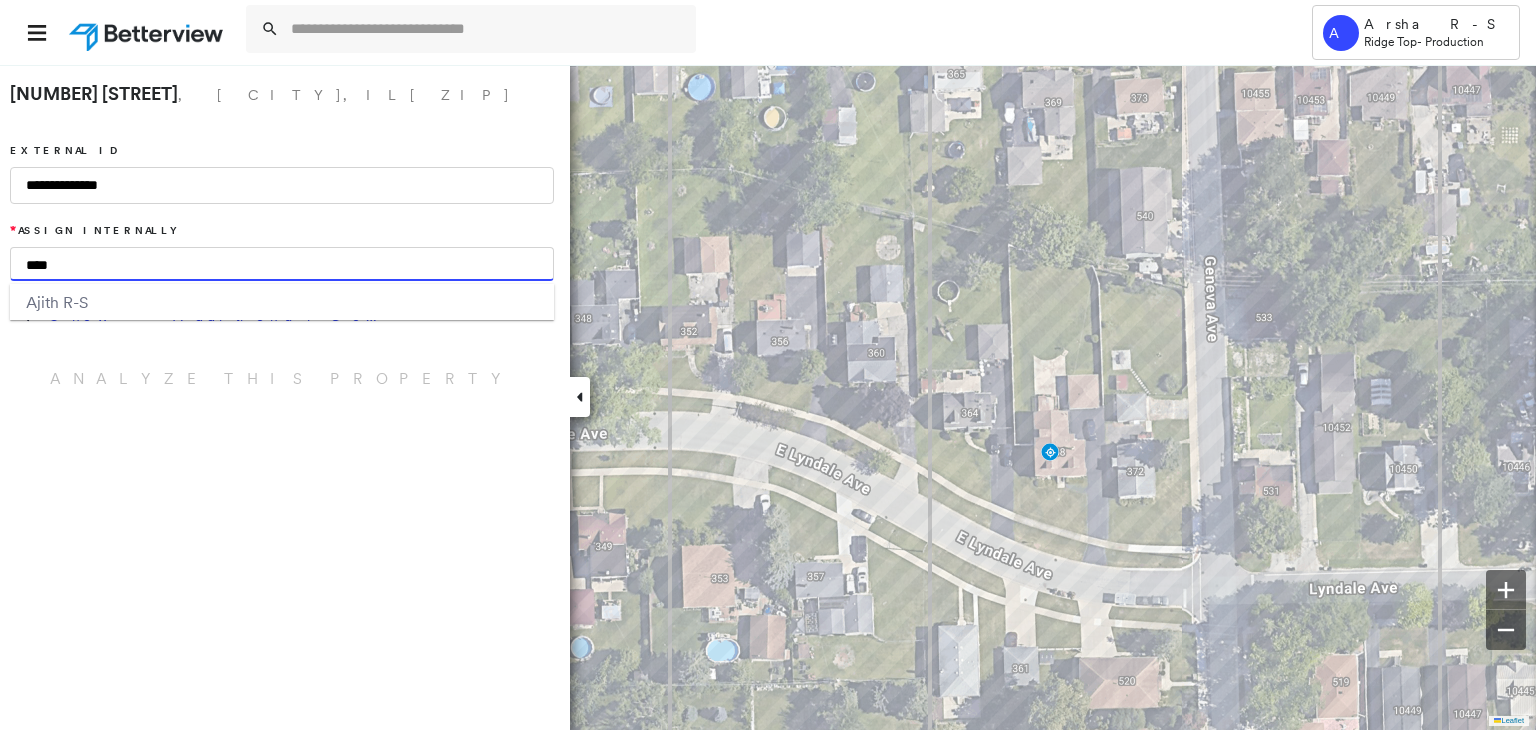 click on "****" at bounding box center [282, 264] 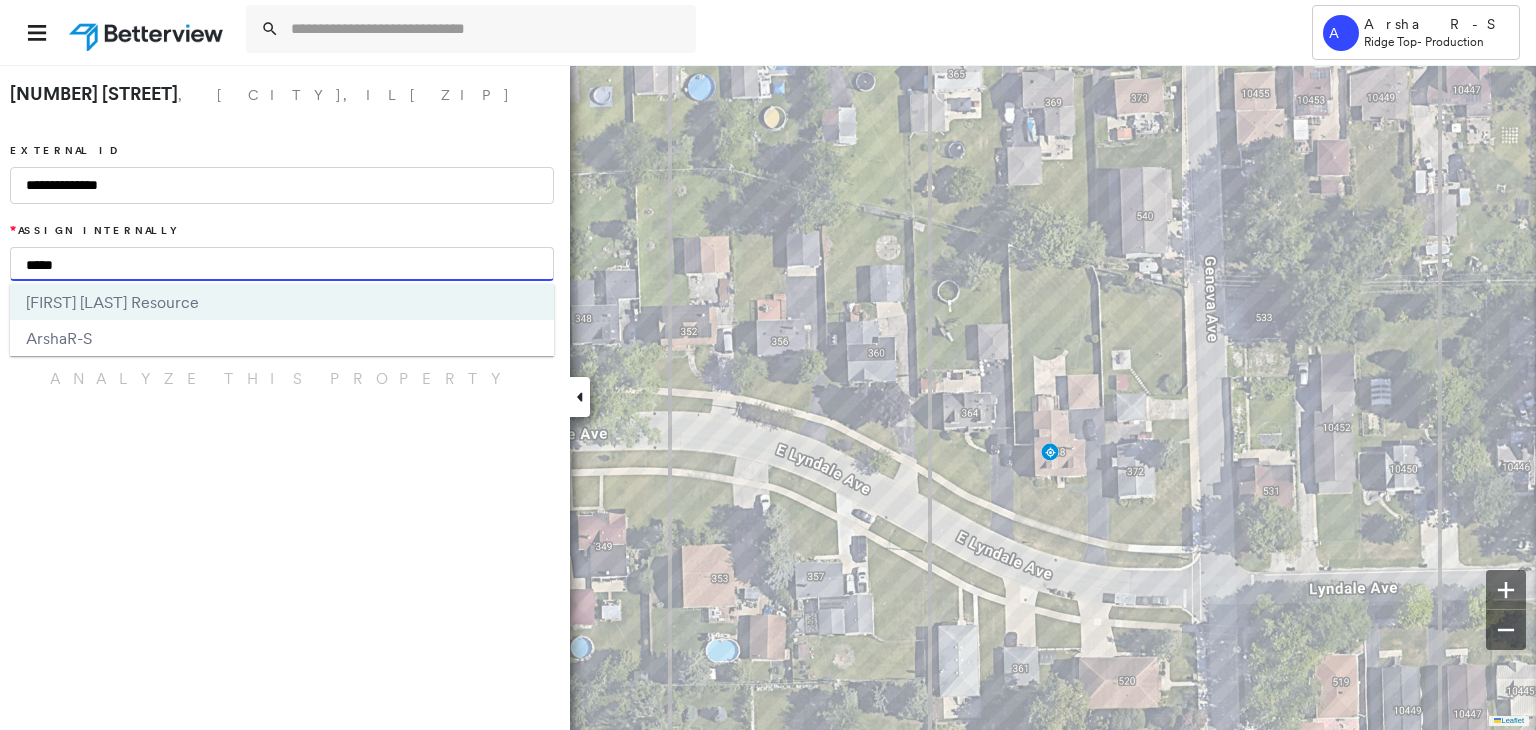 type on "*****" 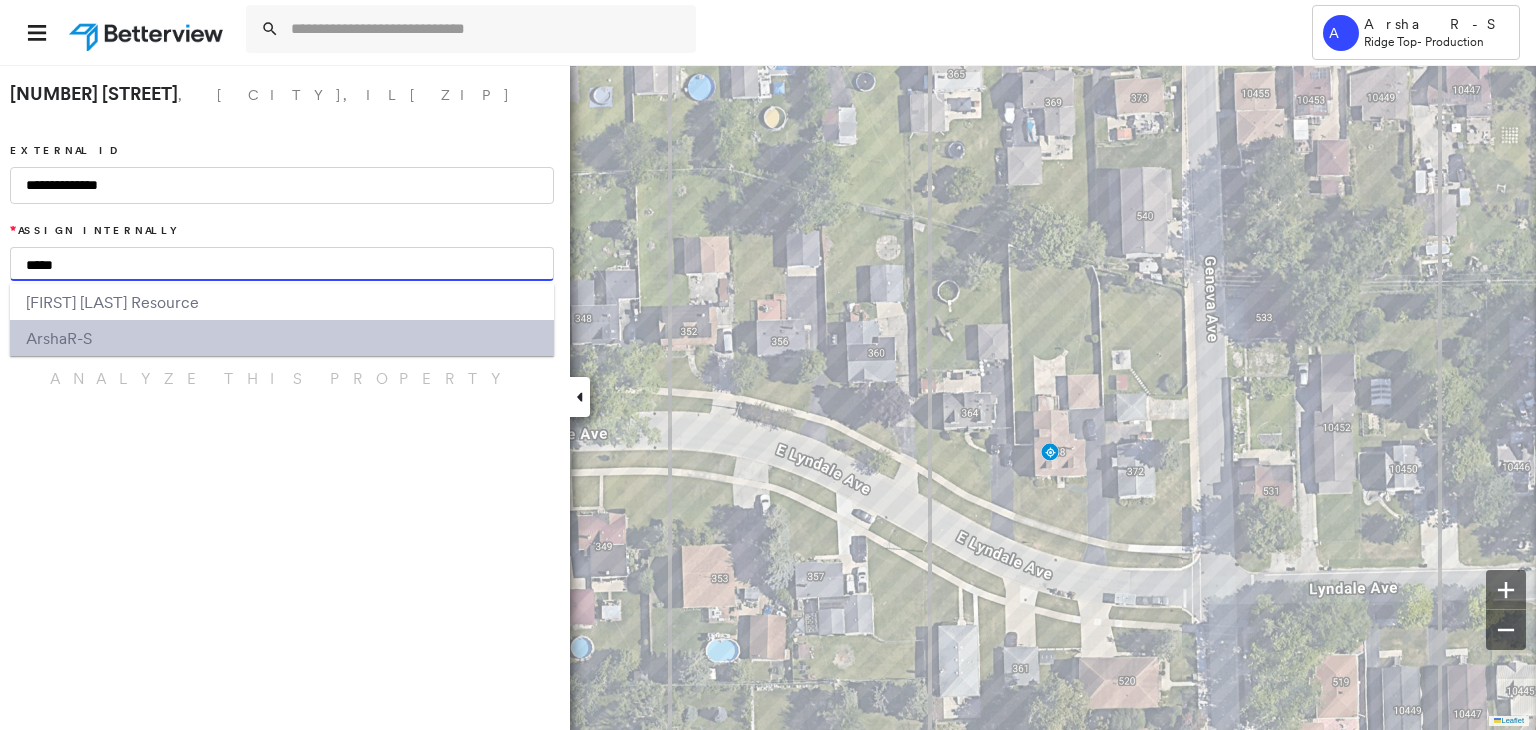 click on "Arsha  R-S" at bounding box center [282, 338] 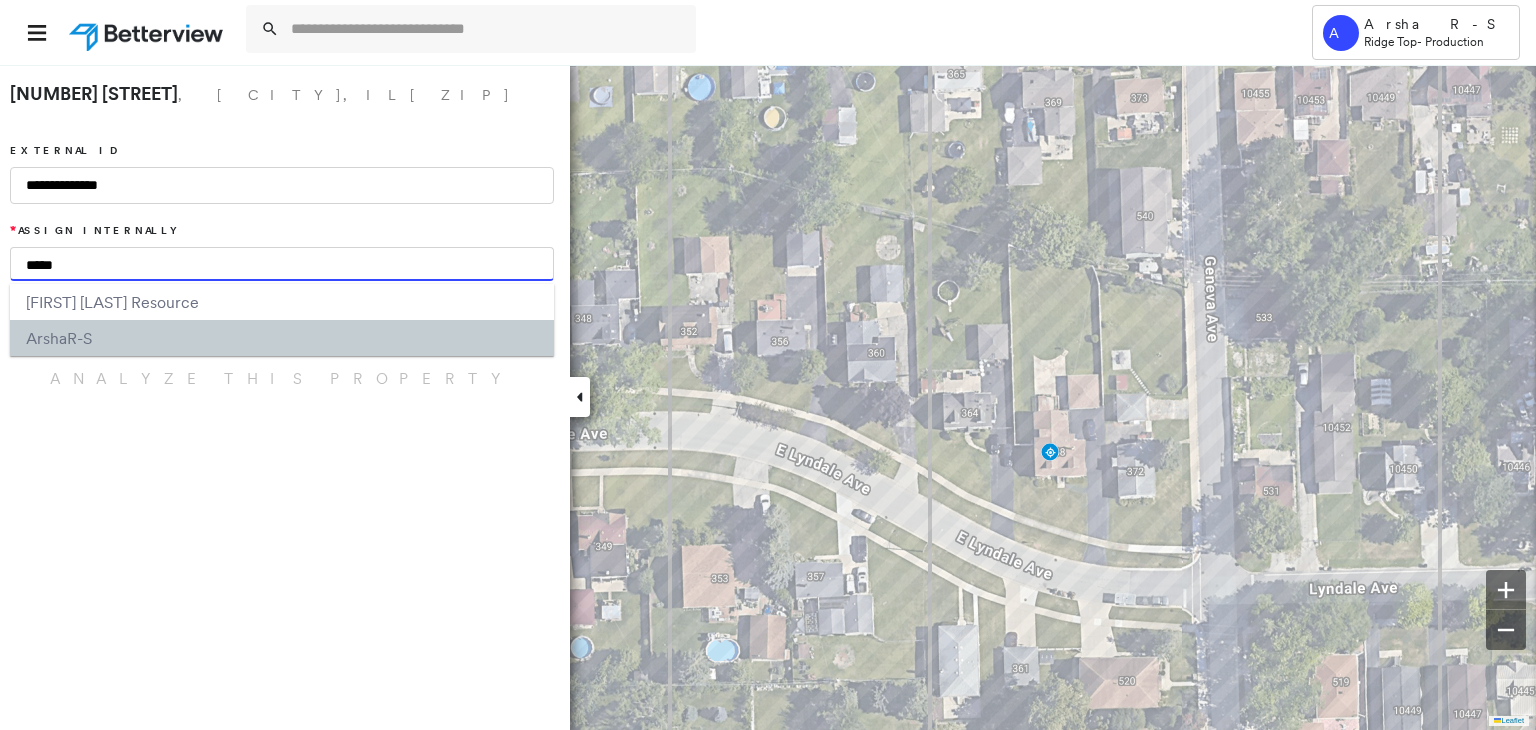 type 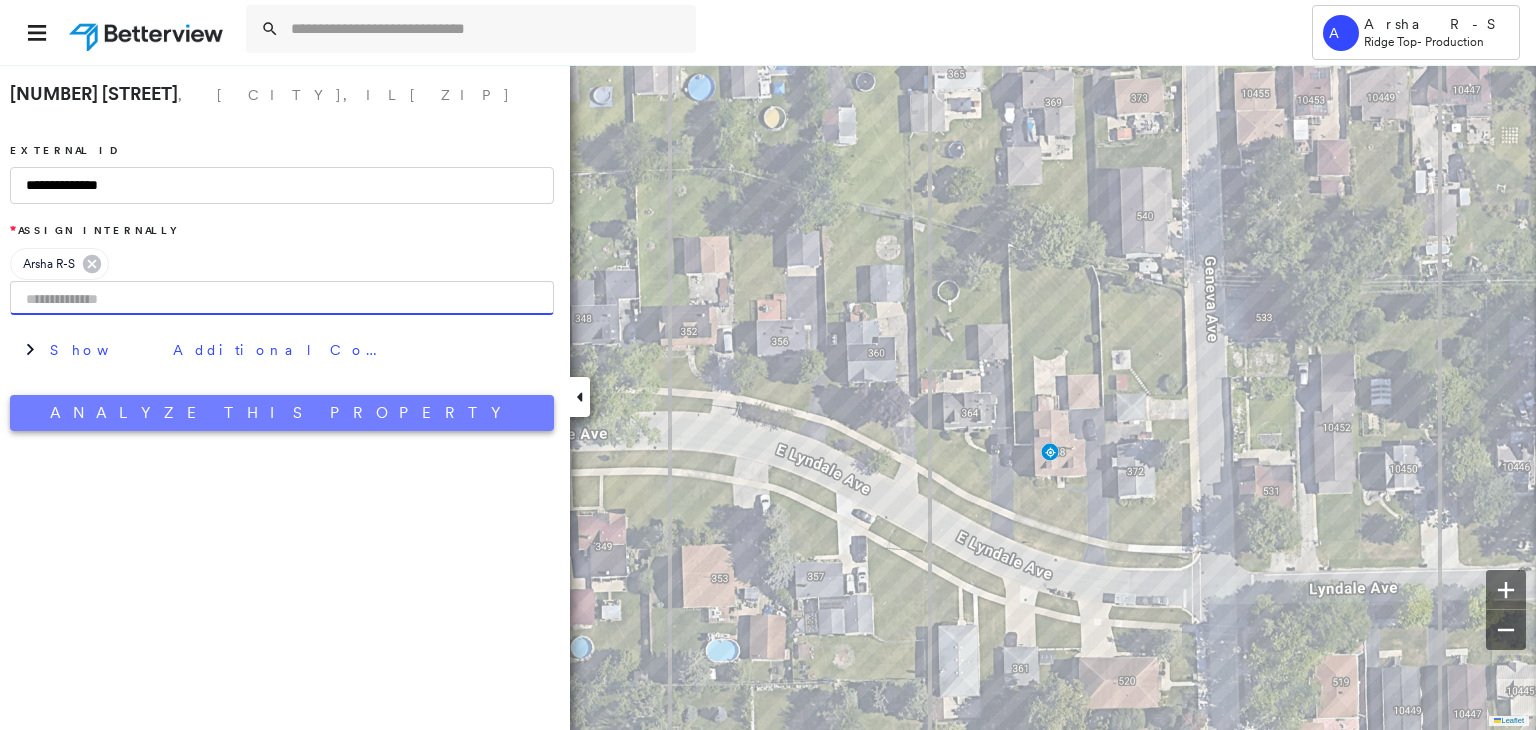 click on "Analyze This Property" at bounding box center (282, 413) 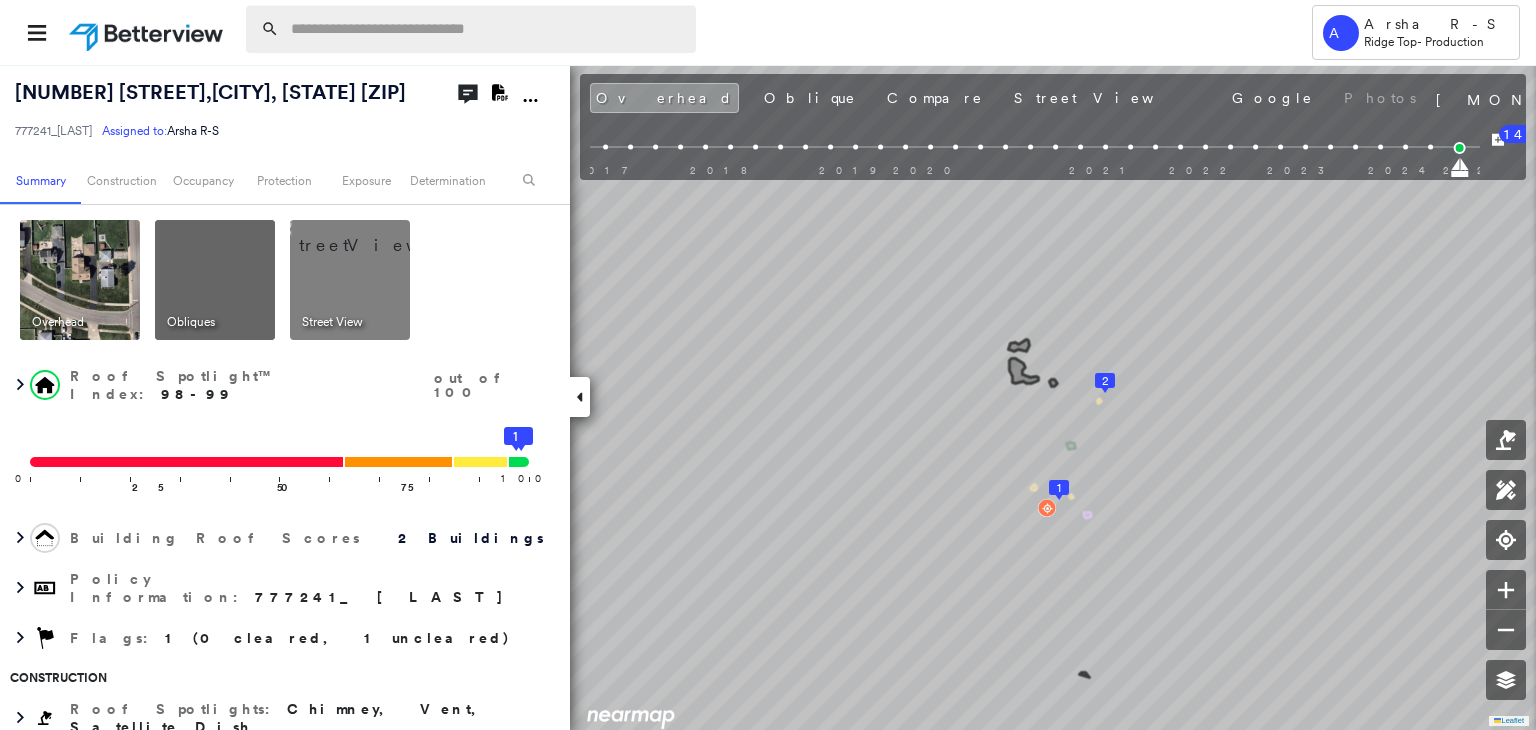 click at bounding box center (487, 29) 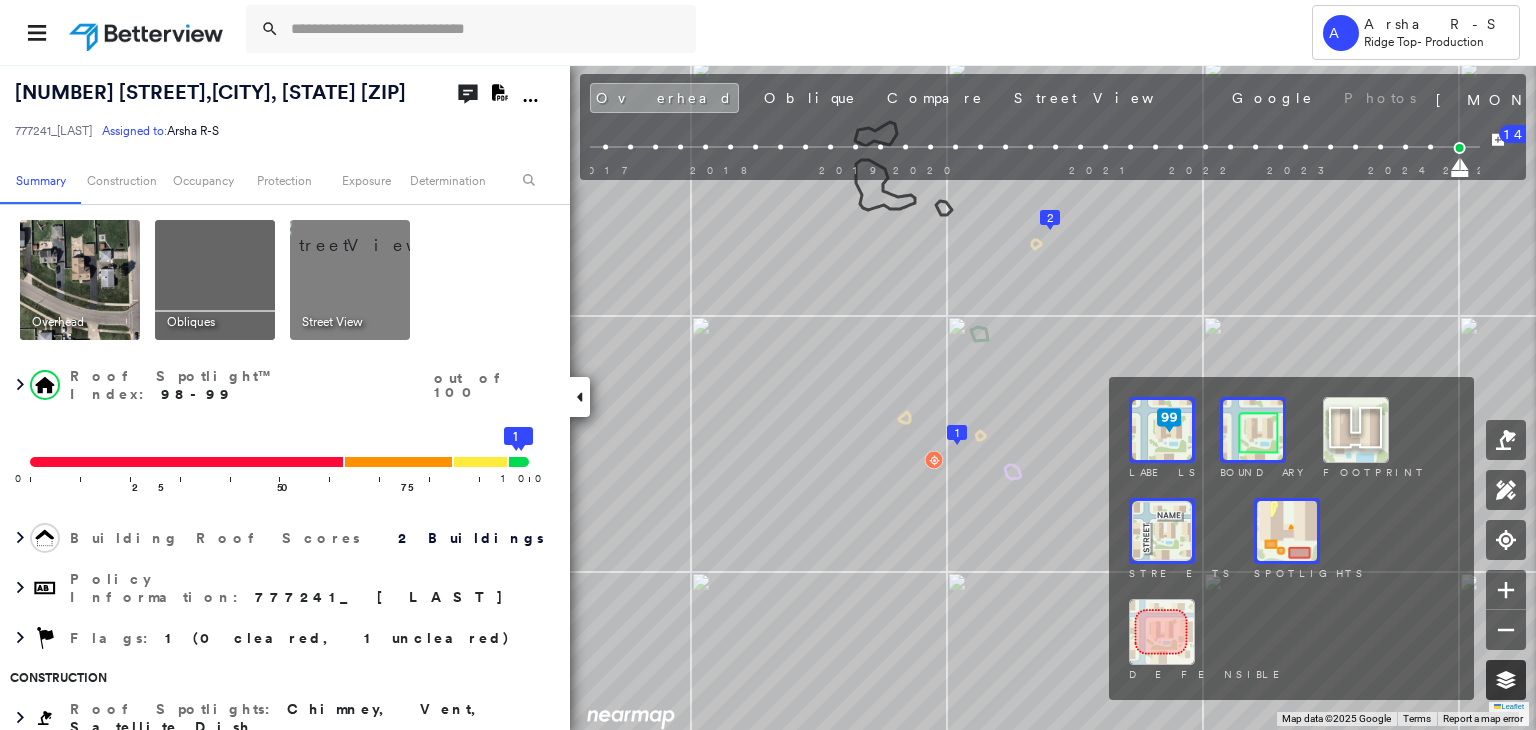 click 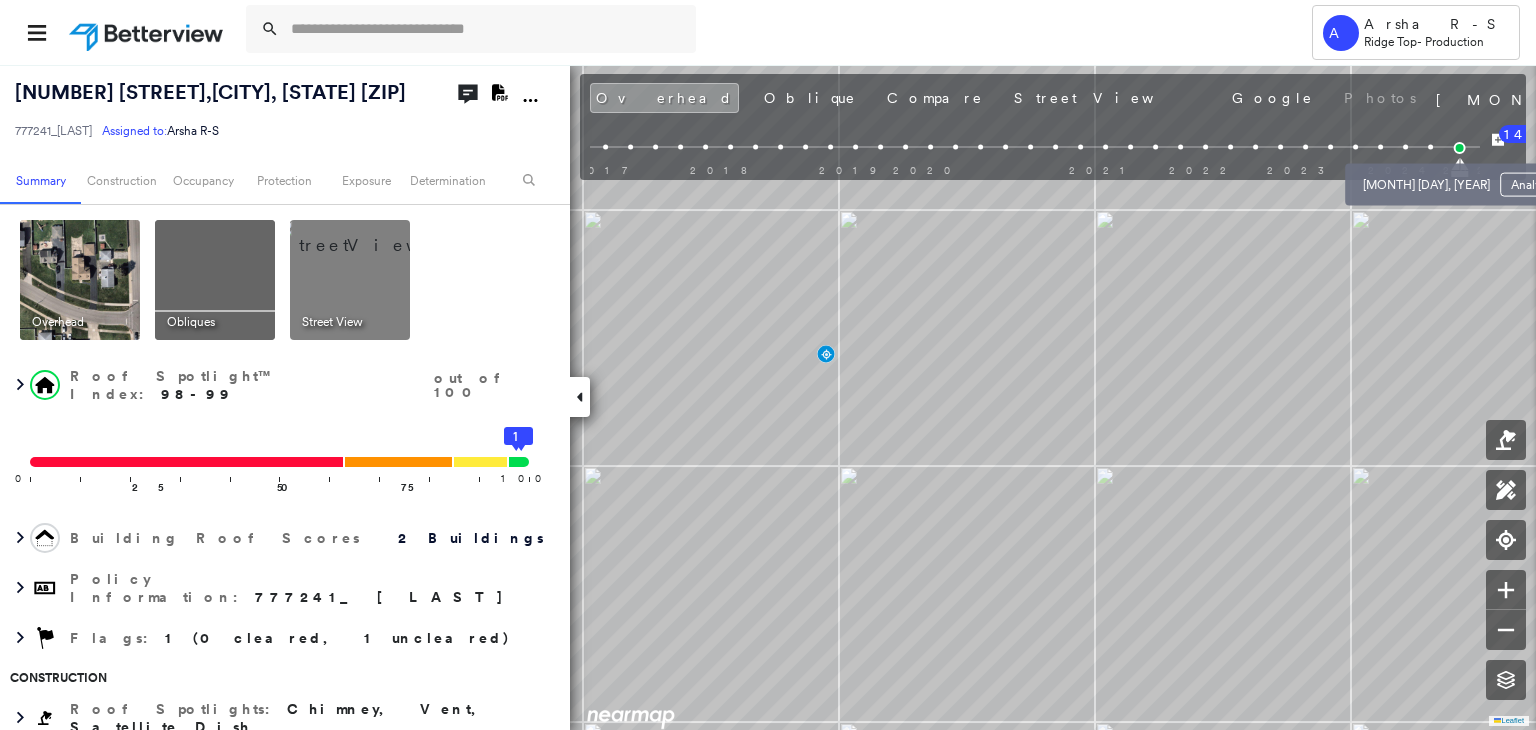 click at bounding box center [1430, 147] 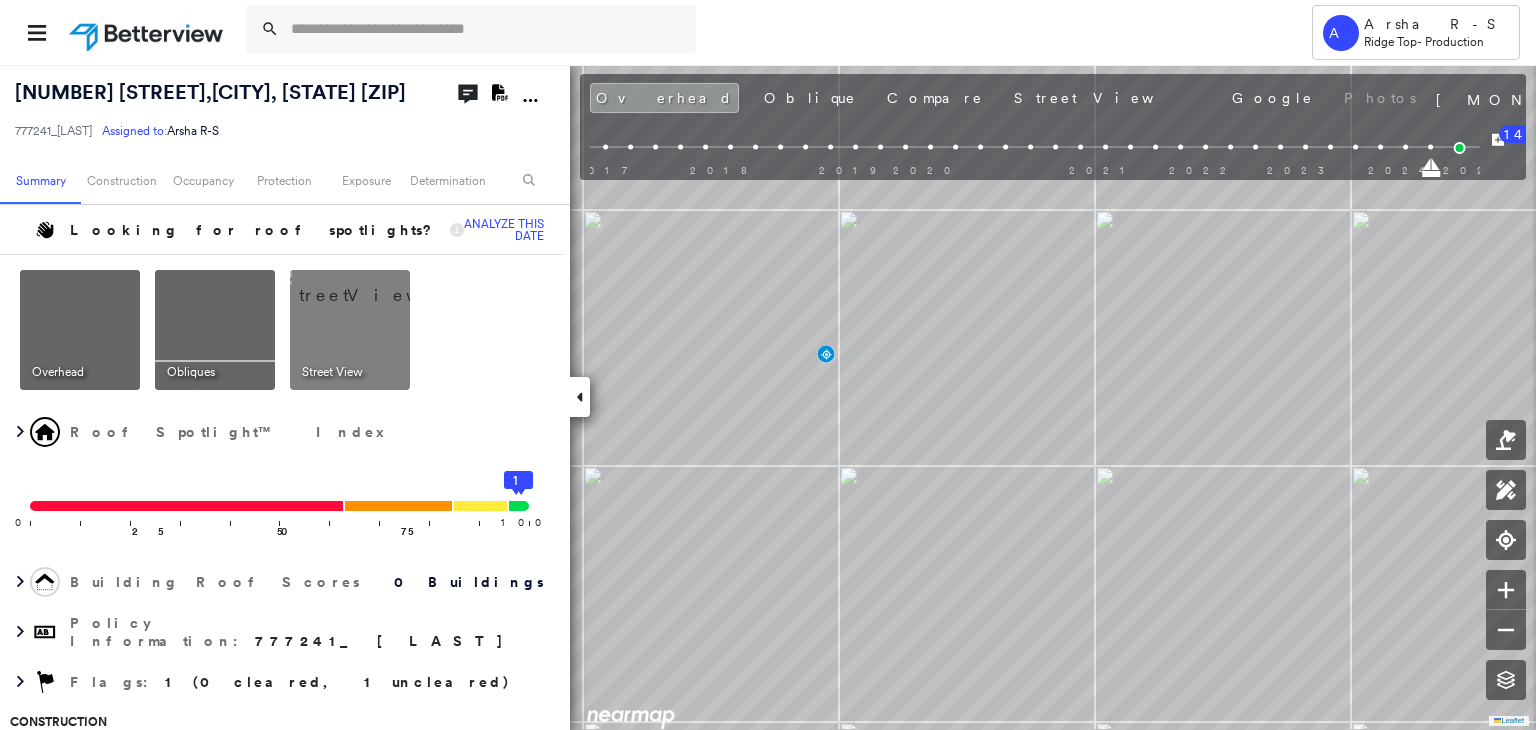 click at bounding box center [1405, 147] 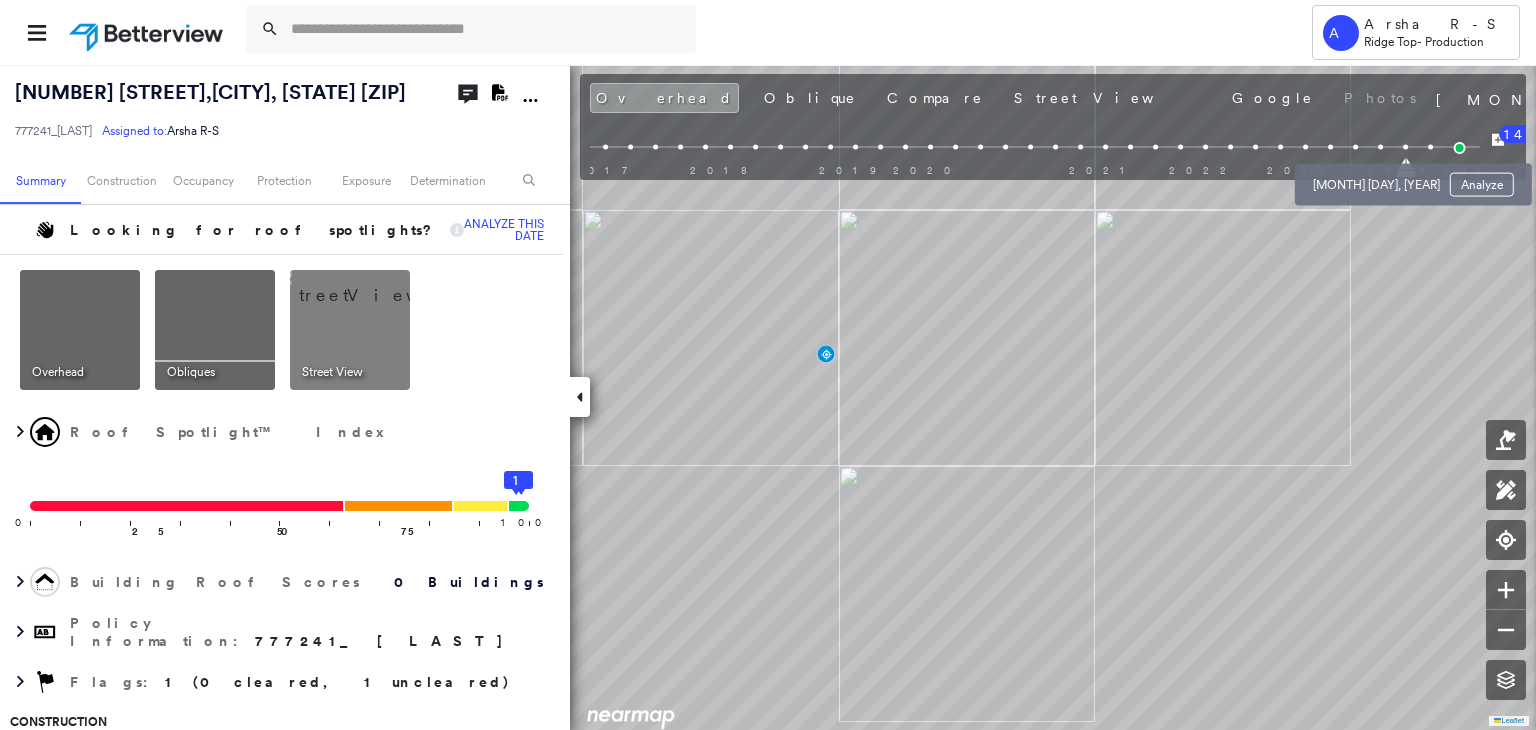click at bounding box center (1380, 147) 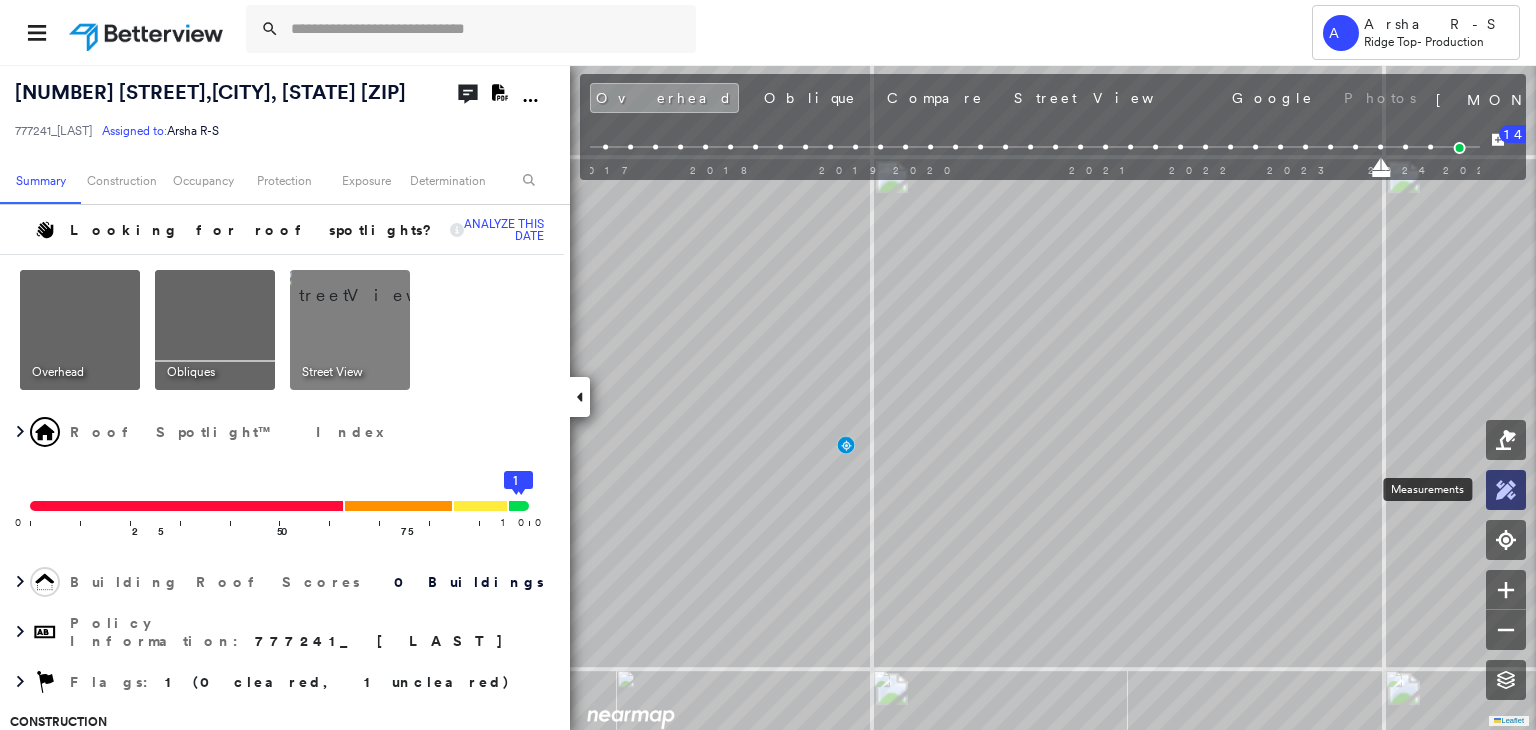 click at bounding box center [1506, 490] 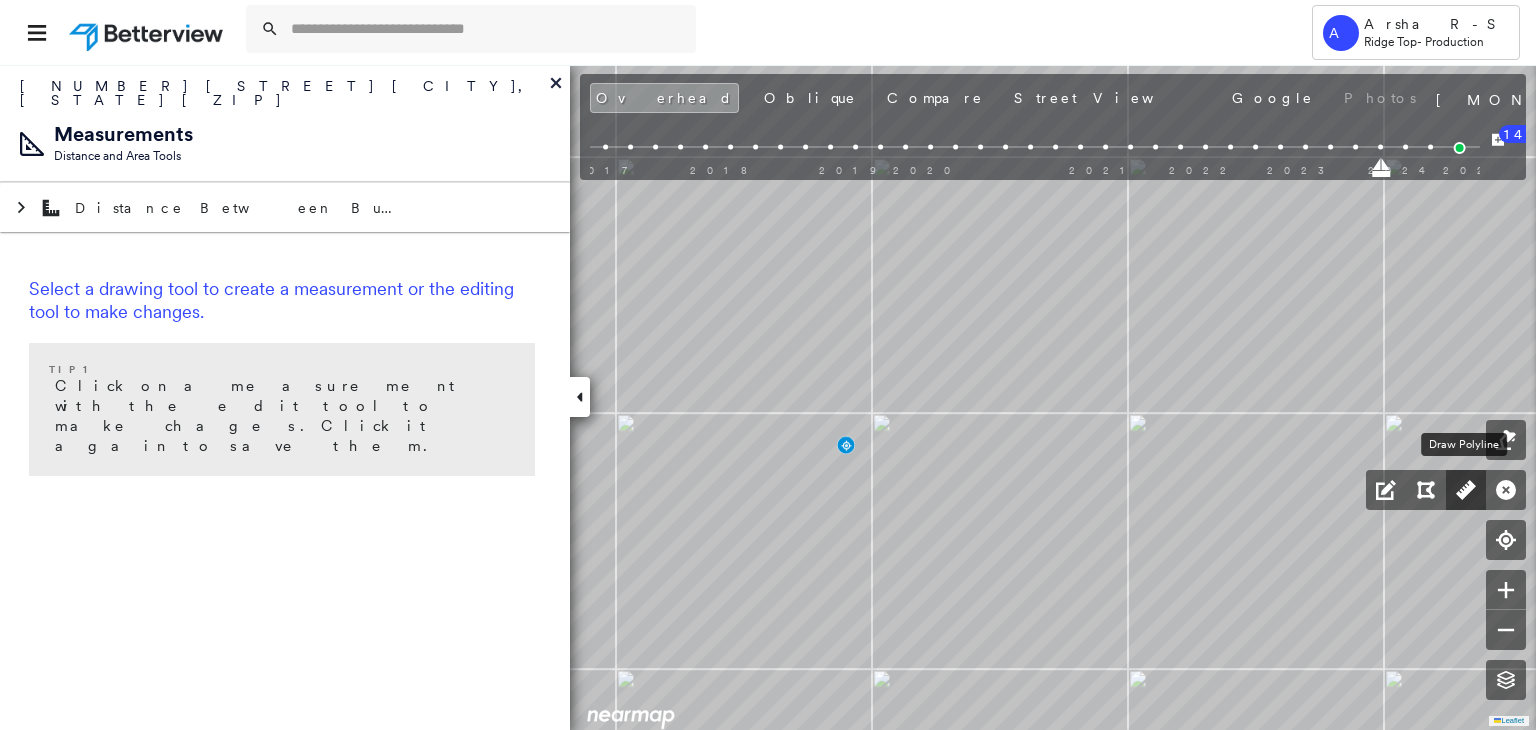 click 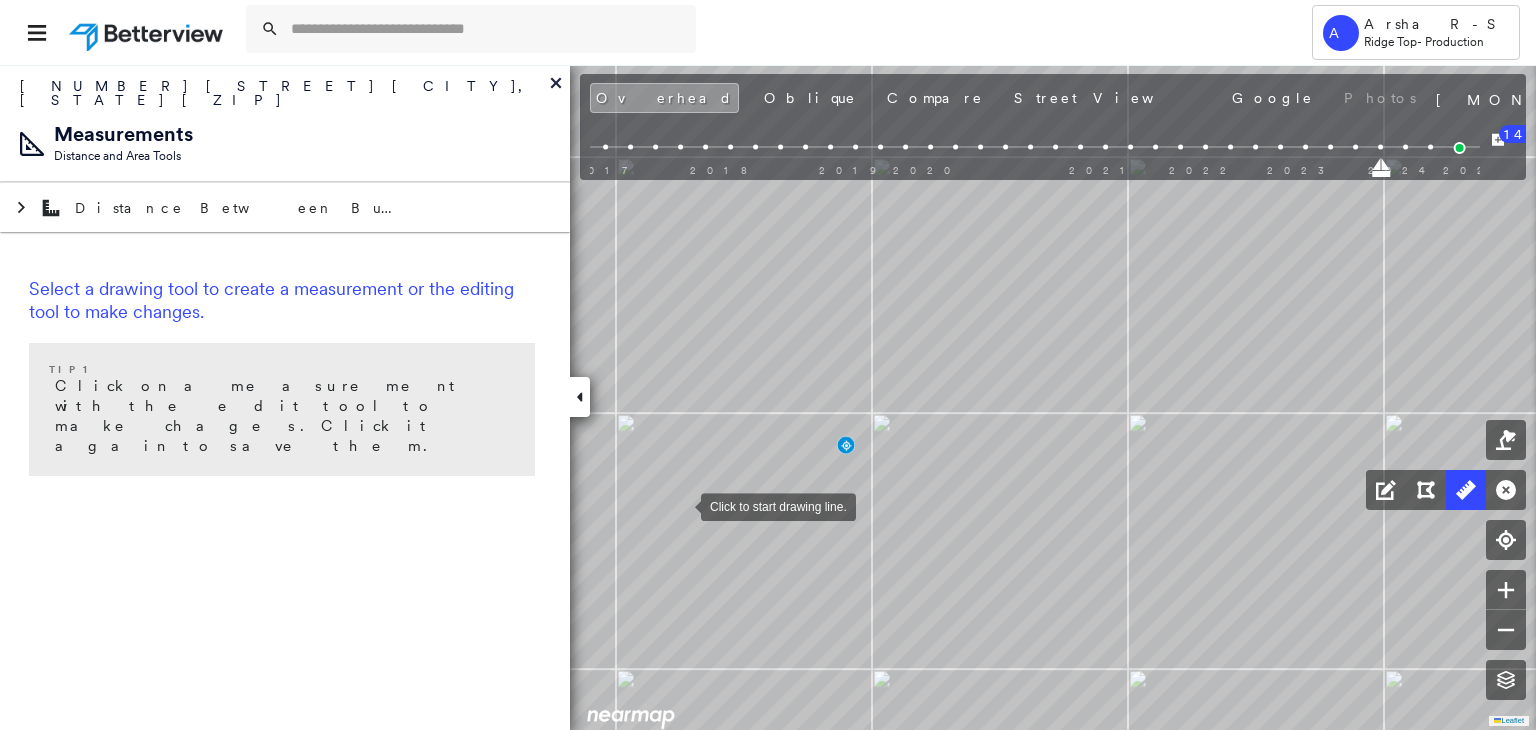 click at bounding box center [681, 505] 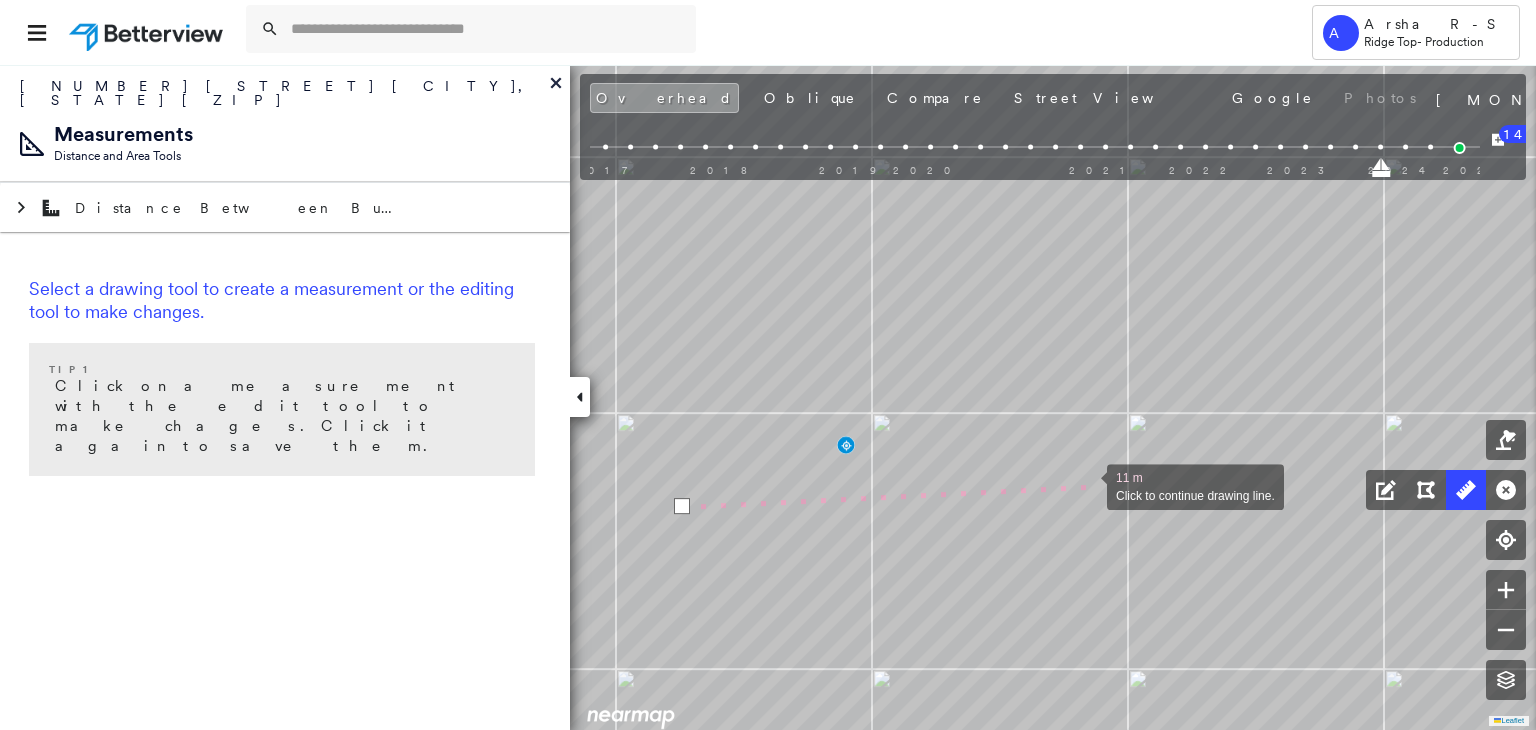 click at bounding box center [1087, 485] 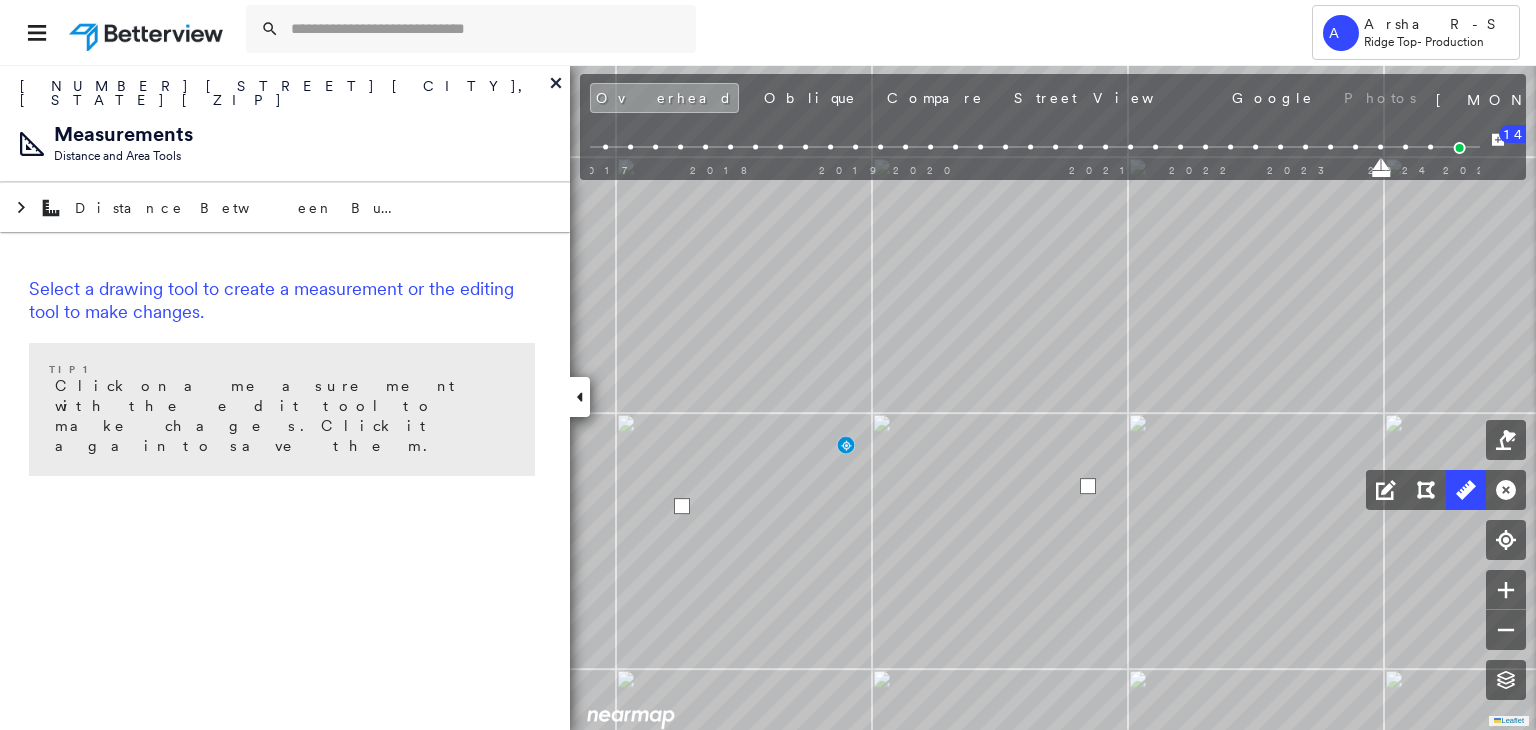 click at bounding box center [1088, 486] 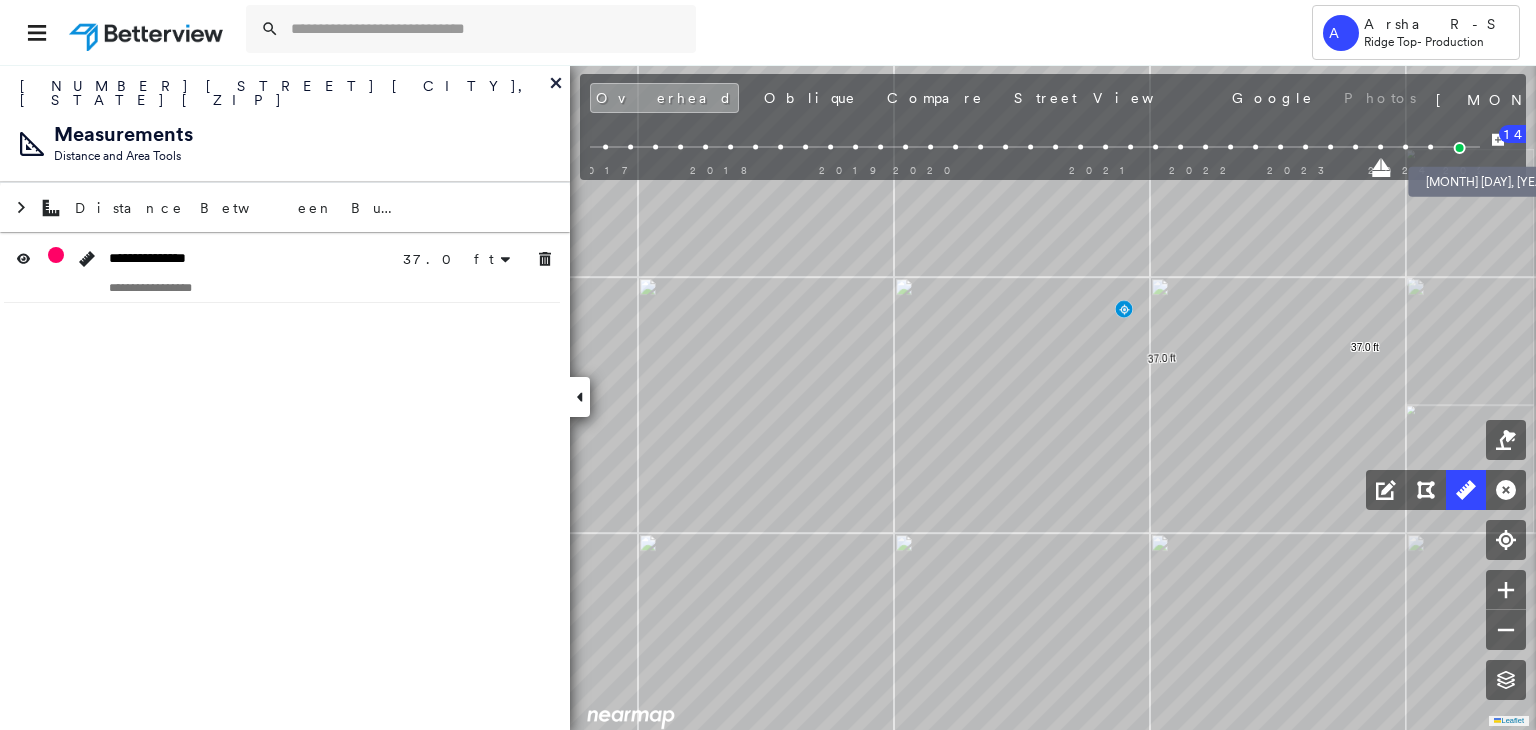 click at bounding box center (1459, 148) 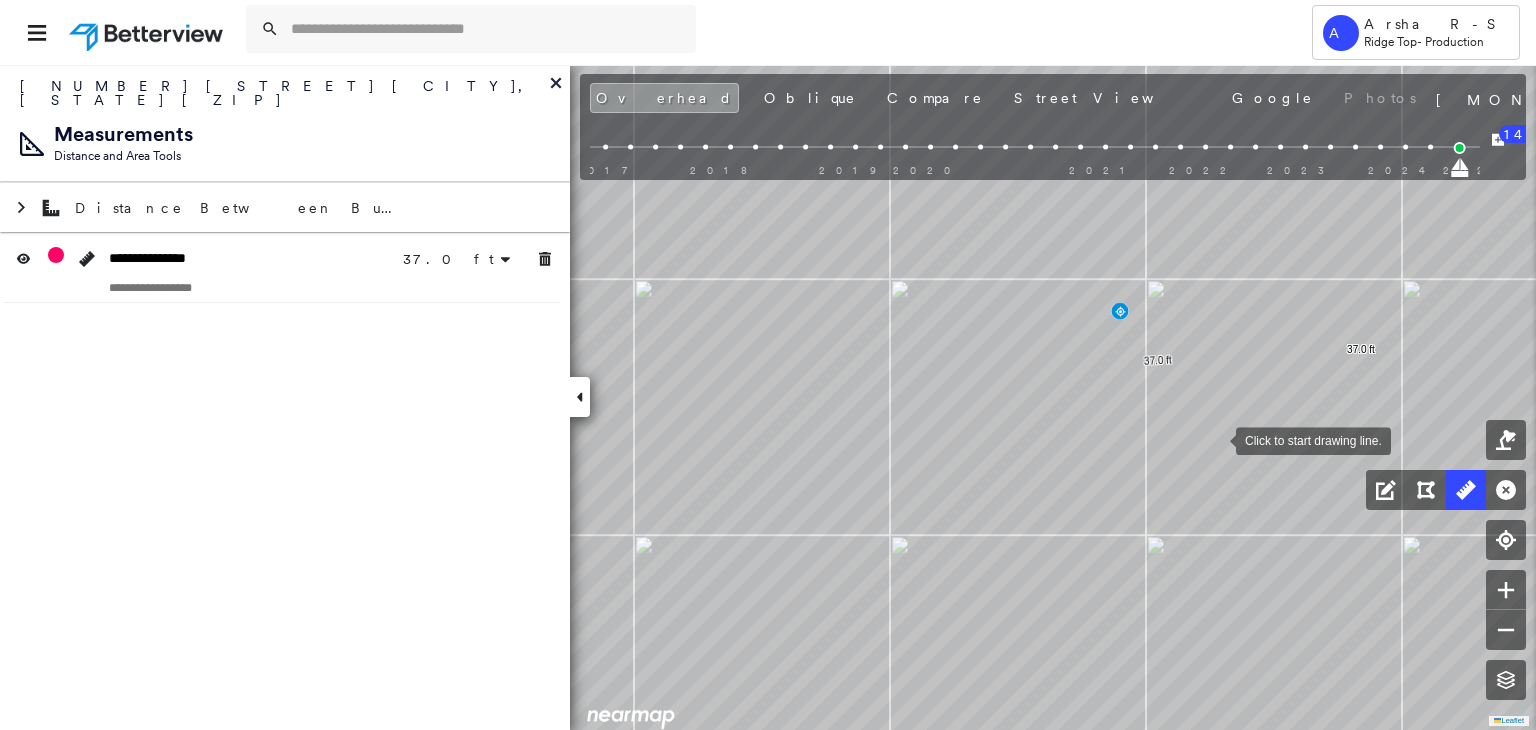 drag, startPoint x: 1218, startPoint y: 438, endPoint x: 1102, endPoint y: 461, distance: 118.258194 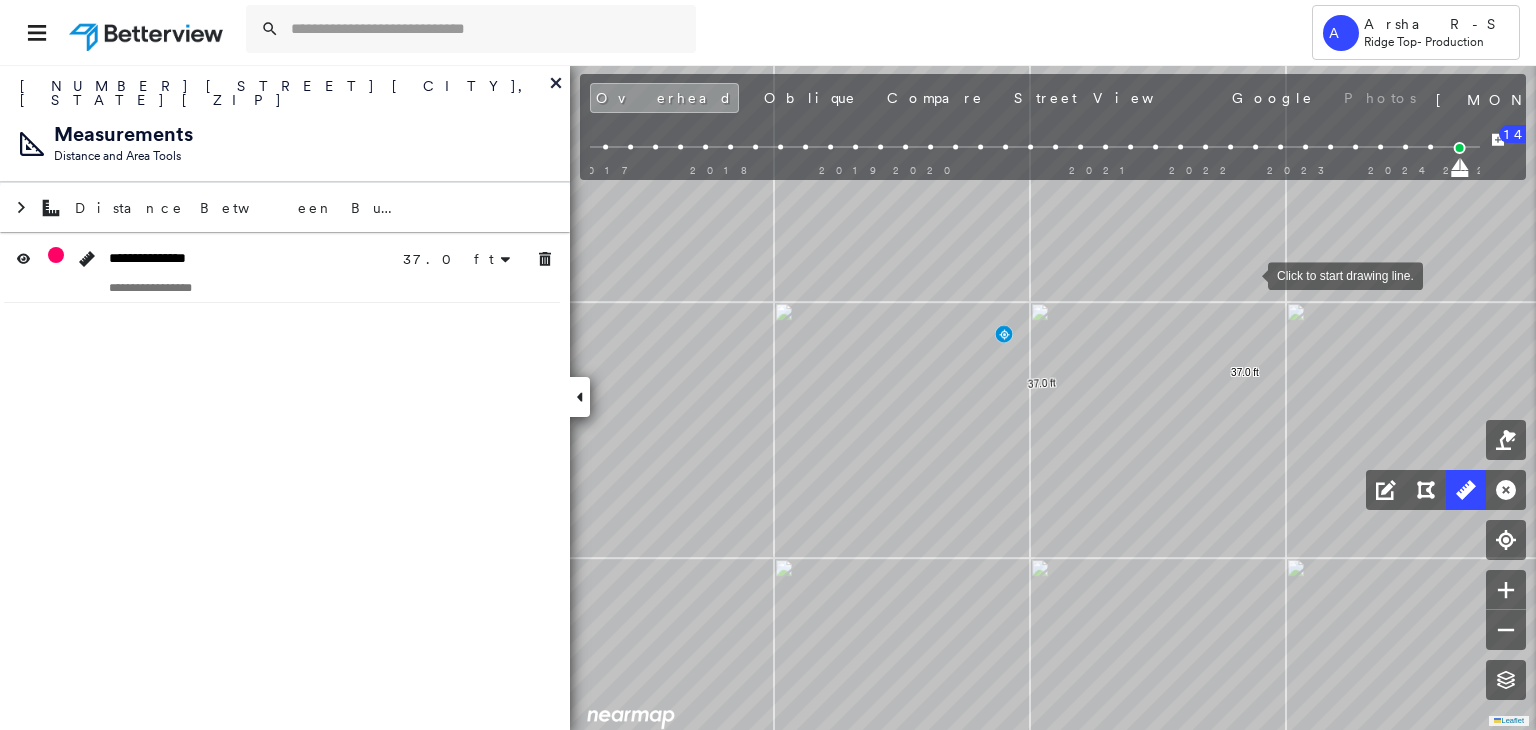click at bounding box center (1430, 147) 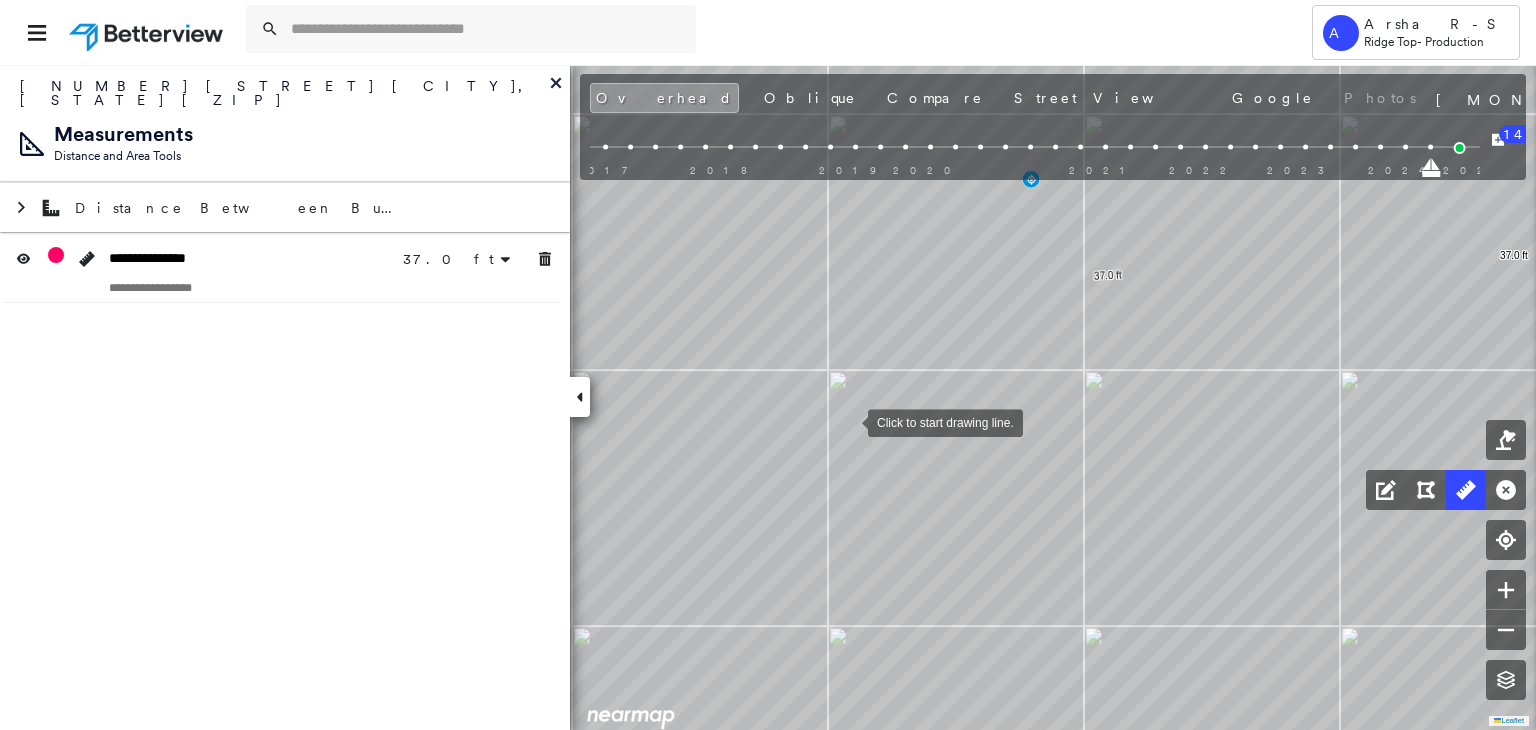 drag, startPoint x: 848, startPoint y: 421, endPoint x: 846, endPoint y: 470, distance: 49.0408 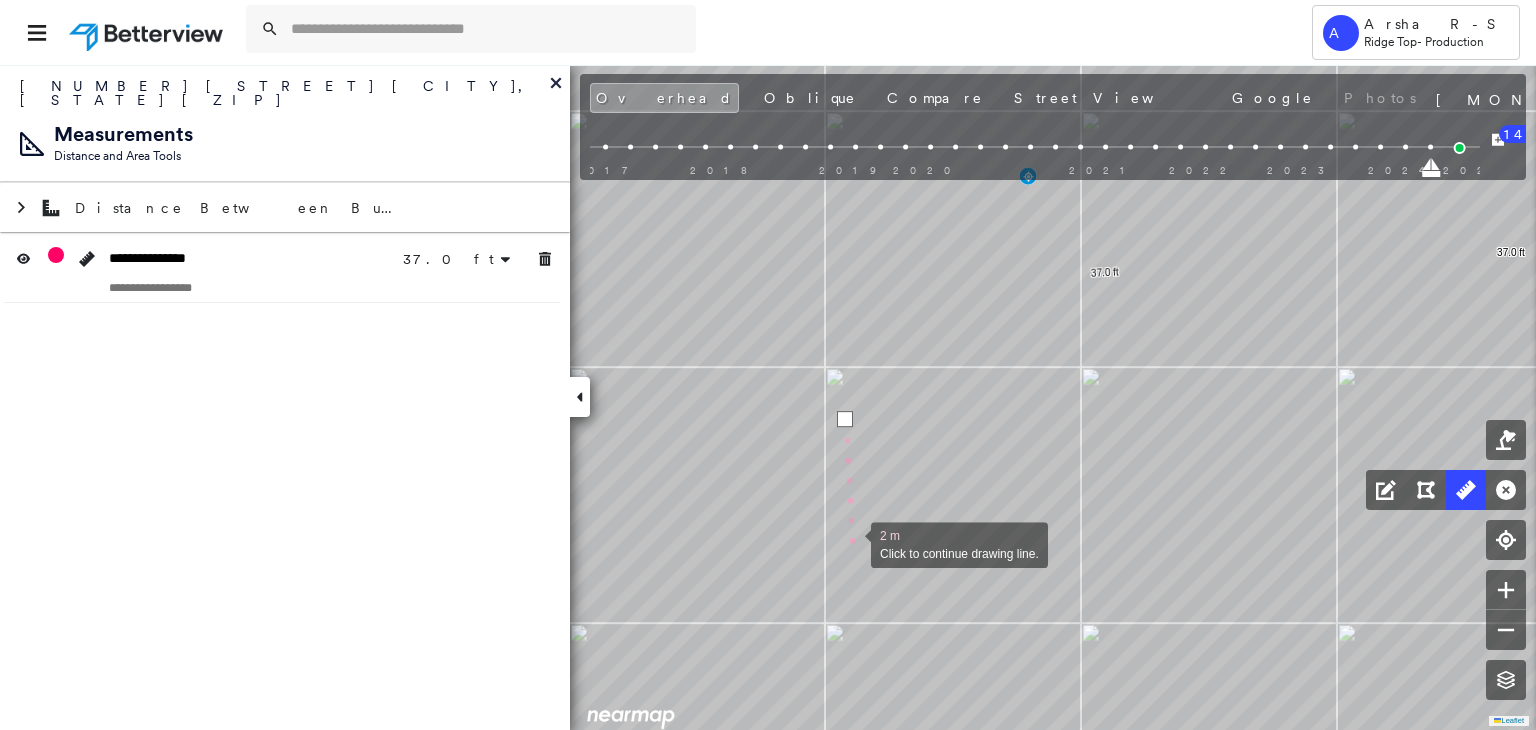 click at bounding box center [851, 543] 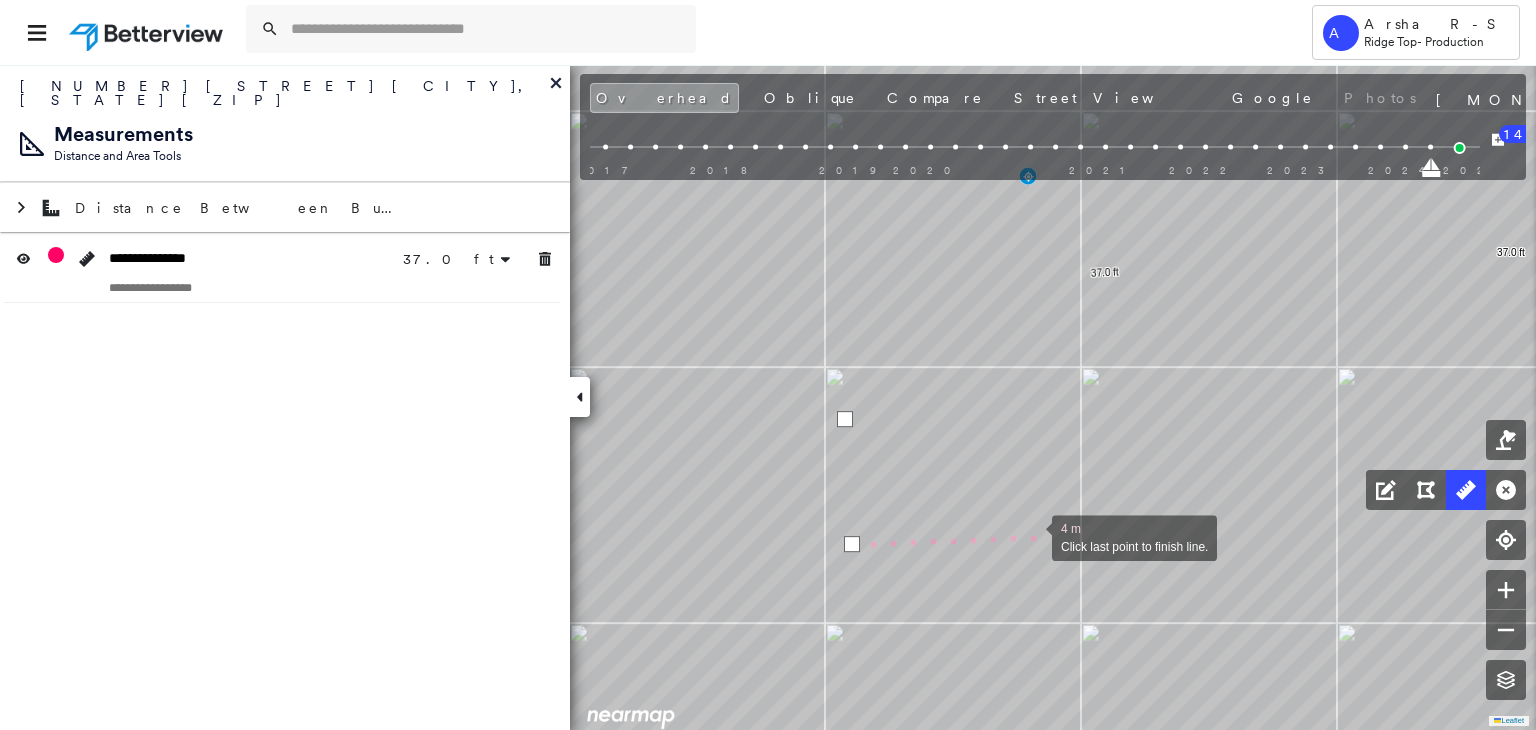 click at bounding box center [1032, 536] 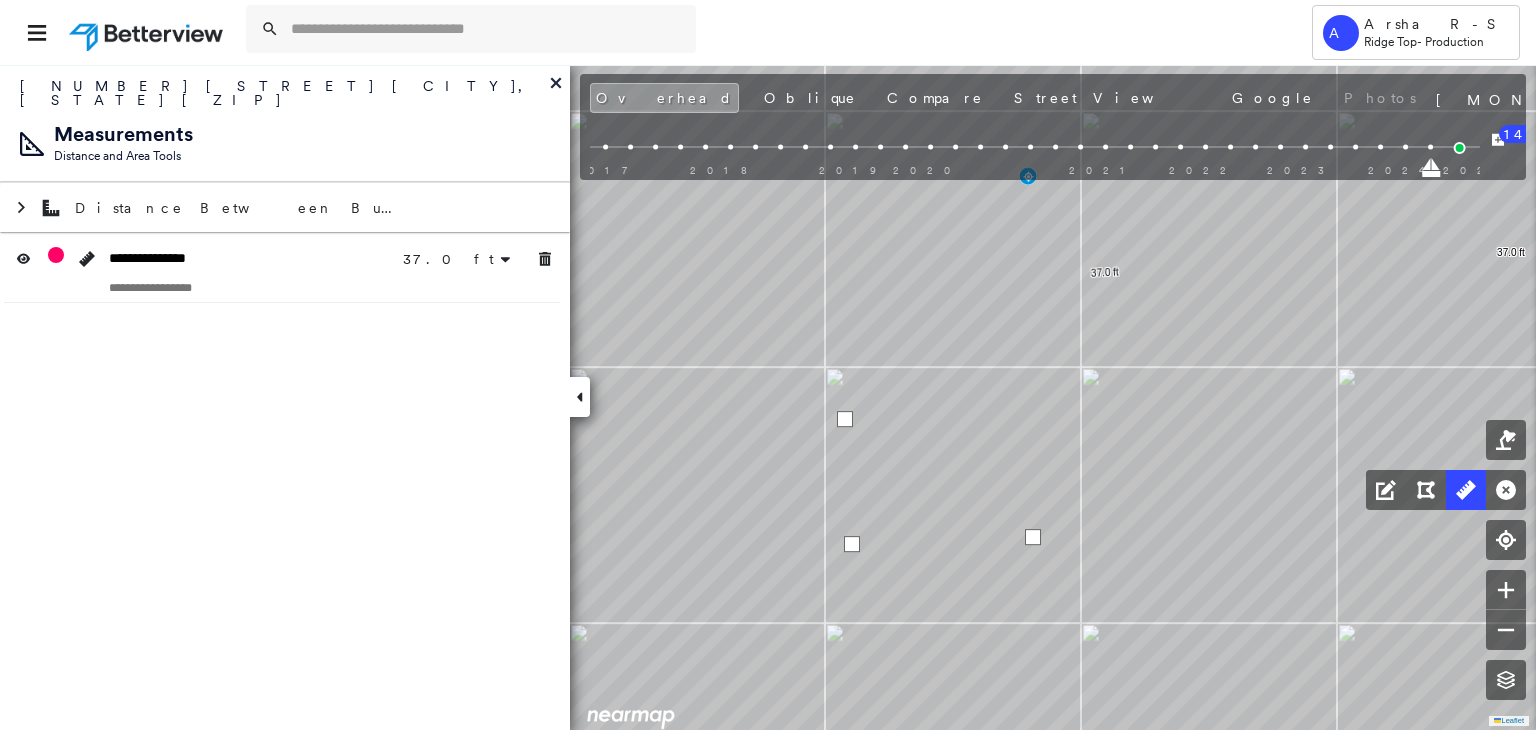 click at bounding box center [1033, 537] 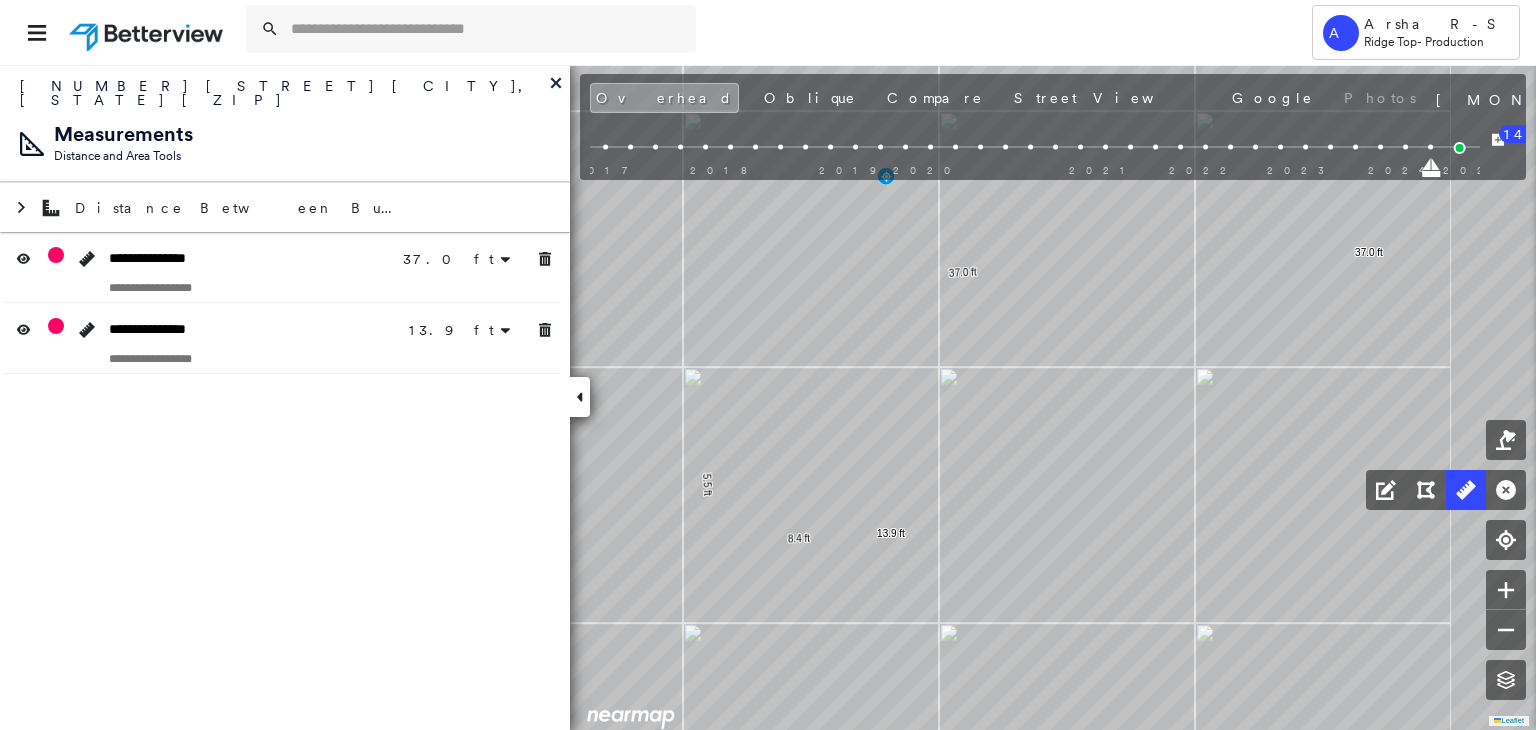 click on "[NUMBER] [NUMBER] [NUMBER] [NUMBER] [NUMBER] Click to start drawing line." at bounding box center (-543, 457) 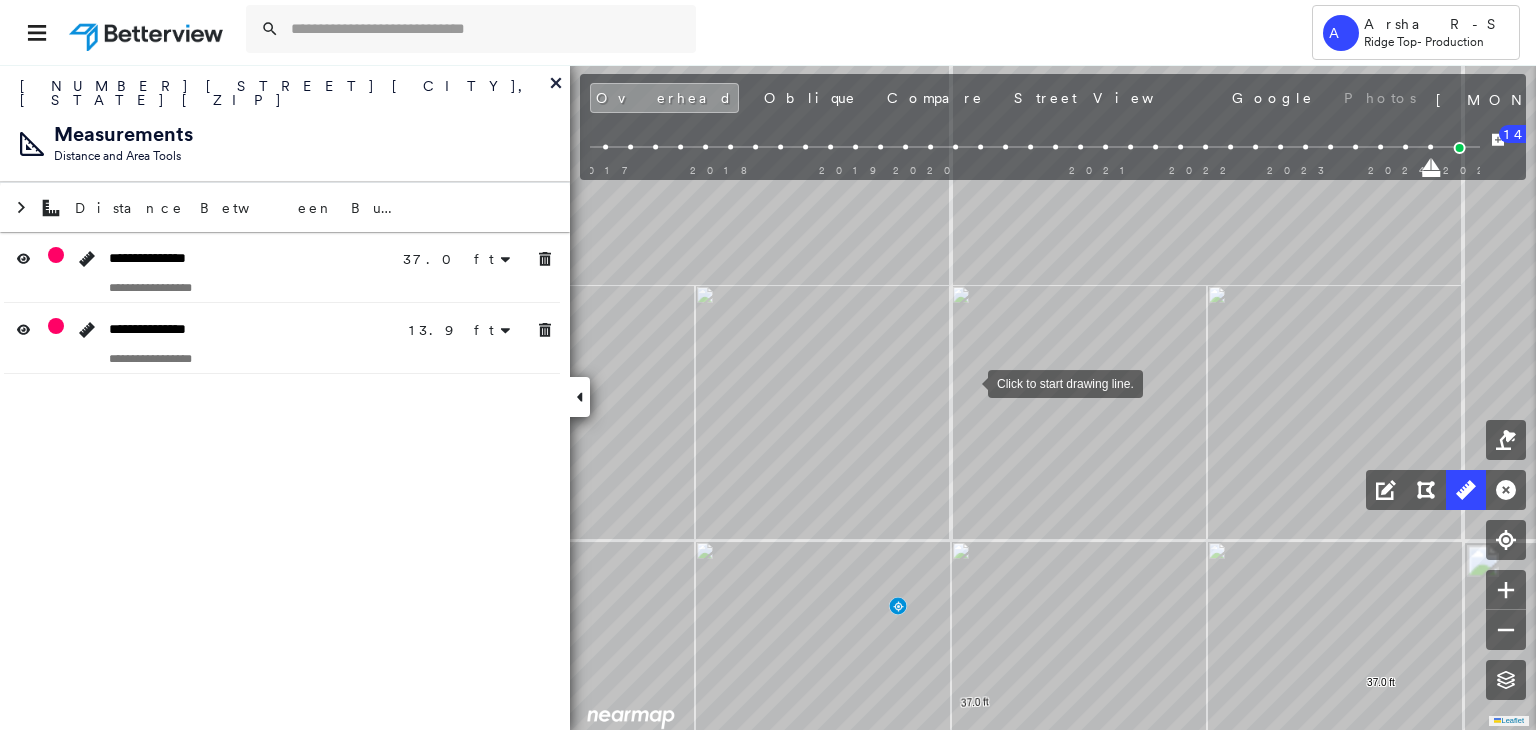 drag, startPoint x: 960, startPoint y: 346, endPoint x: 976, endPoint y: 421, distance: 76.687675 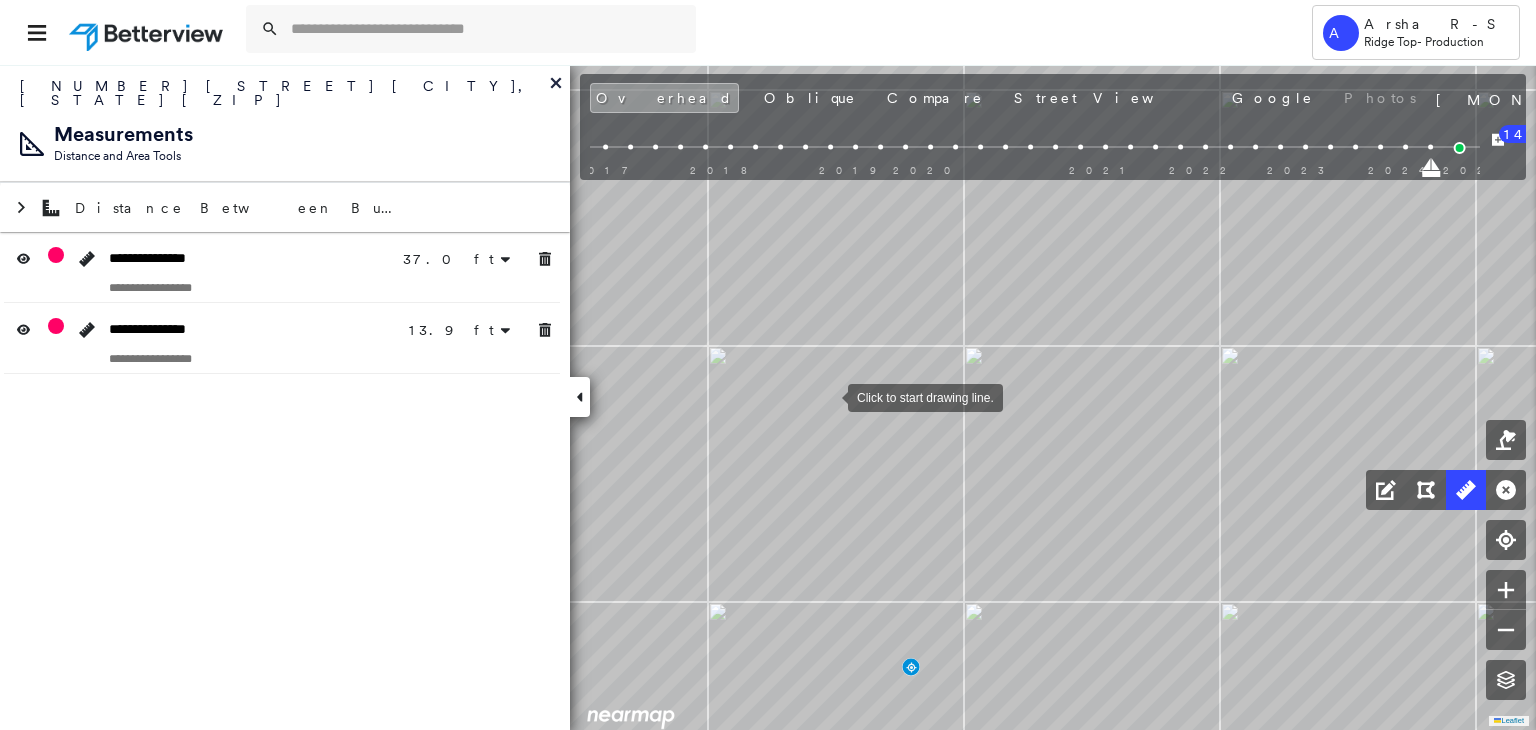 click at bounding box center (828, 396) 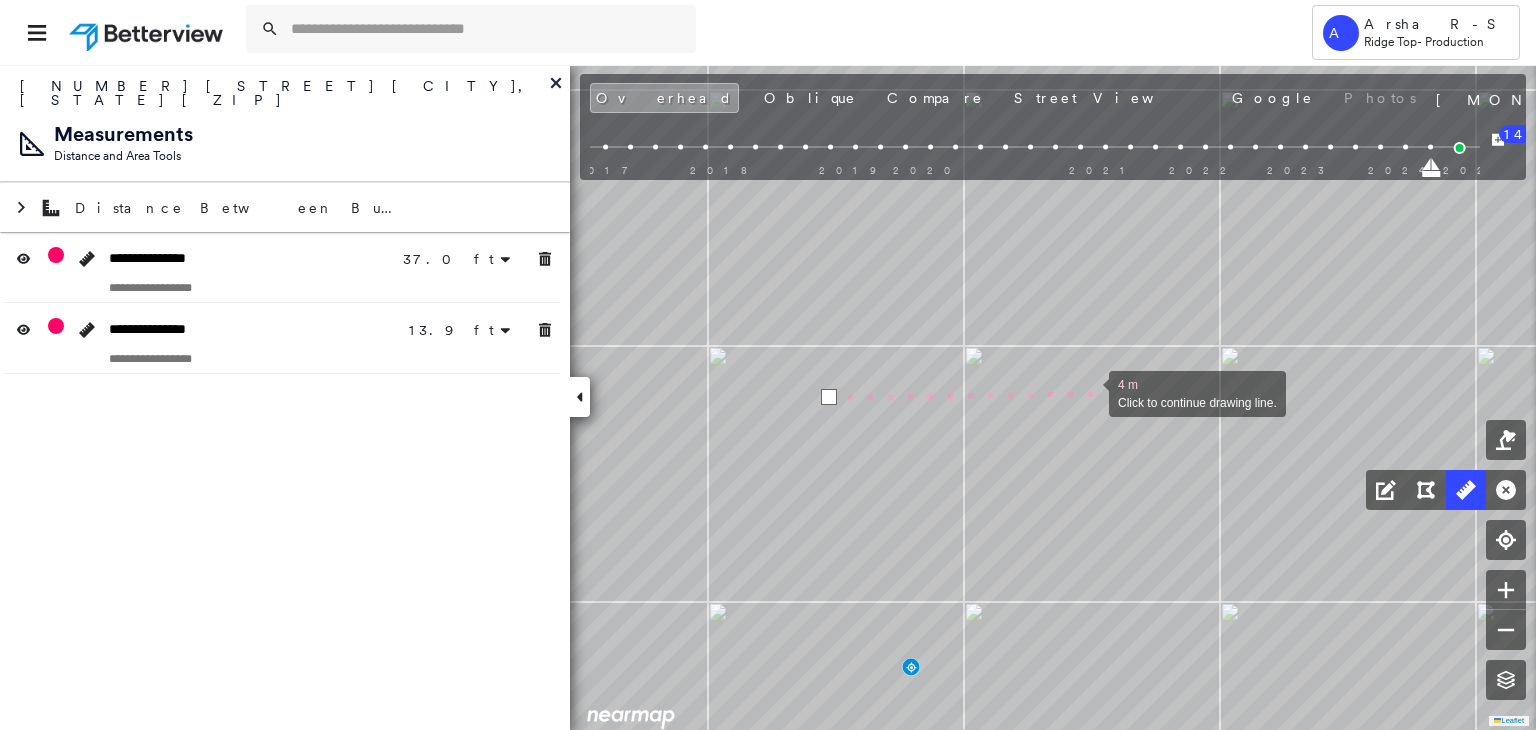 click at bounding box center [1089, 392] 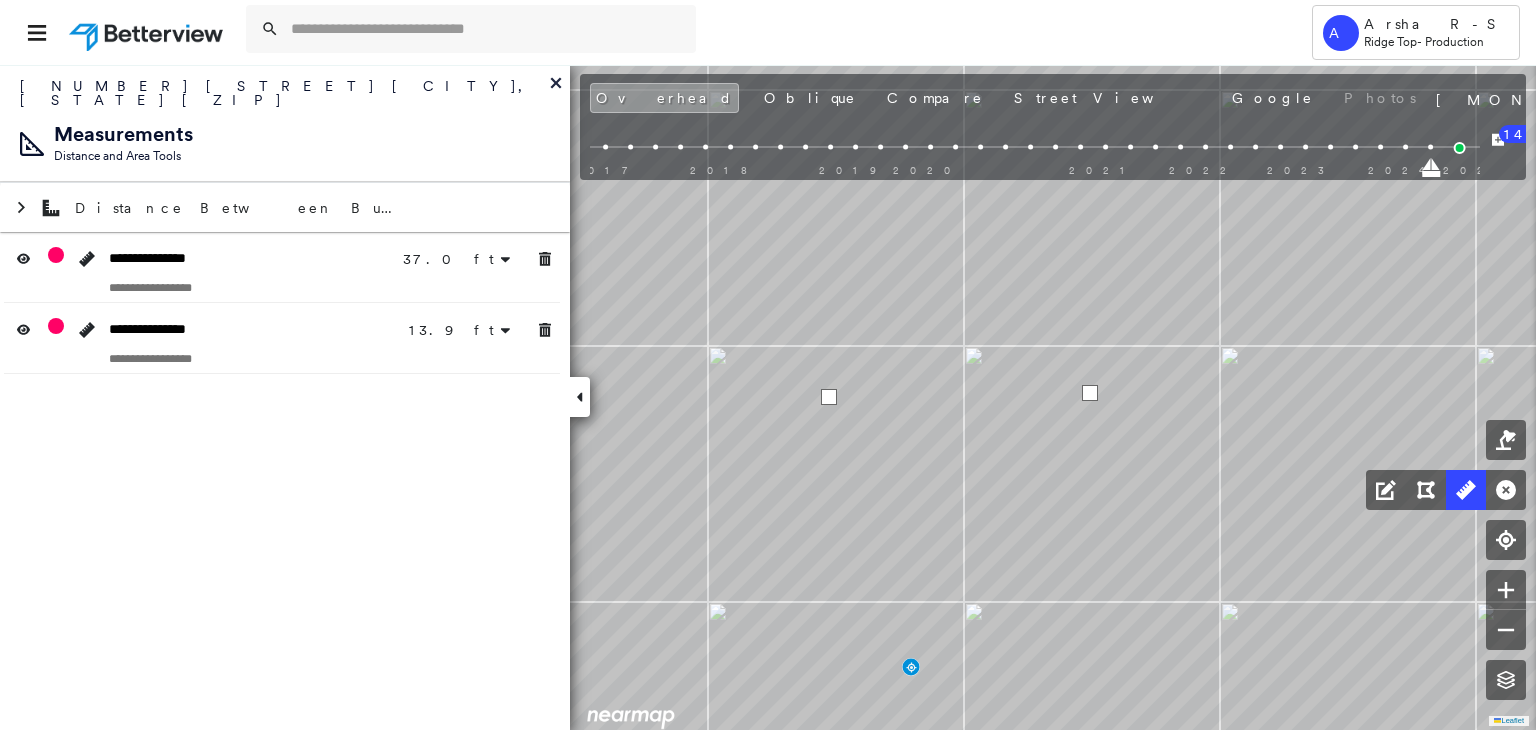 click at bounding box center [1090, 393] 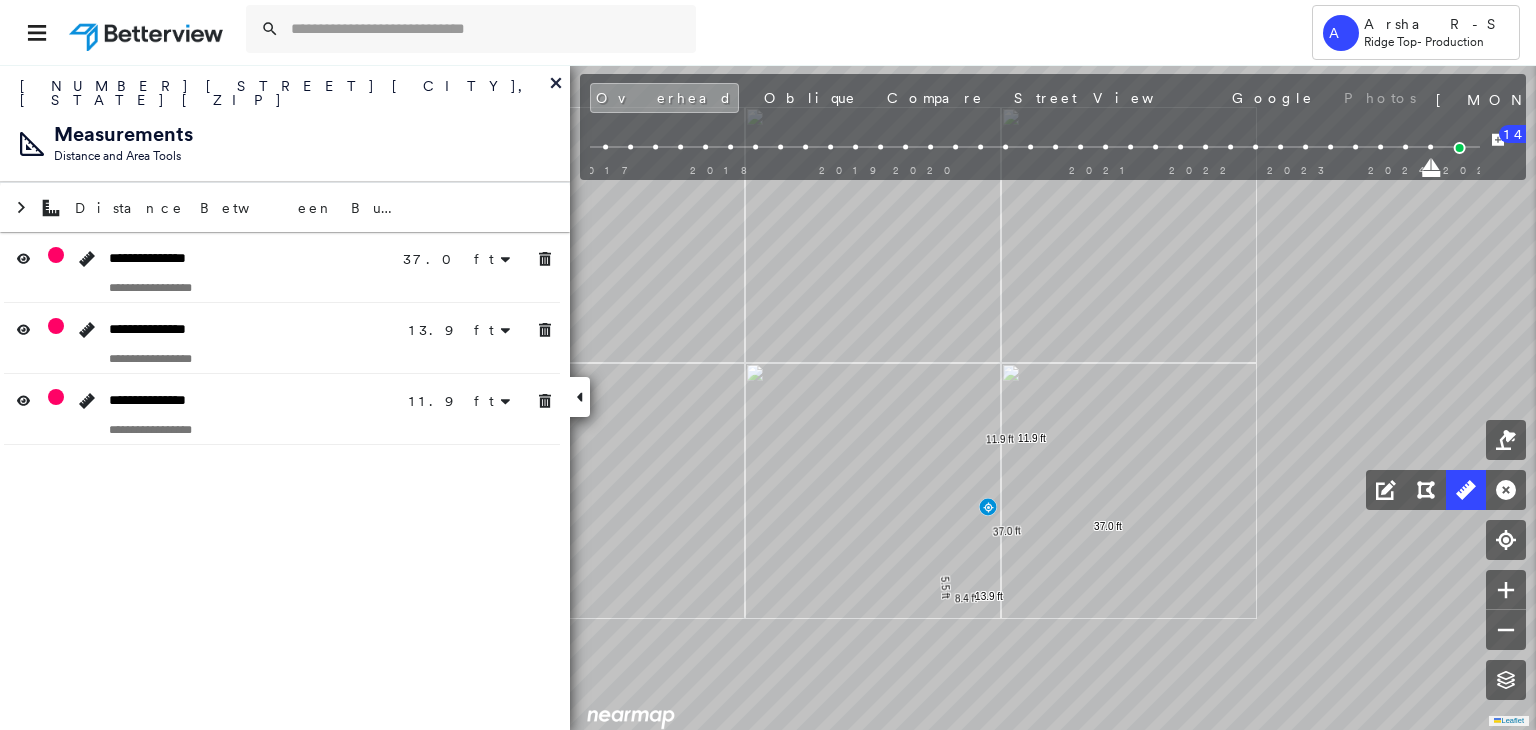 click at bounding box center [1459, 148] 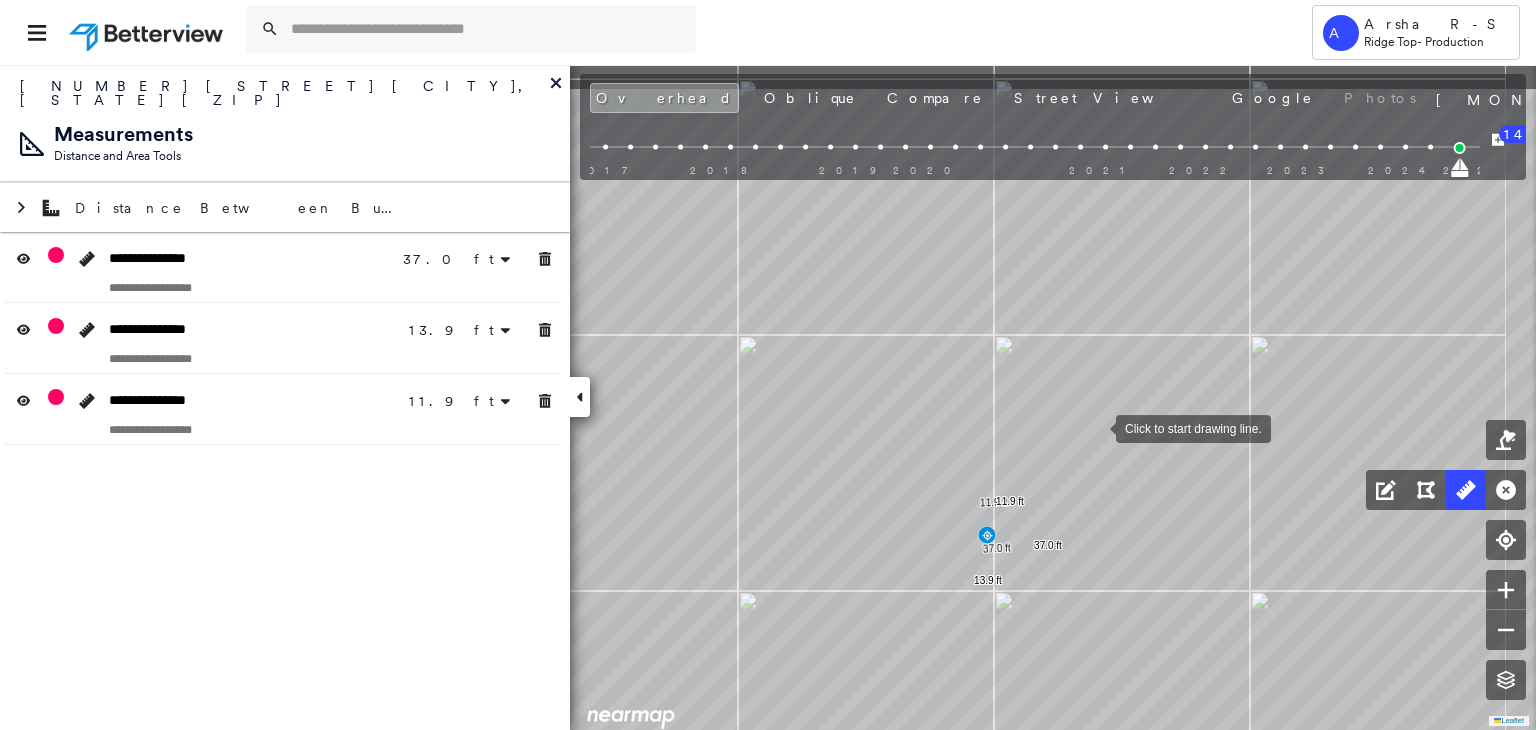 drag, startPoint x: 1155, startPoint y: 414, endPoint x: 1098, endPoint y: 430, distance: 59.20304 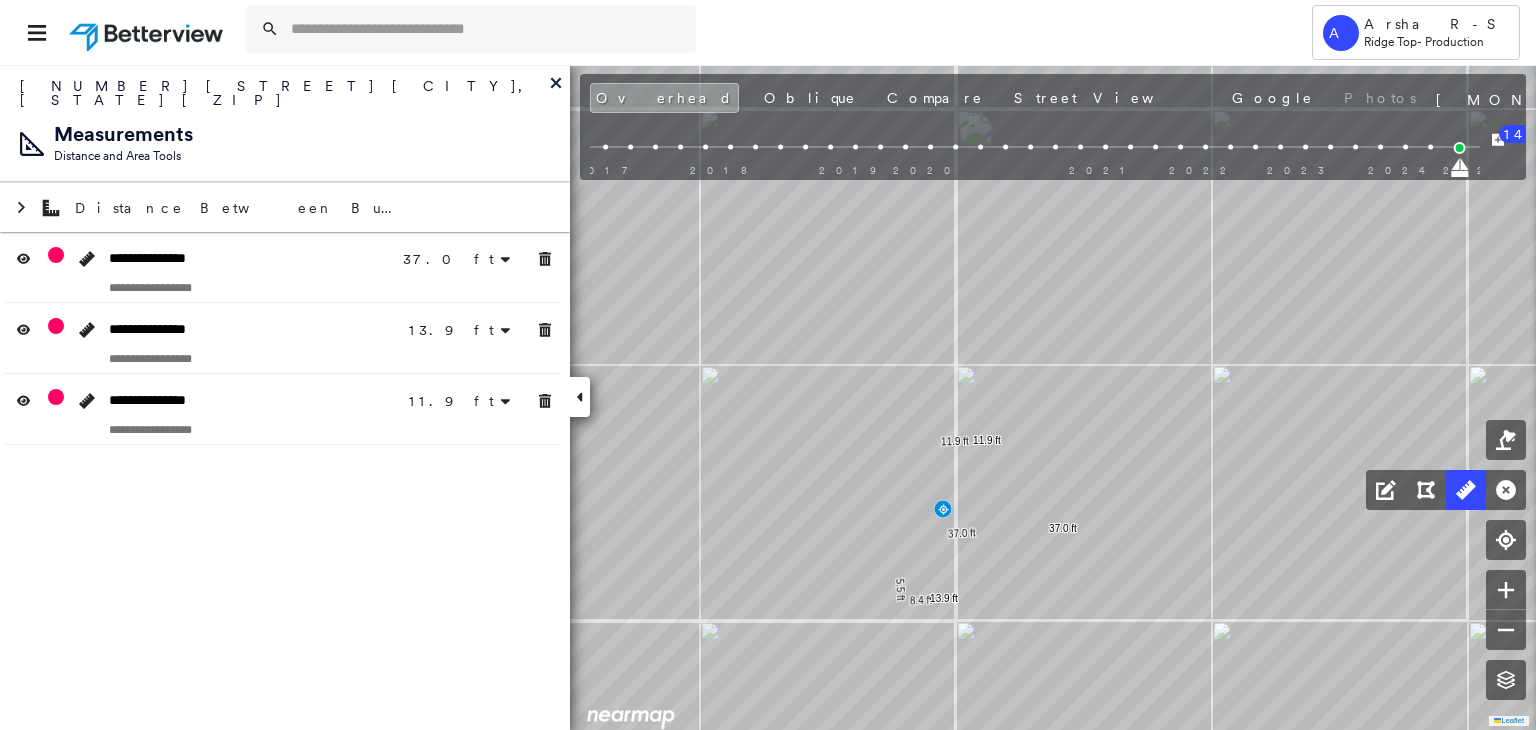 click 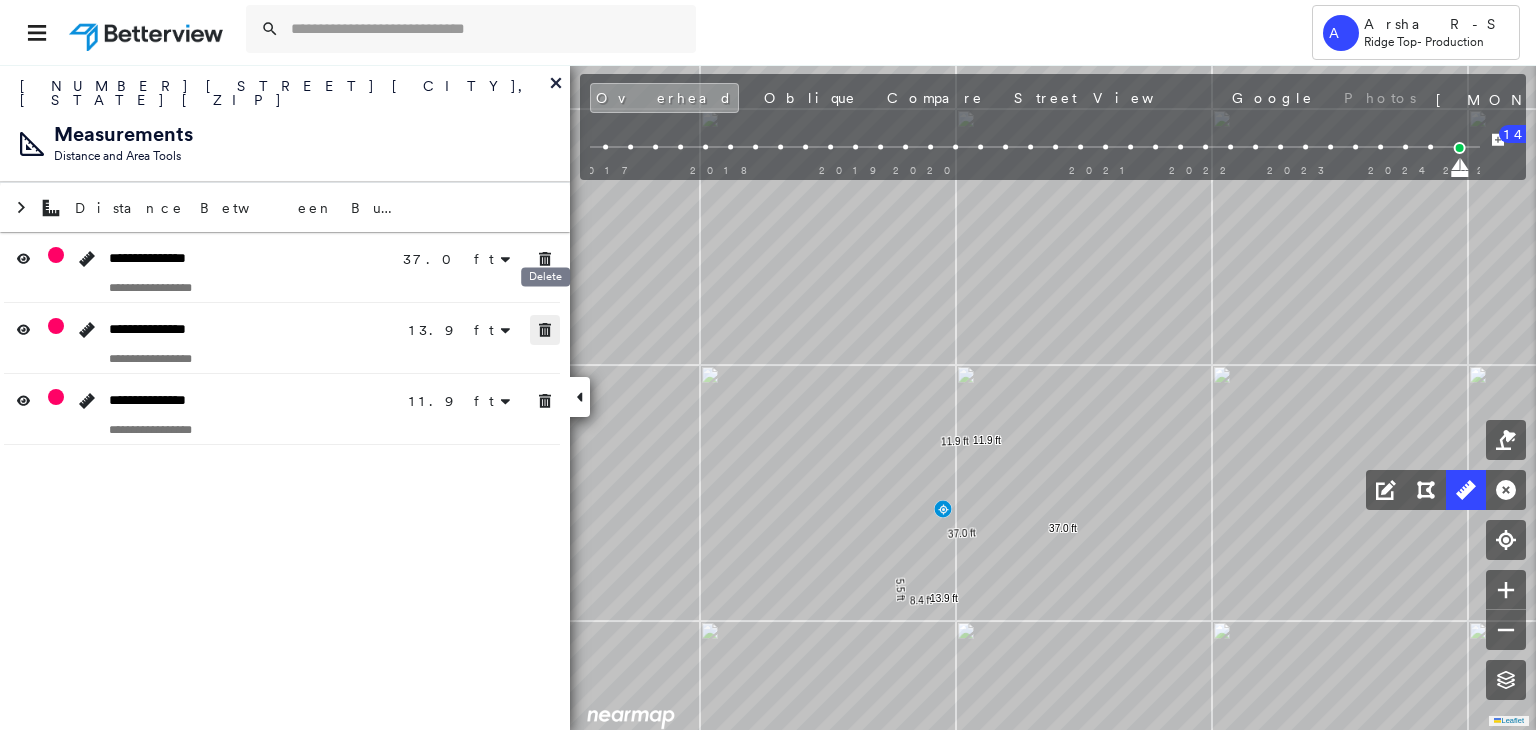 click 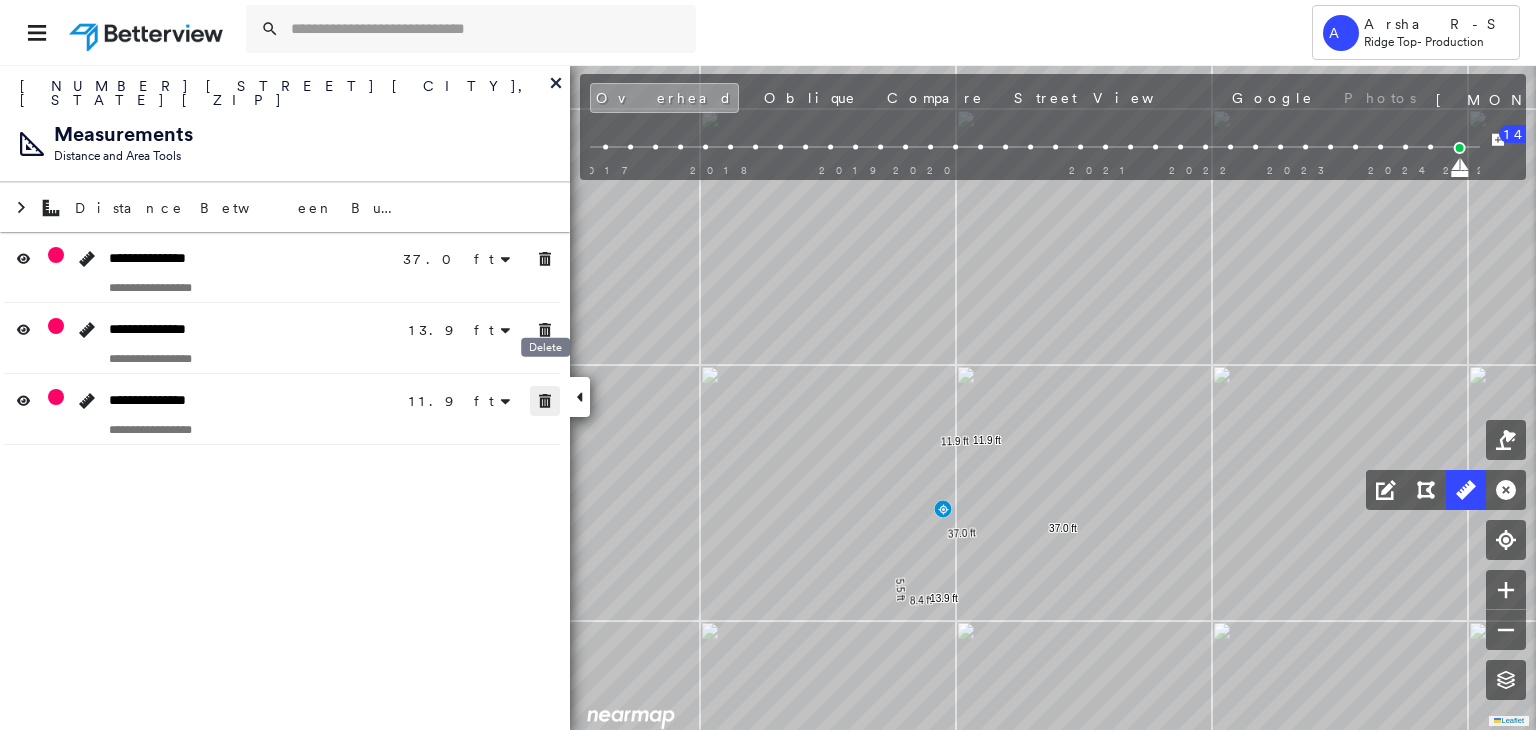 click 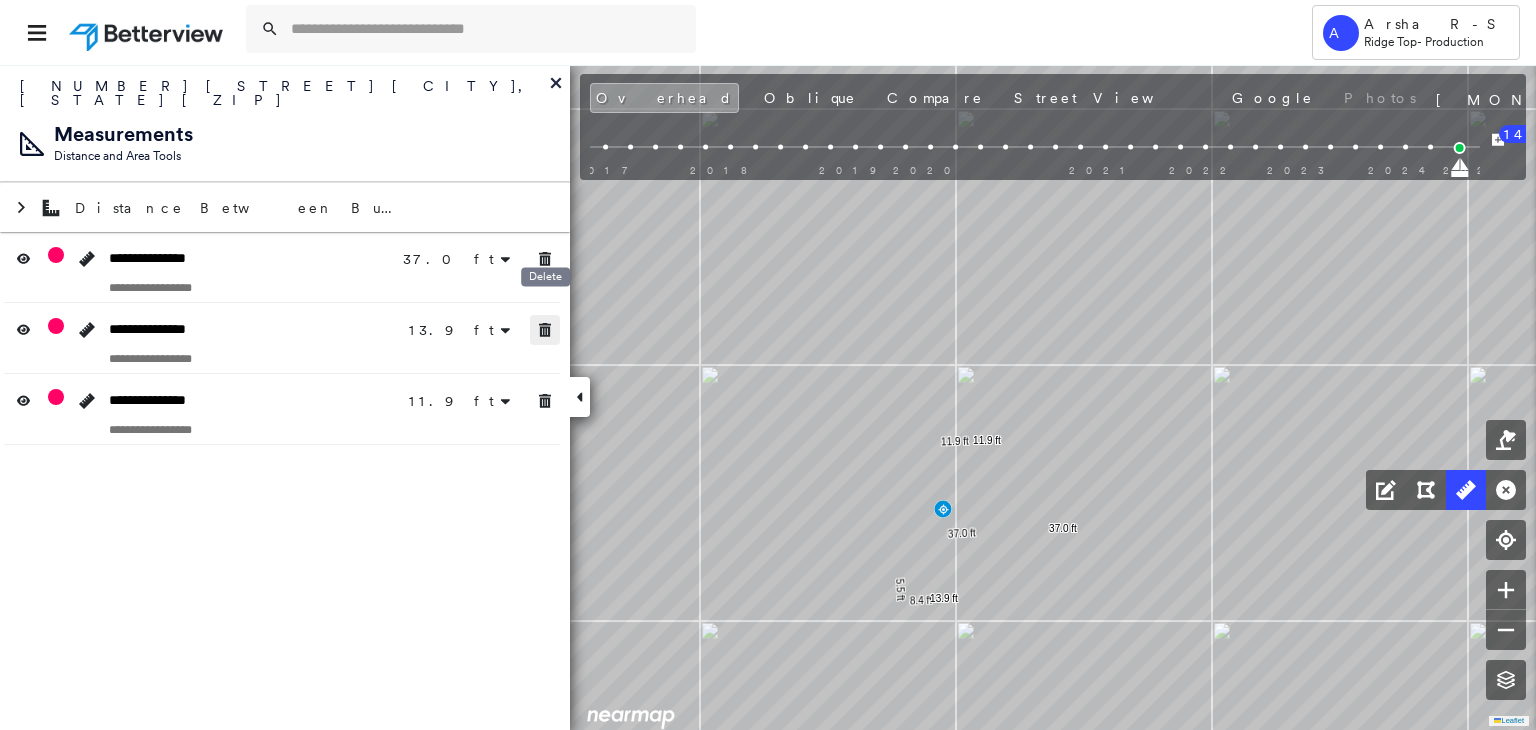 click 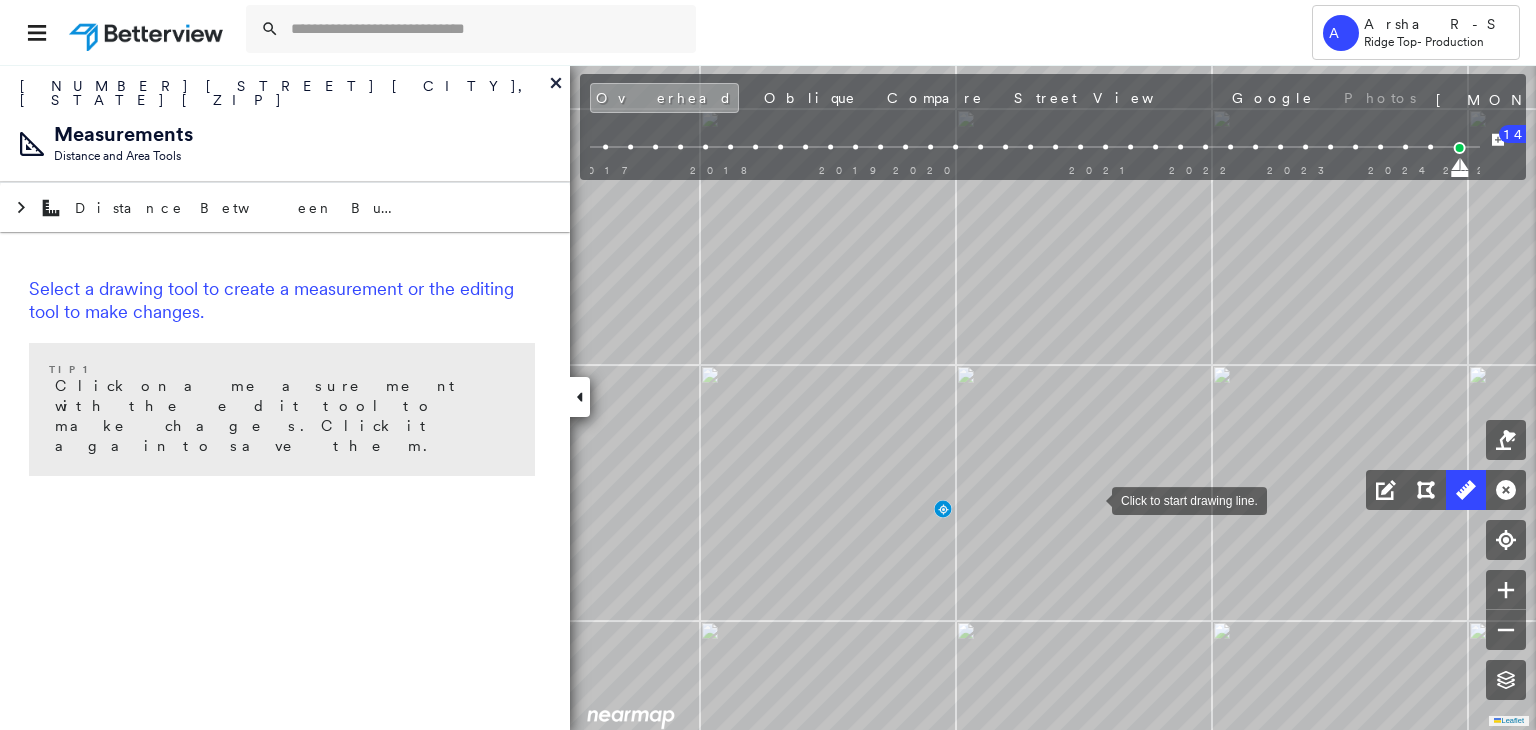 drag, startPoint x: 1092, startPoint y: 499, endPoint x: 1032, endPoint y: 665, distance: 176.51062 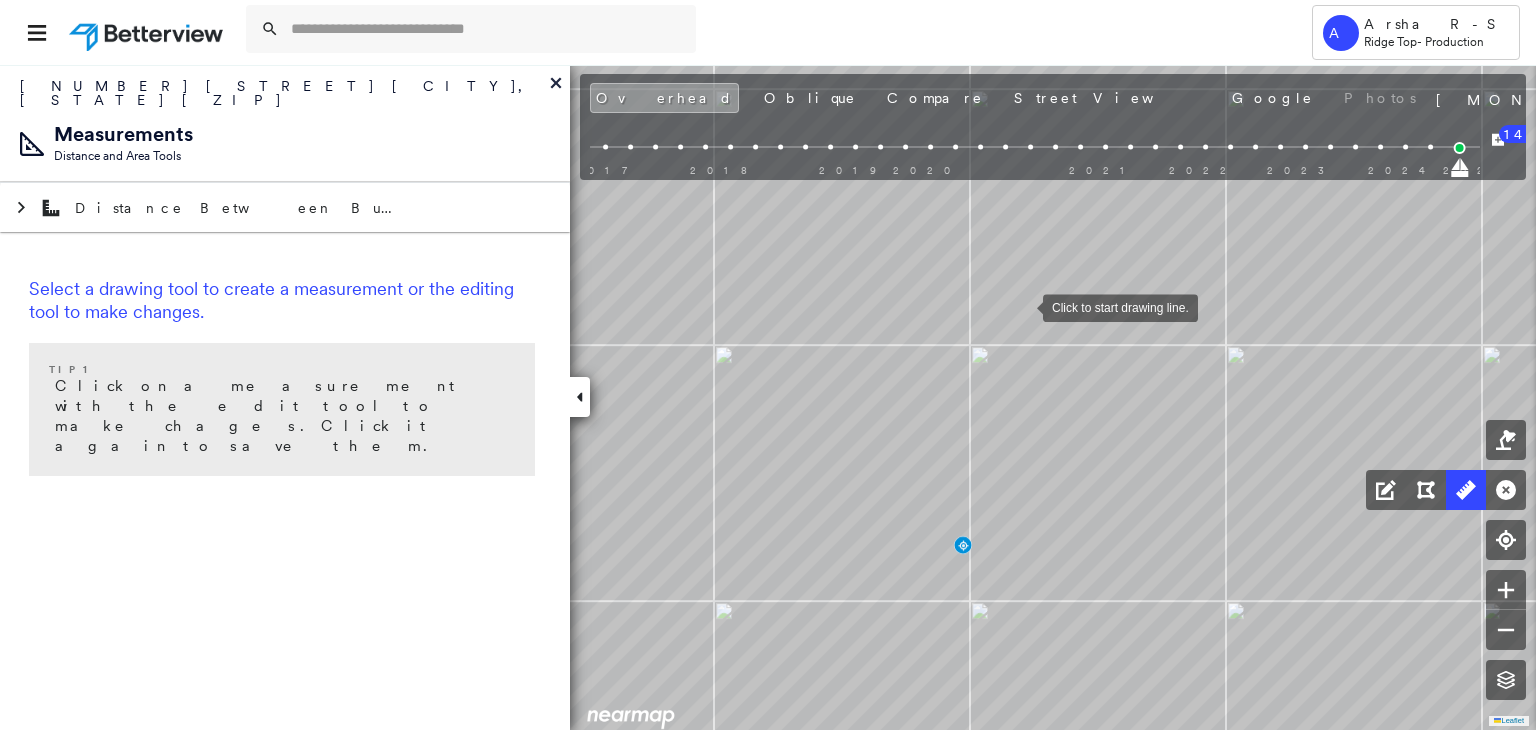 click at bounding box center [1023, 306] 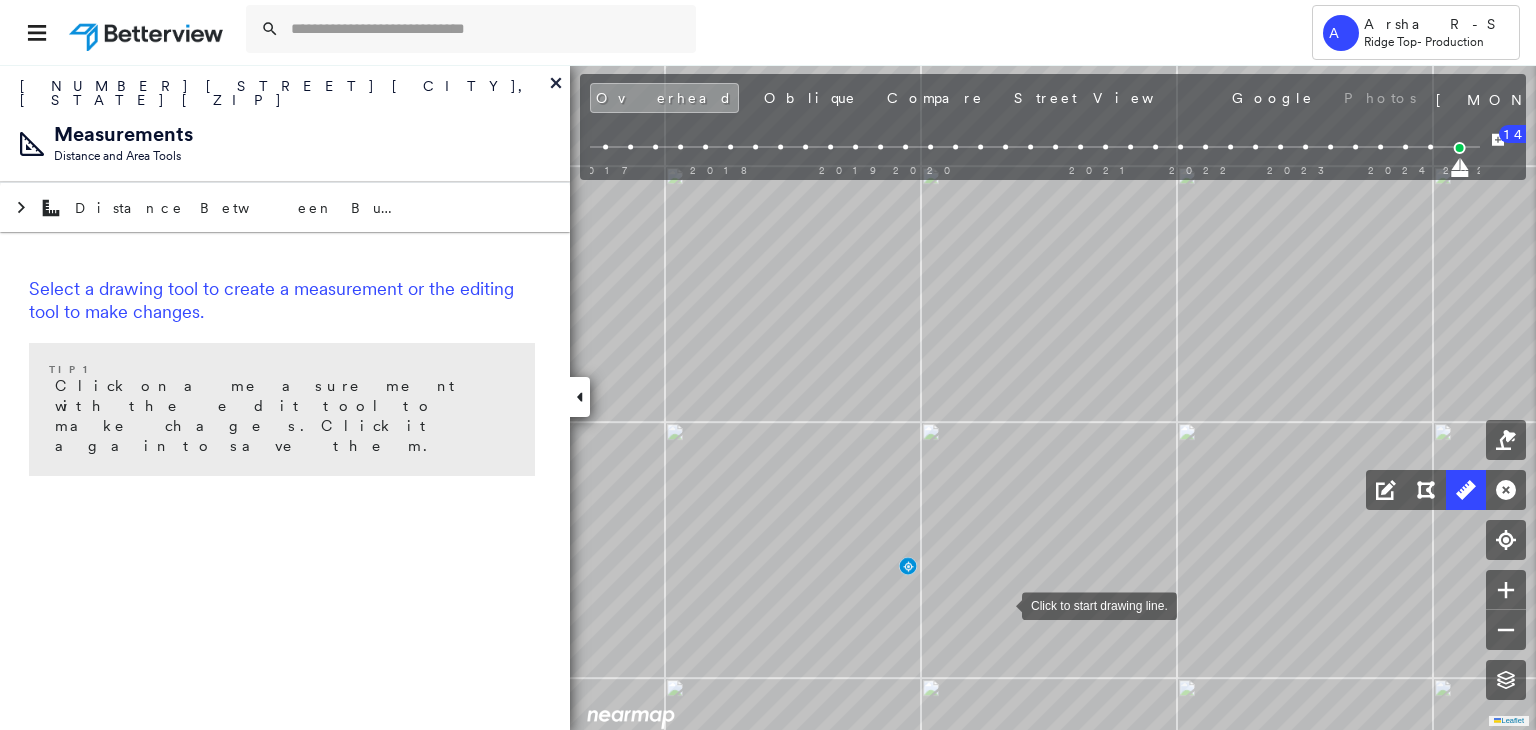 drag, startPoint x: 1002, startPoint y: 604, endPoint x: 1003, endPoint y: 503, distance: 101.00495 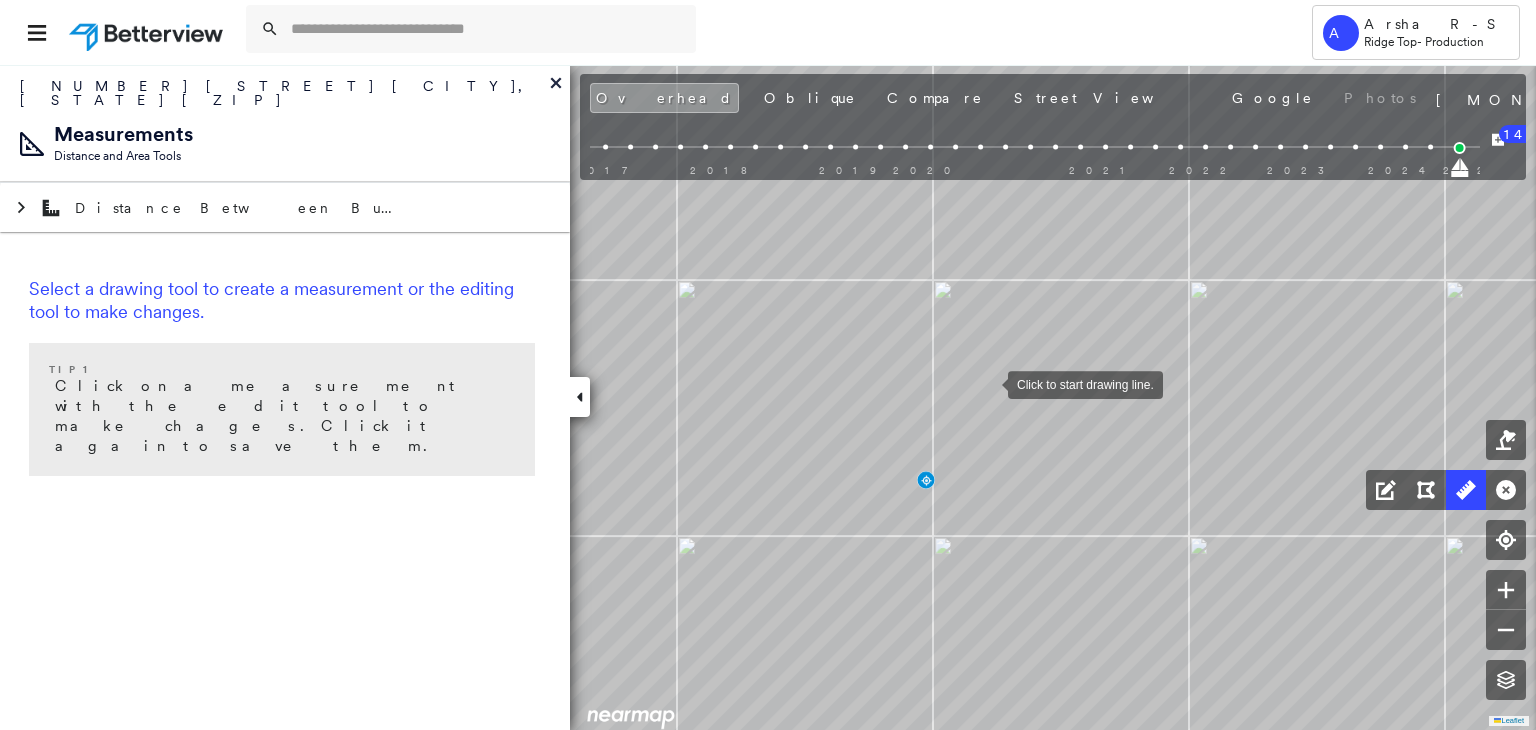 click at bounding box center [988, 383] 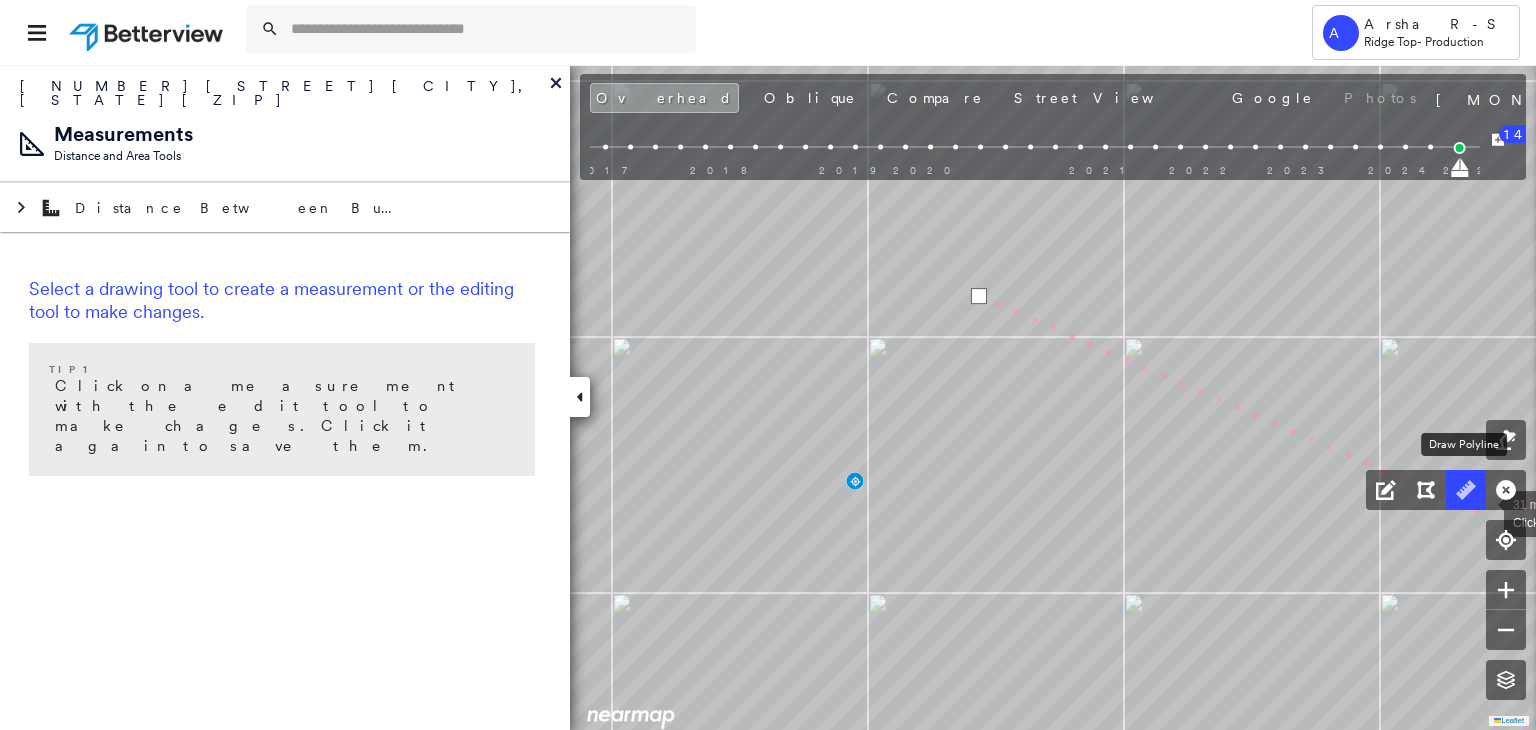 click 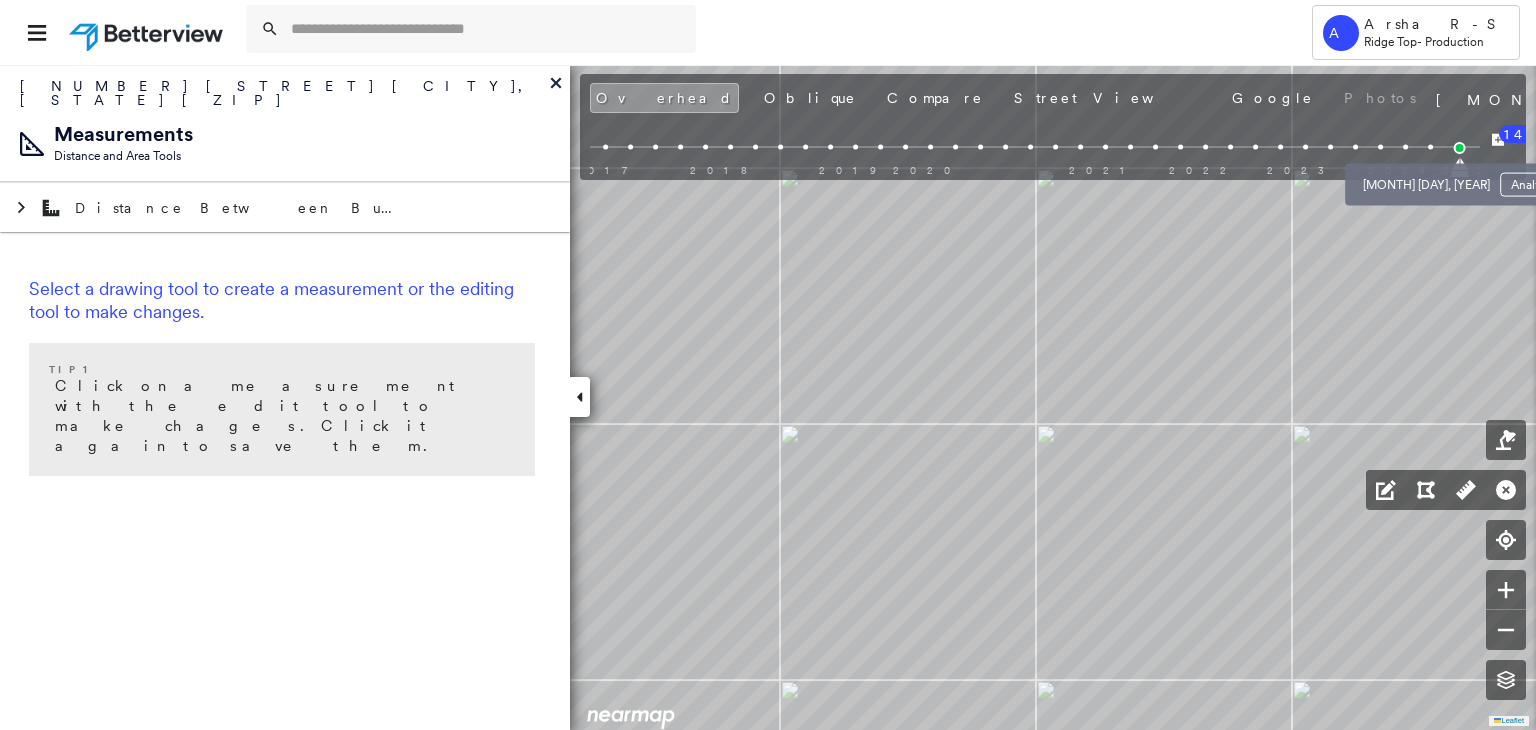 click at bounding box center [1430, 147] 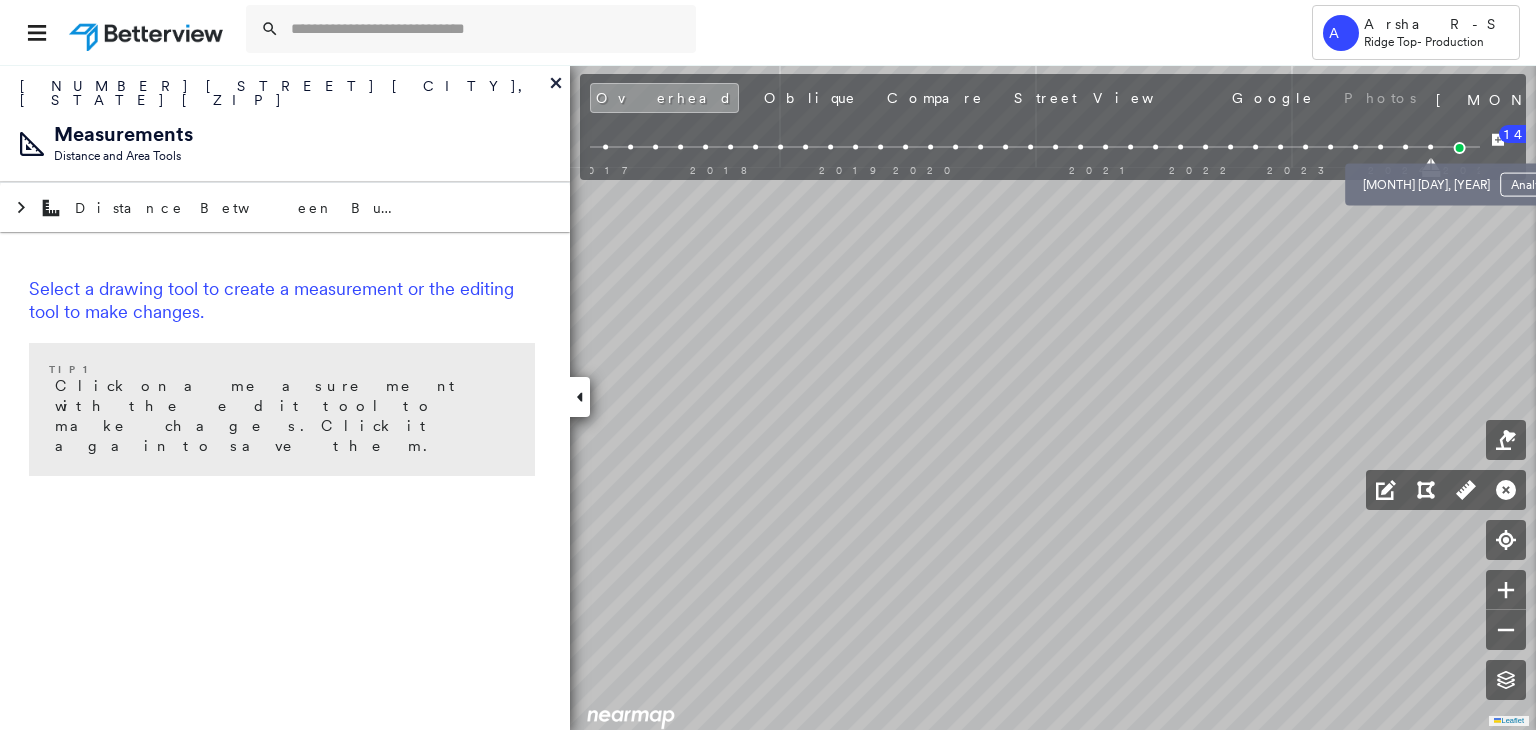 click at bounding box center (1430, 147) 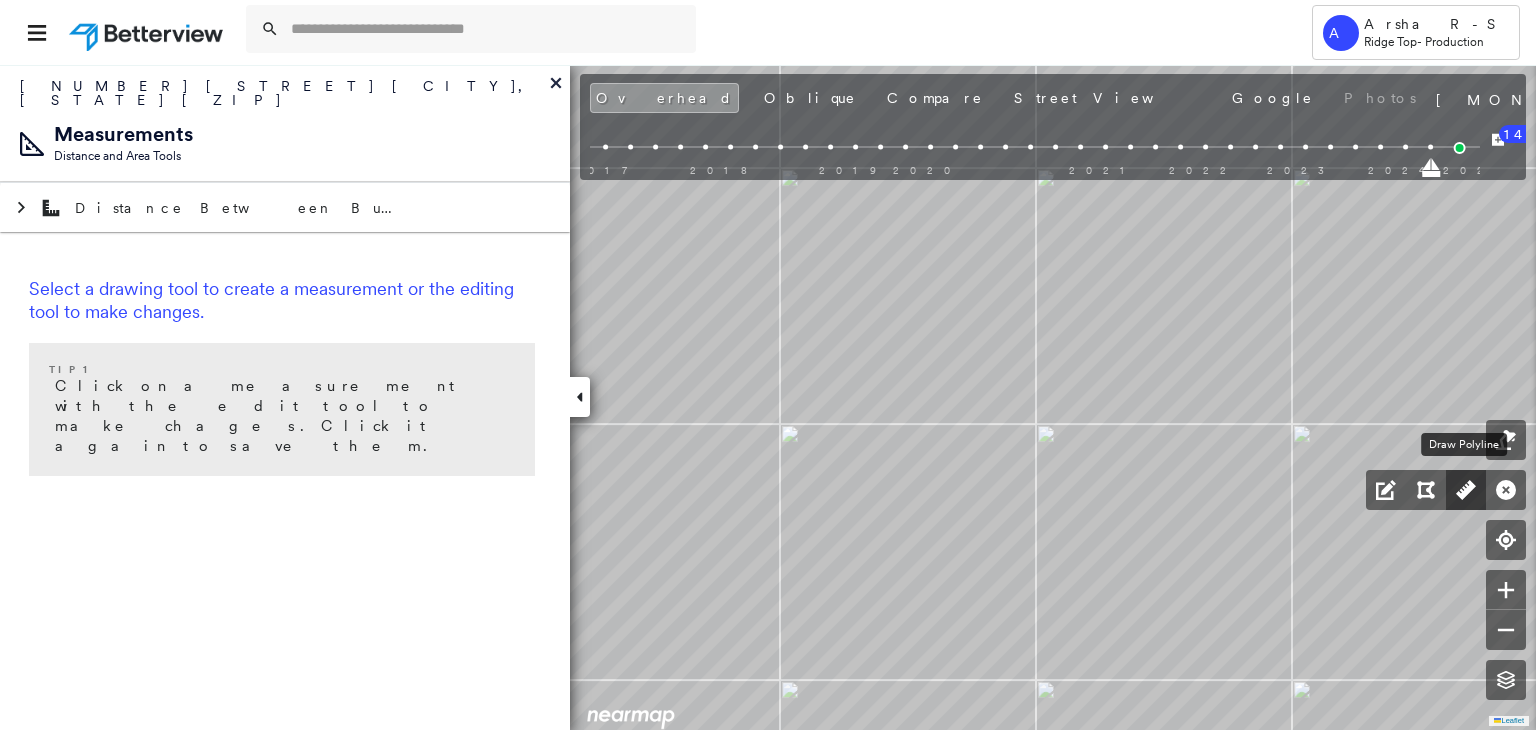 click at bounding box center [1466, 490] 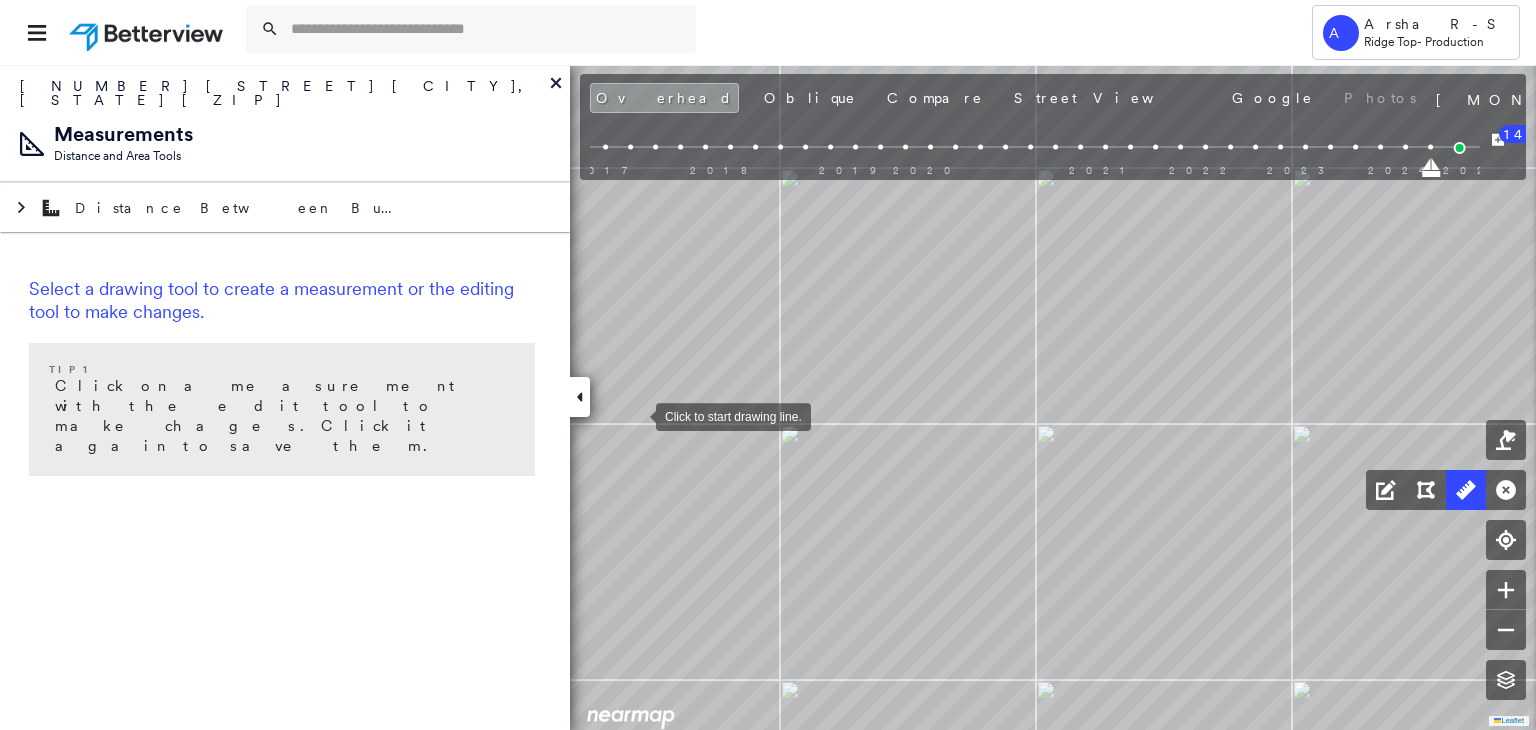 drag, startPoint x: 636, startPoint y: 415, endPoint x: 675, endPoint y: 566, distance: 155.95512 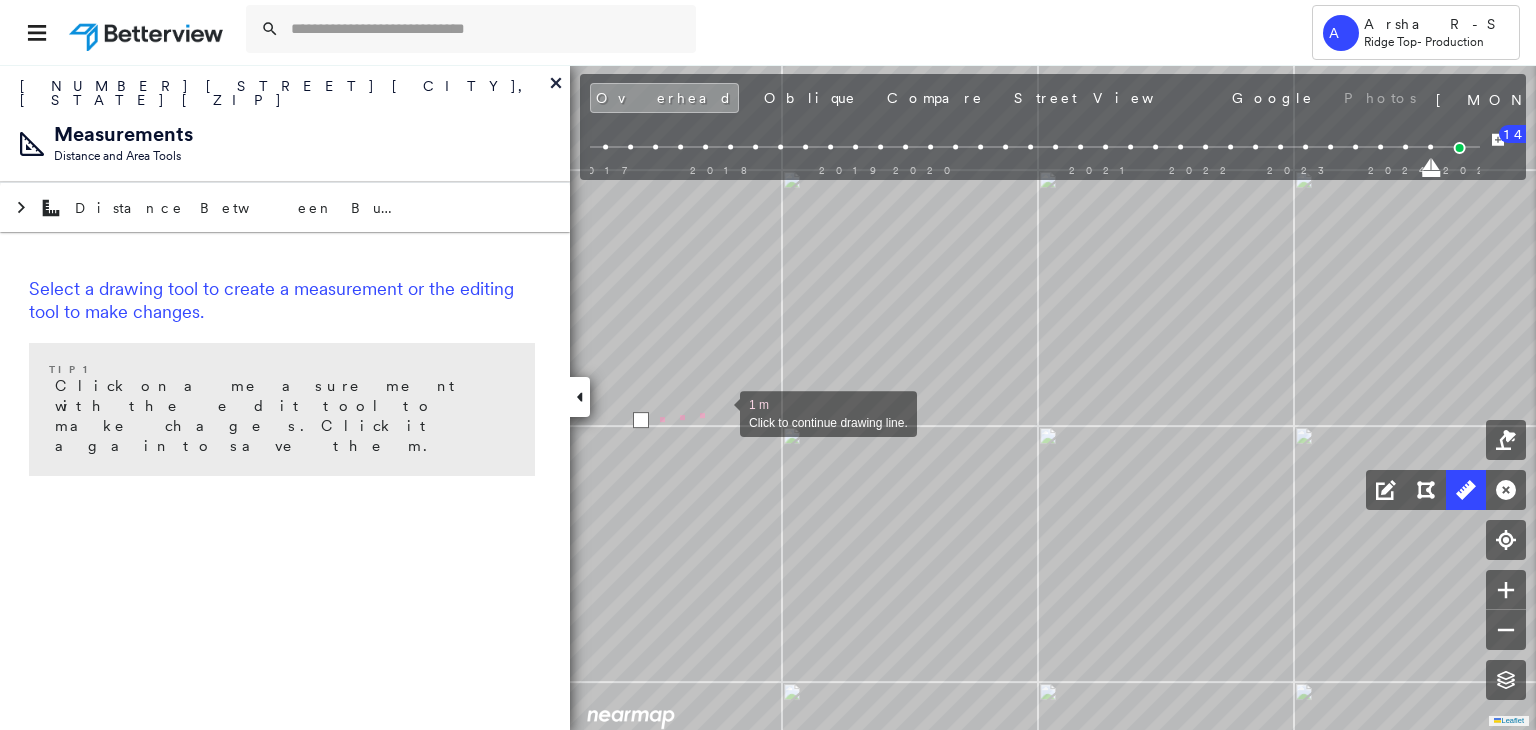 click at bounding box center (720, 412) 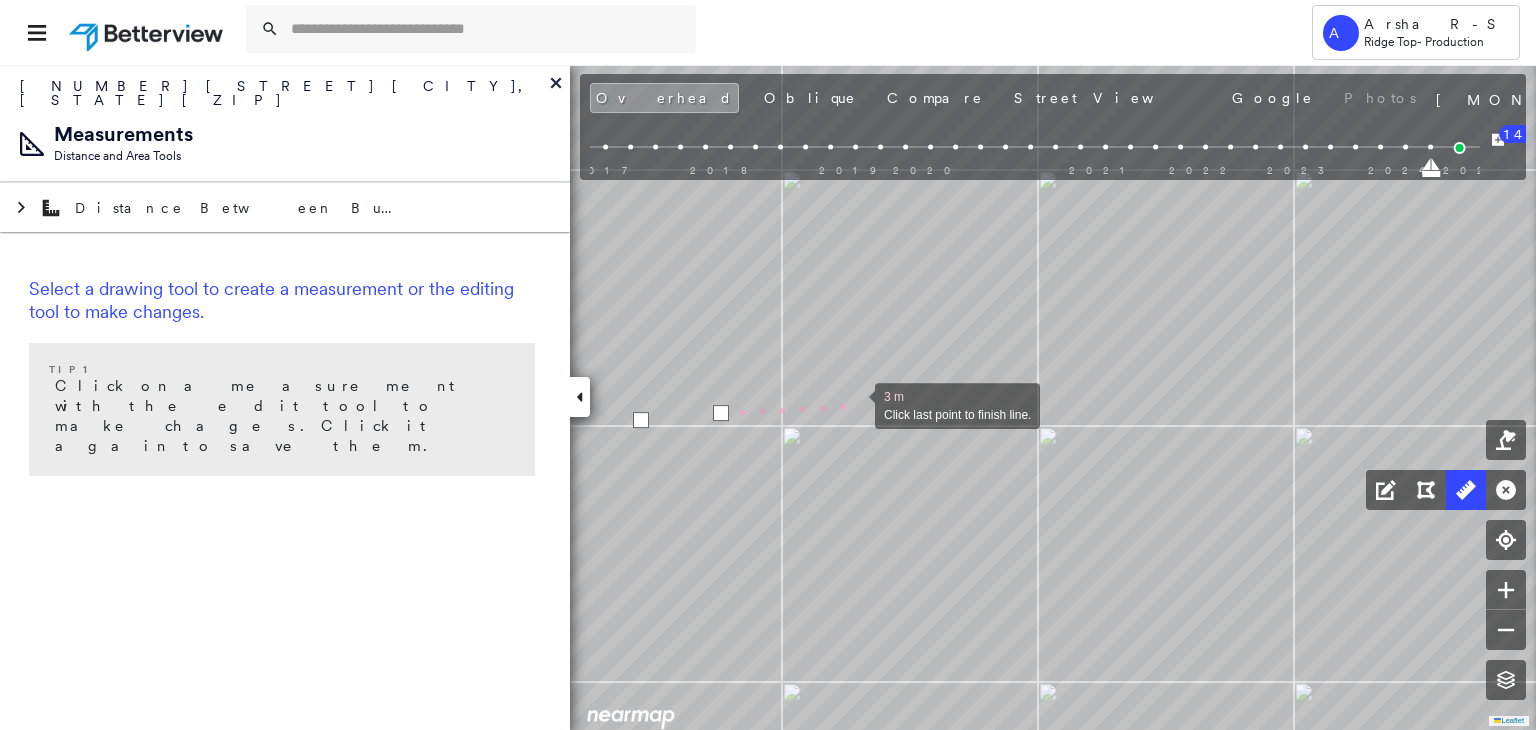 click at bounding box center [855, 404] 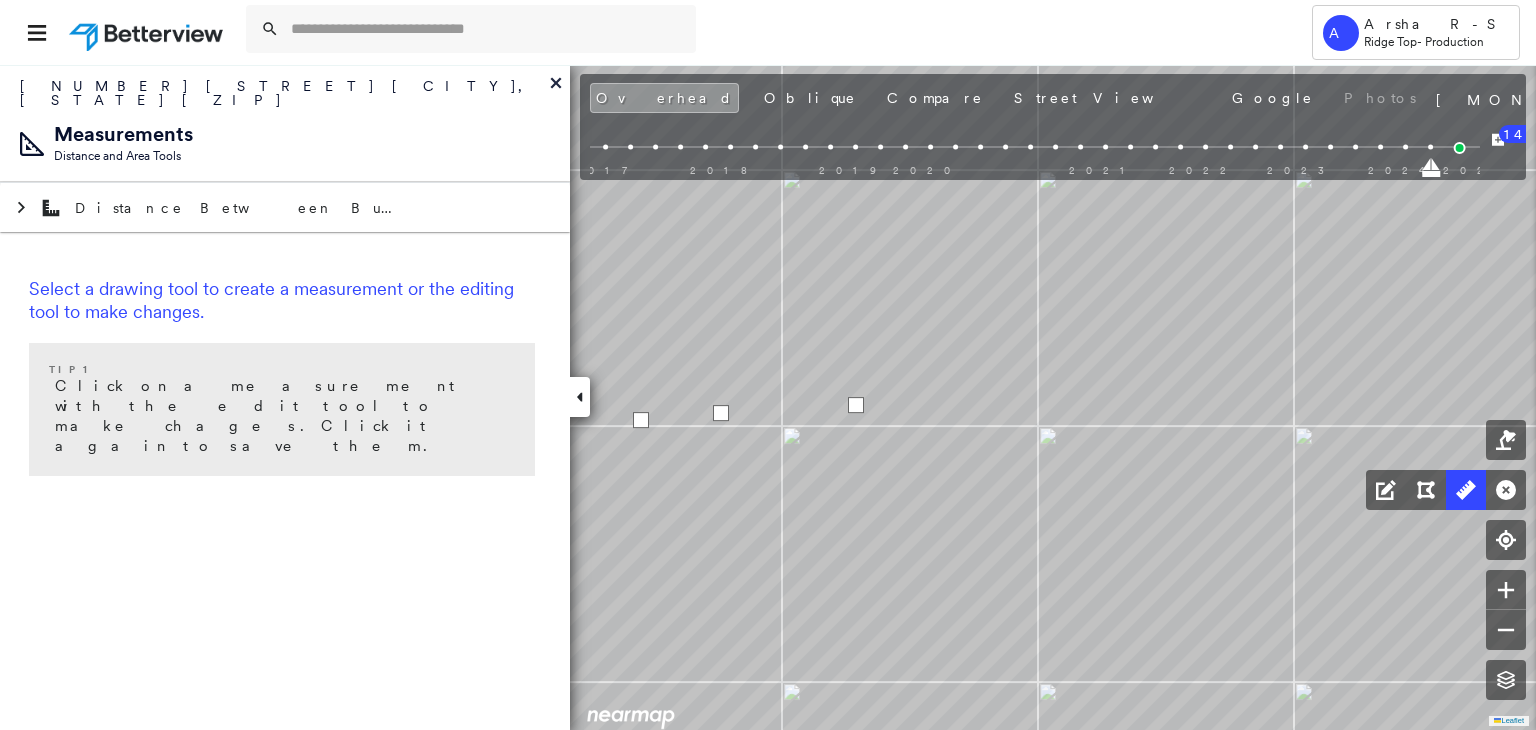click at bounding box center [856, 405] 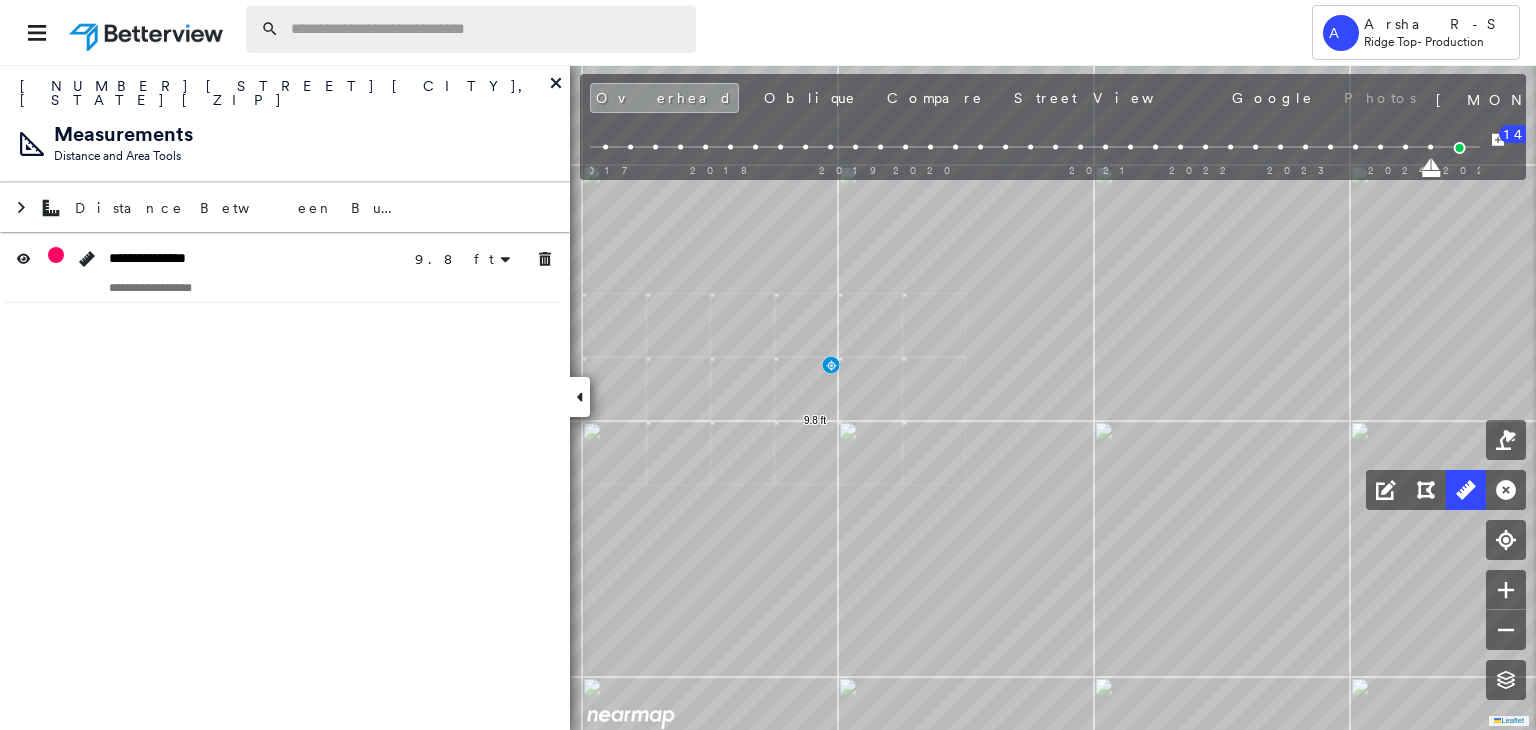 click at bounding box center [487, 29] 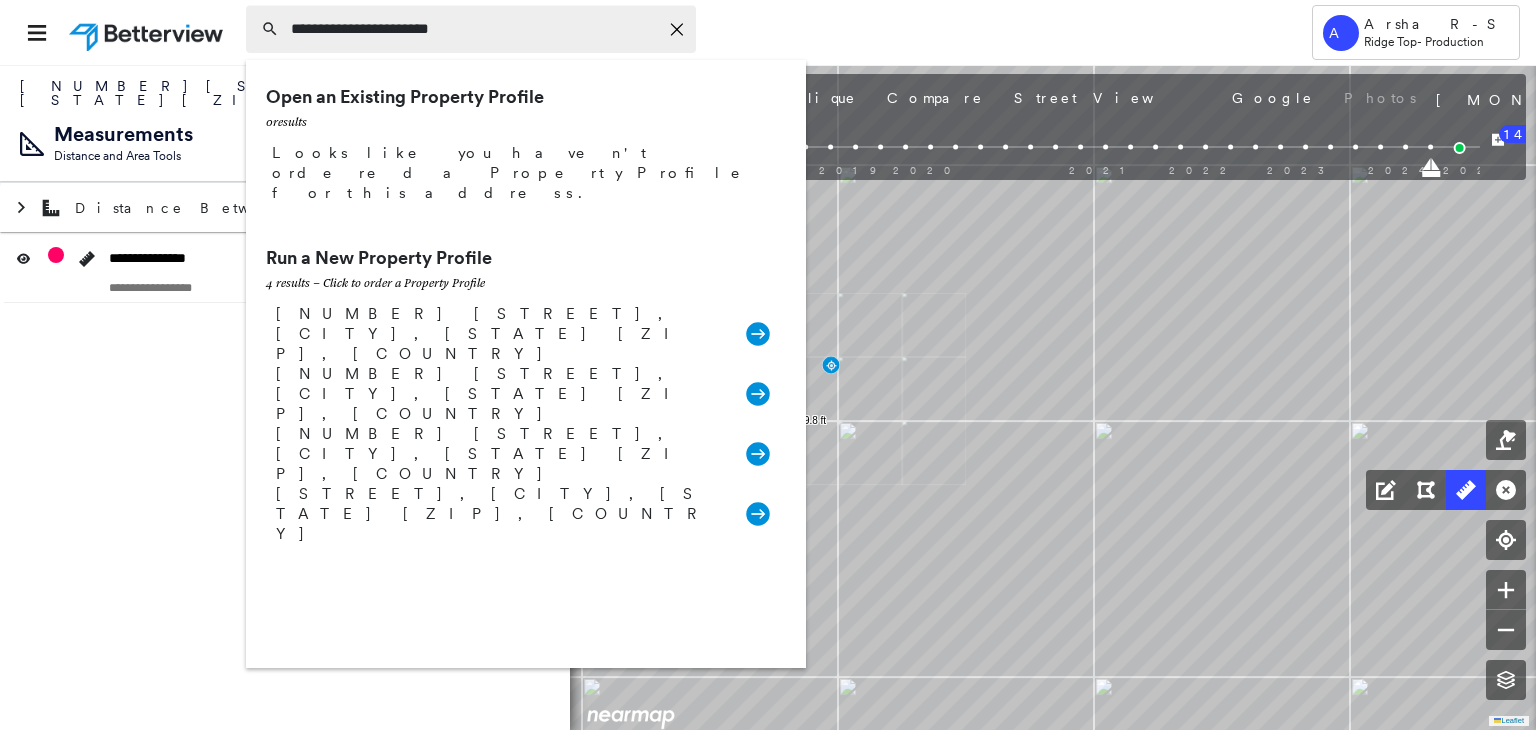 type on "**********" 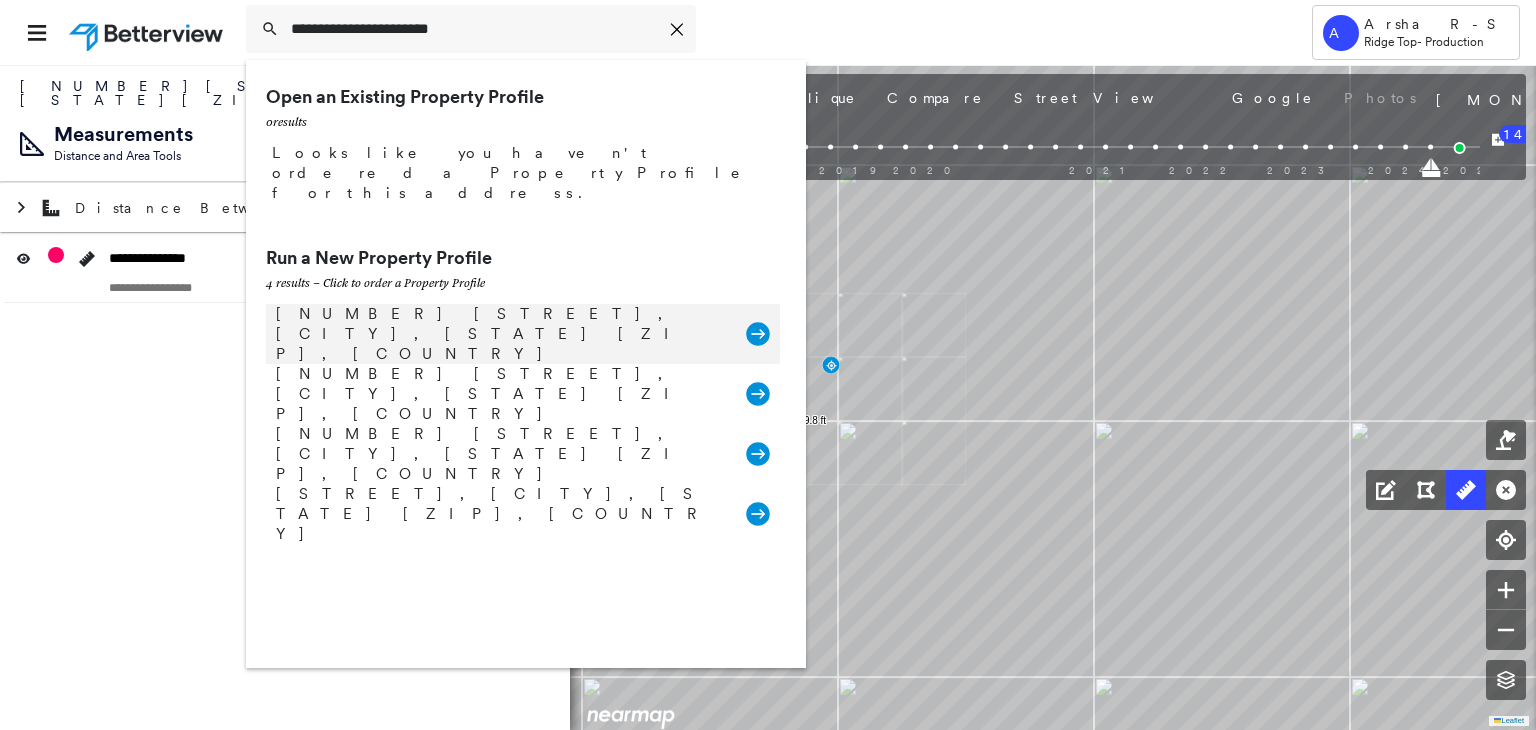 click on "[NUMBER] [STREET], [CITY], [STATE] [ZIP], [COUNTRY]" at bounding box center [501, 334] 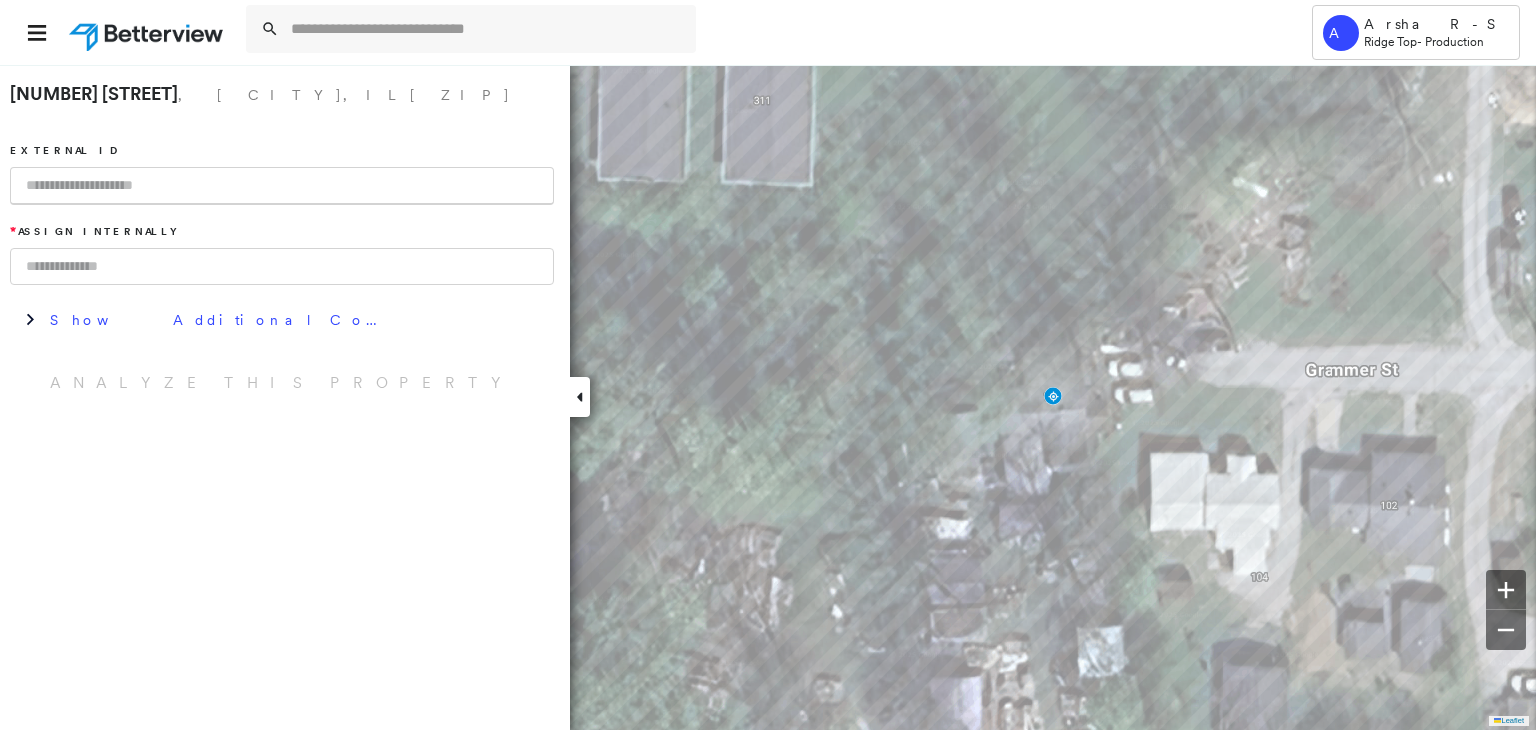 click at bounding box center [282, 186] 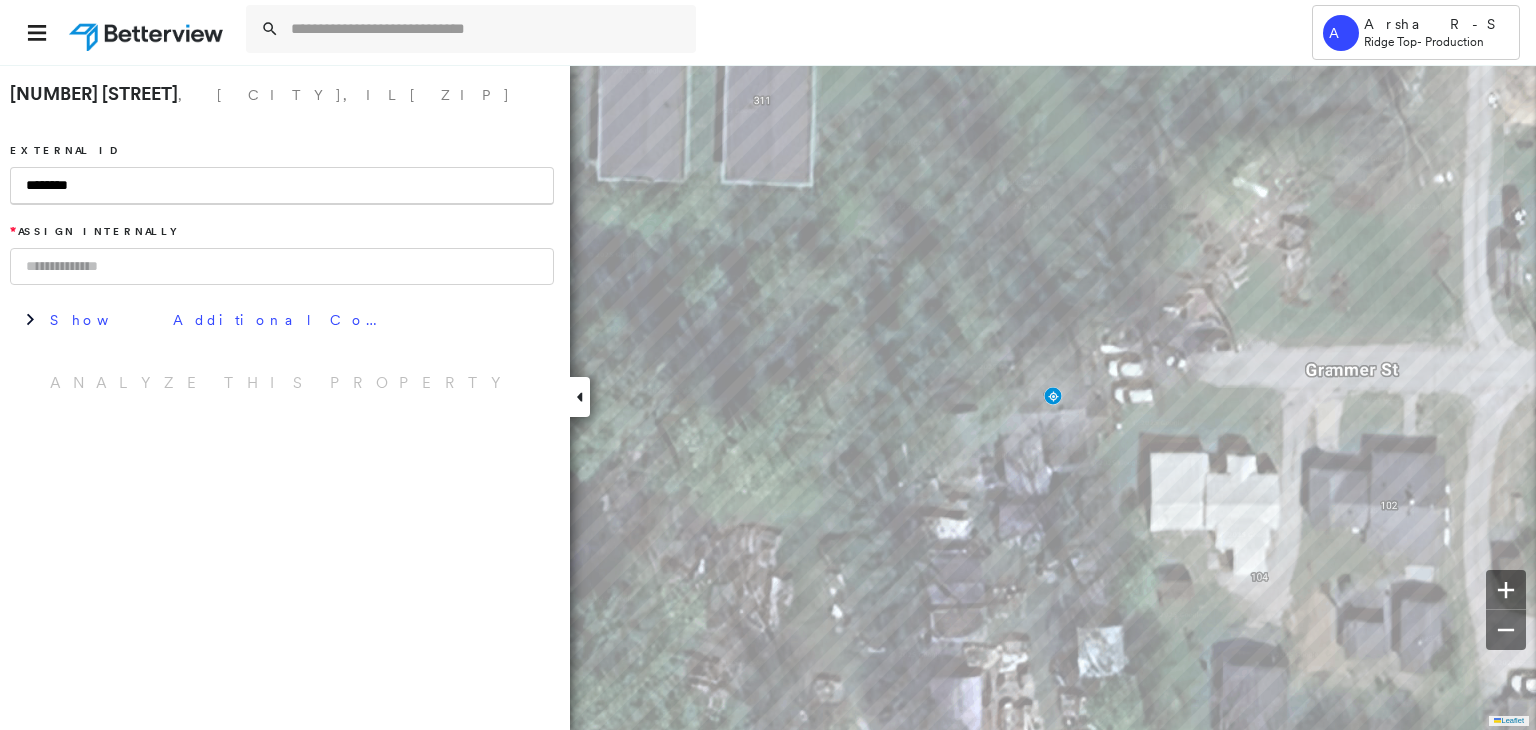 type on "********" 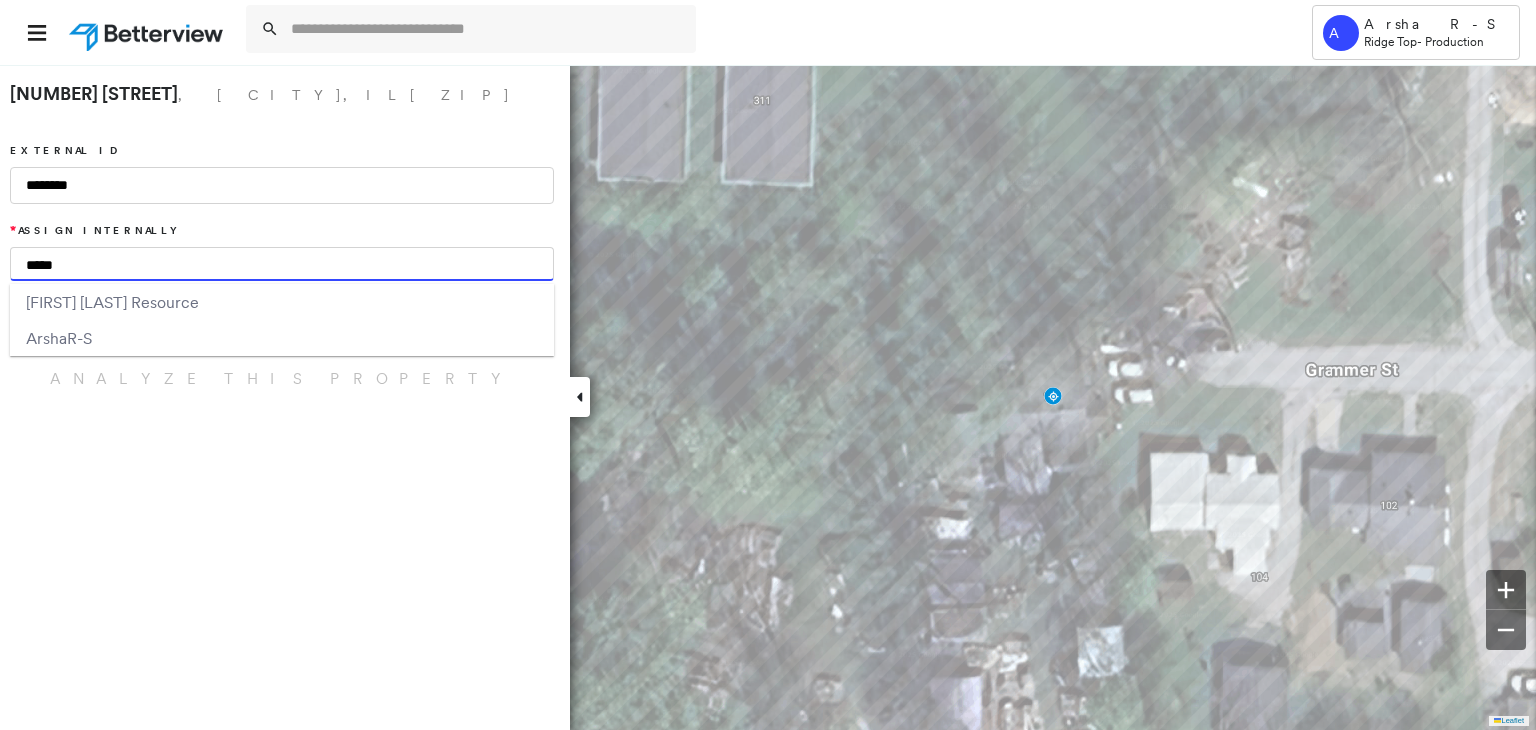 type on "*****" 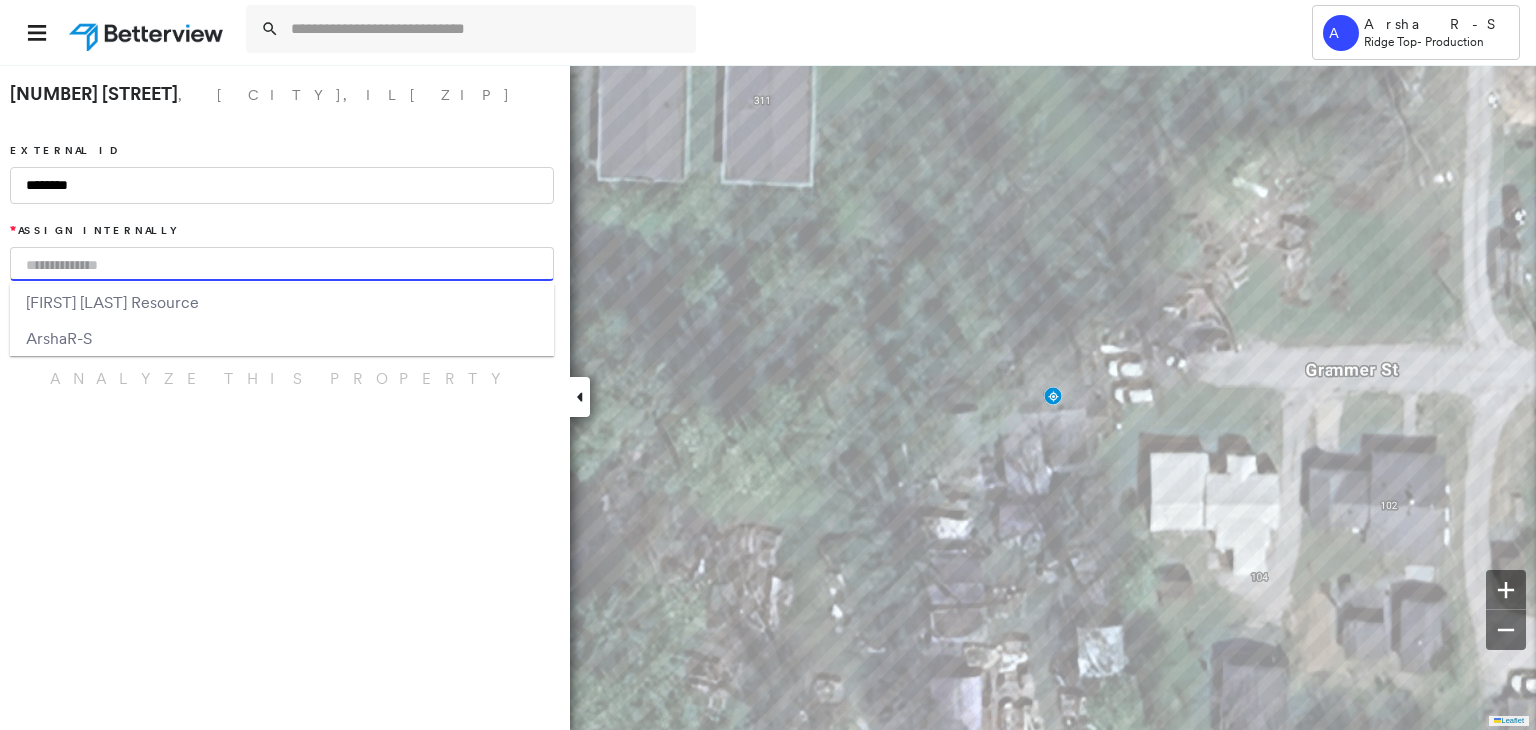 click on "[NUMBER] [STREET] , [CITY], [STATE] [ZIP] External ID ******** * Assign Internally [FIRST] [LAST] [FIRST] R-S Show Additional Company Data Analyze This Property" at bounding box center [282, 235] 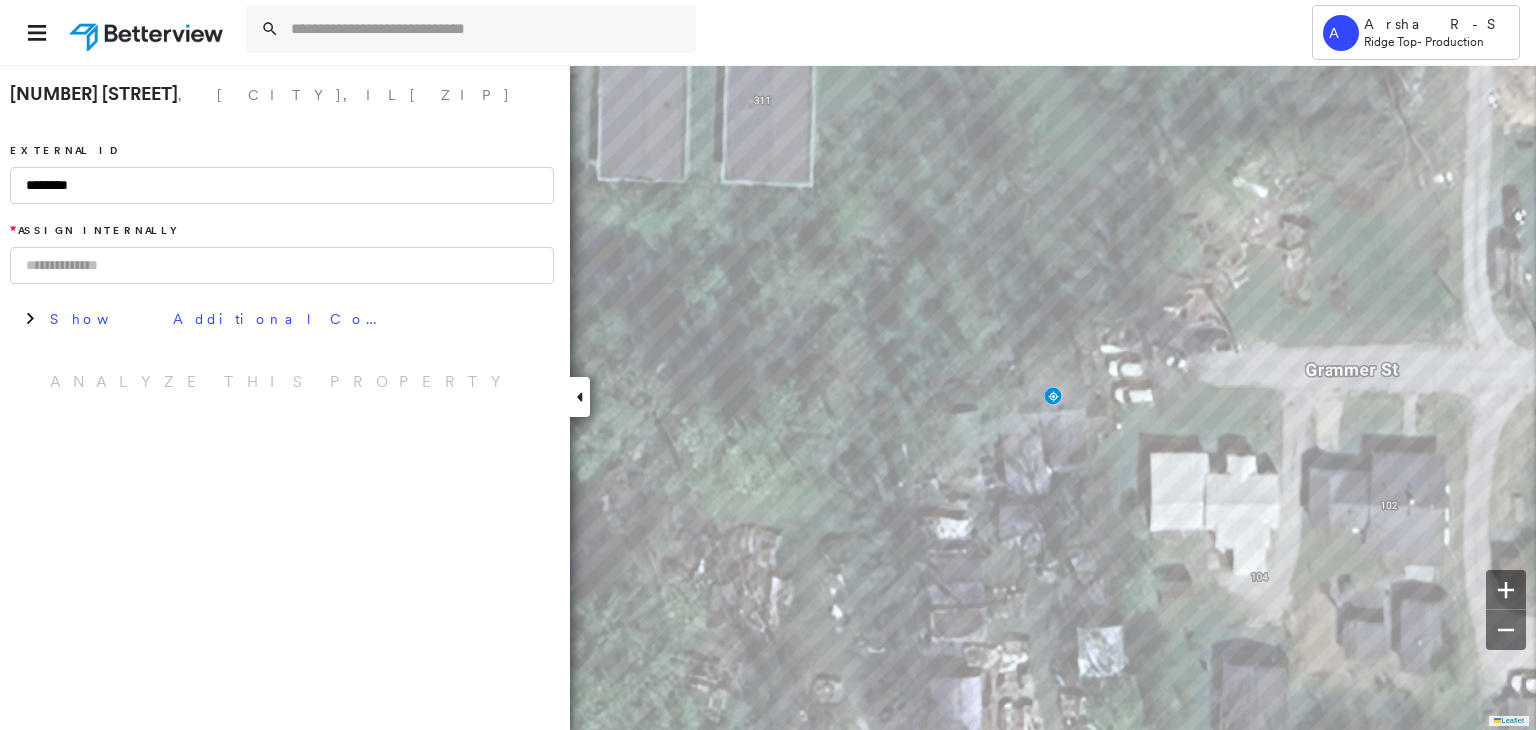 click at bounding box center (282, 265) 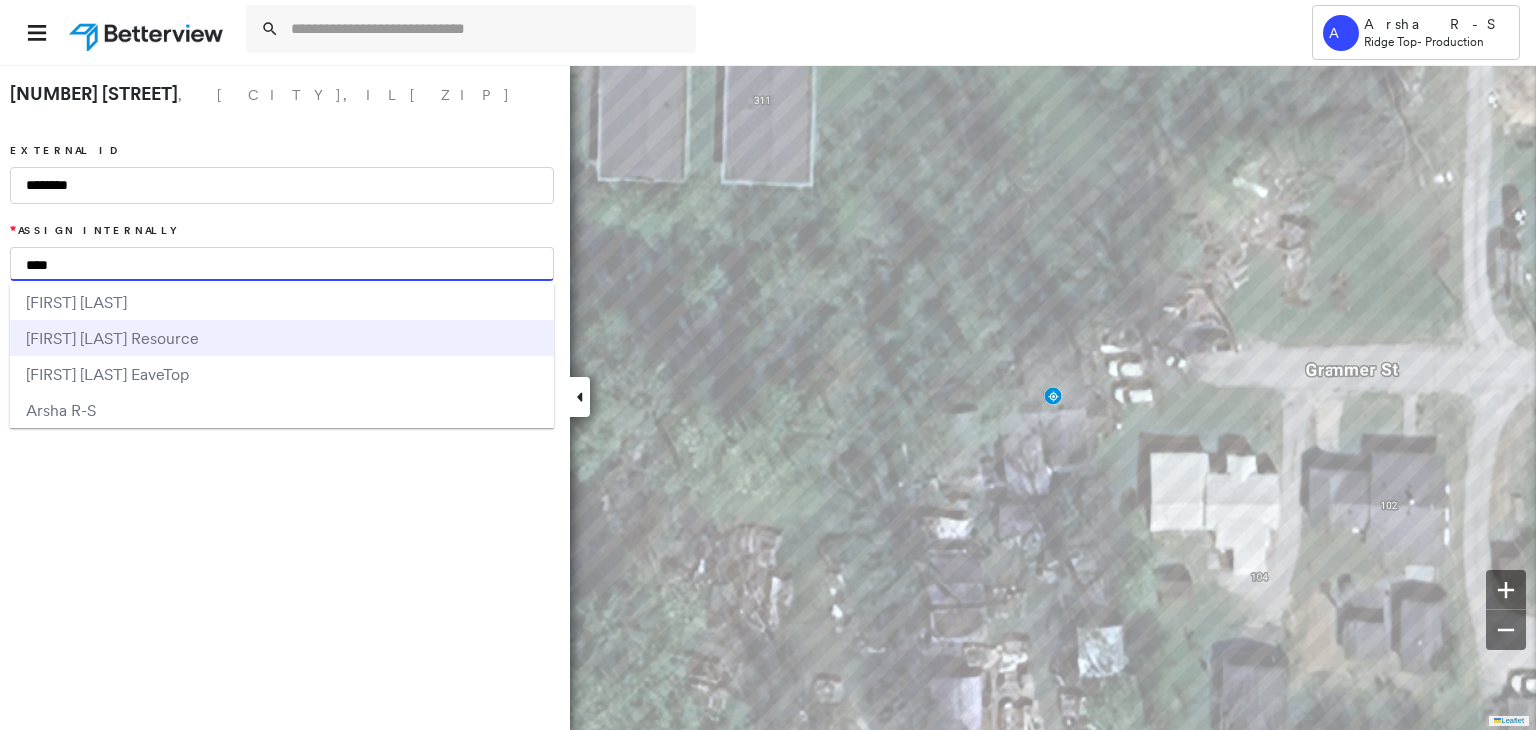 type on "****" 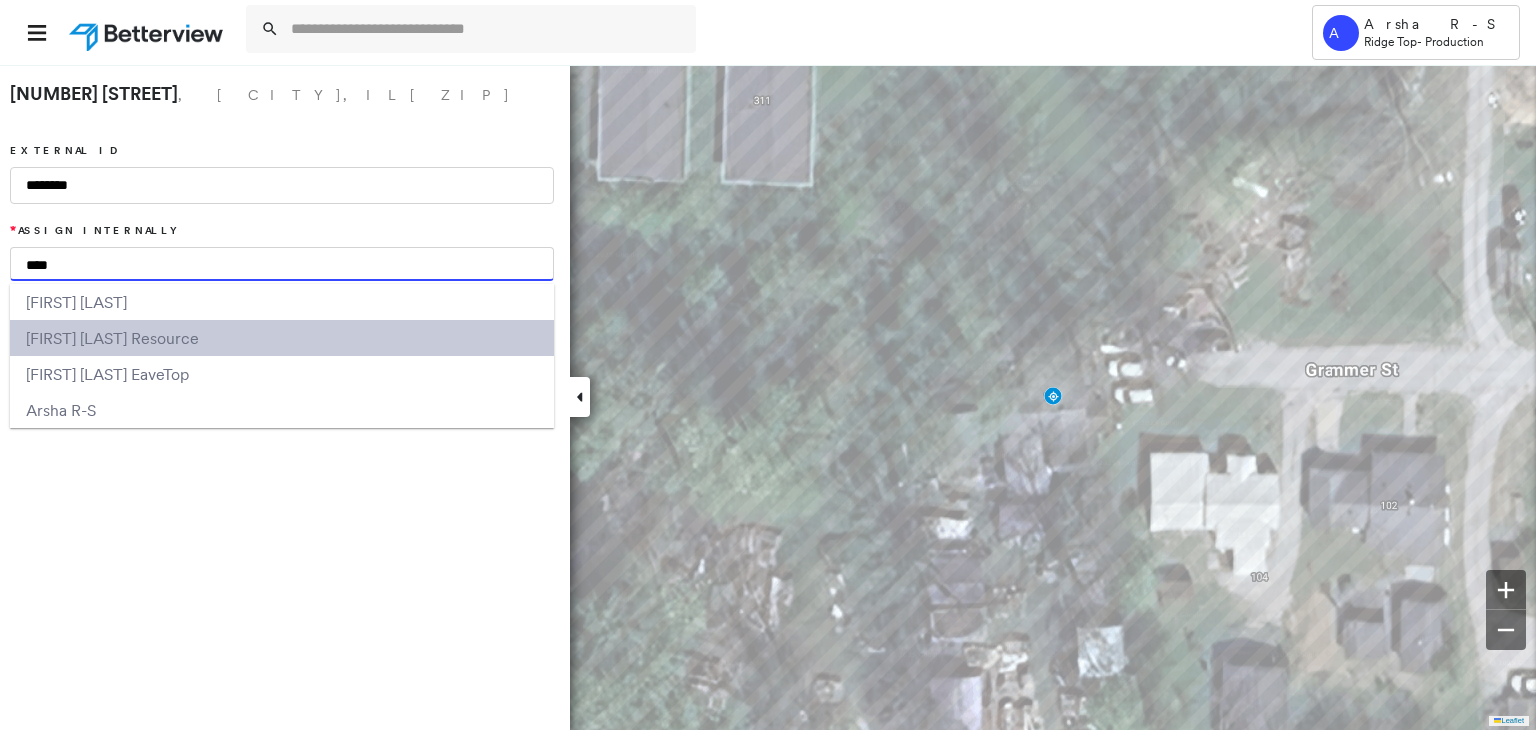 click on "[FIRST] [LAST] Resource" at bounding box center [112, 338] 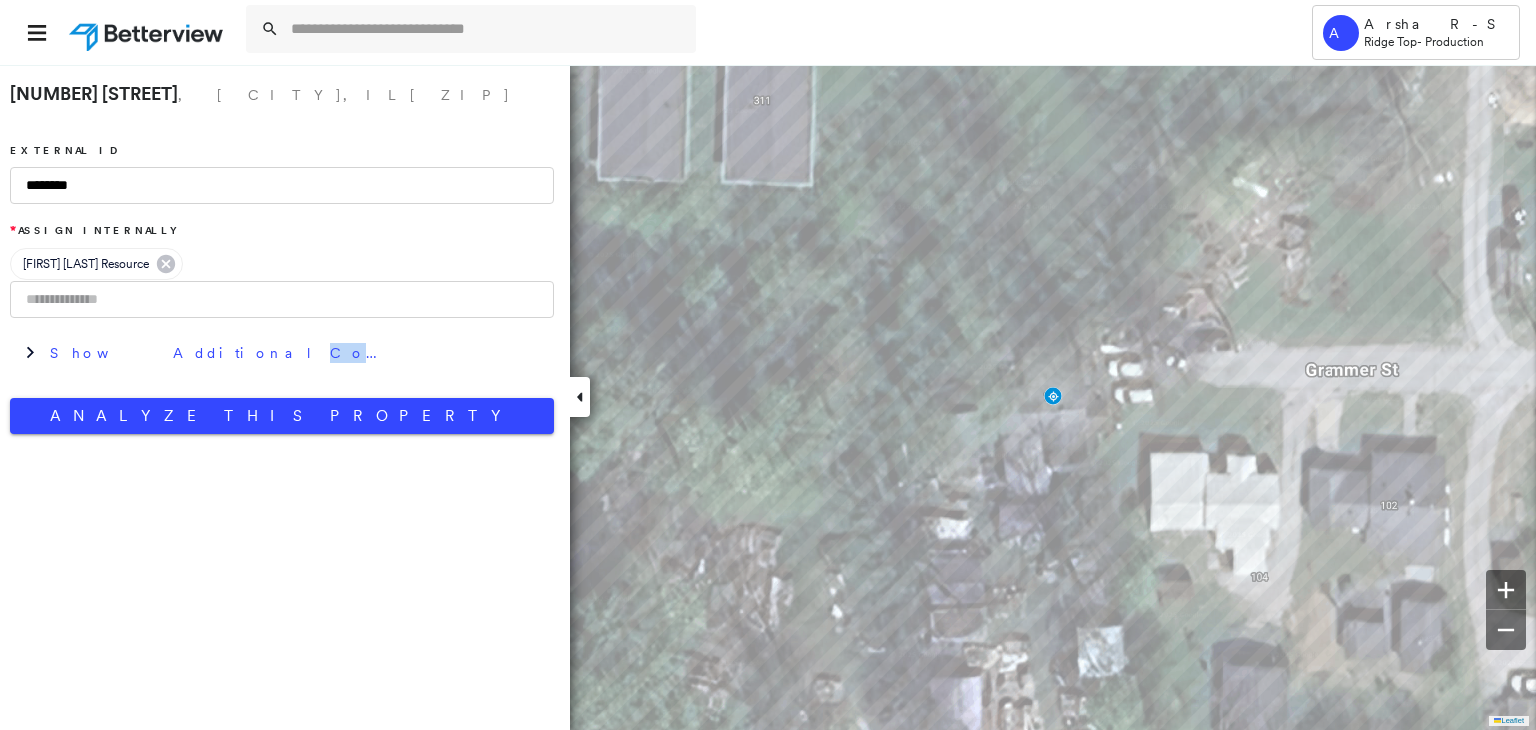 click on "Show Additional Company Data" at bounding box center [282, 353] 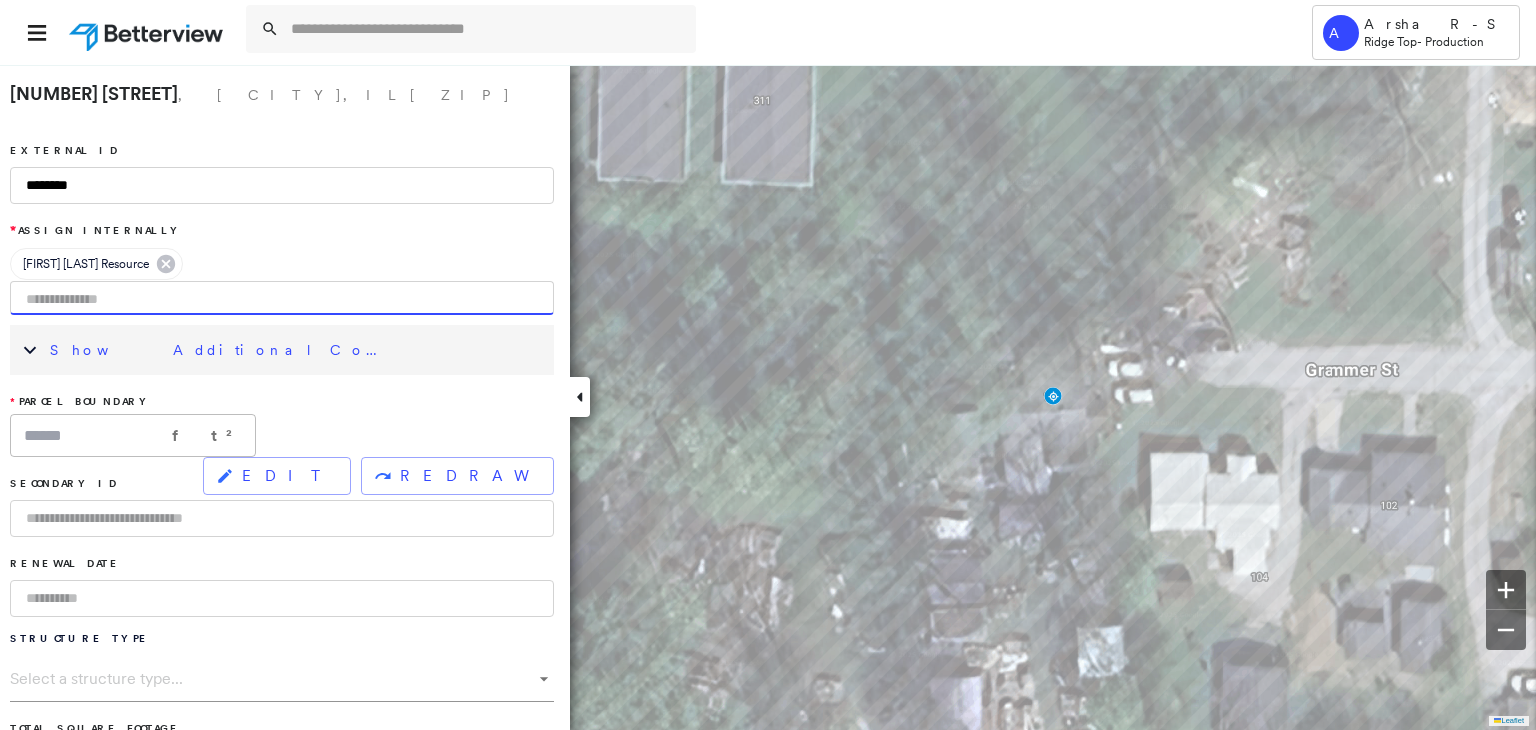 click at bounding box center [282, 298] 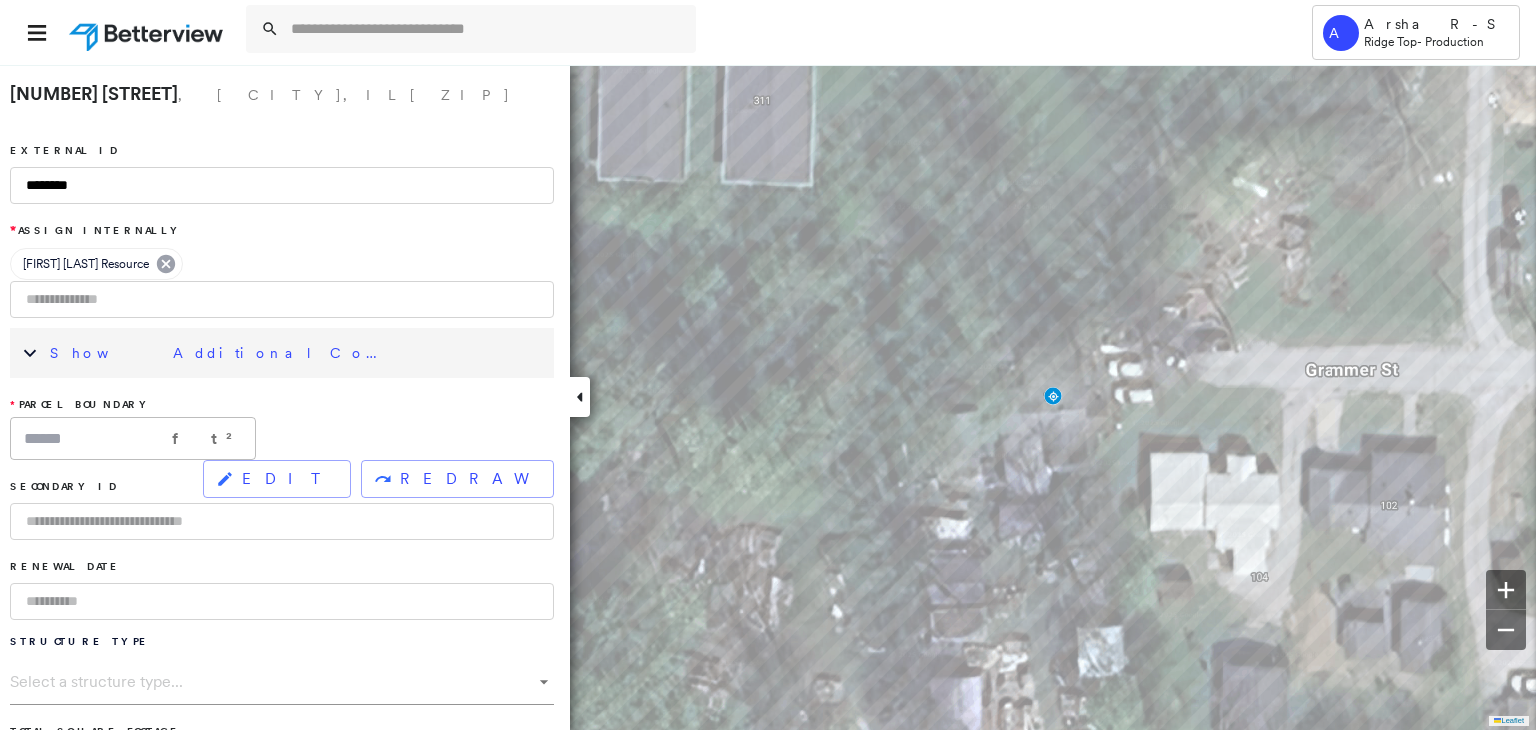 click 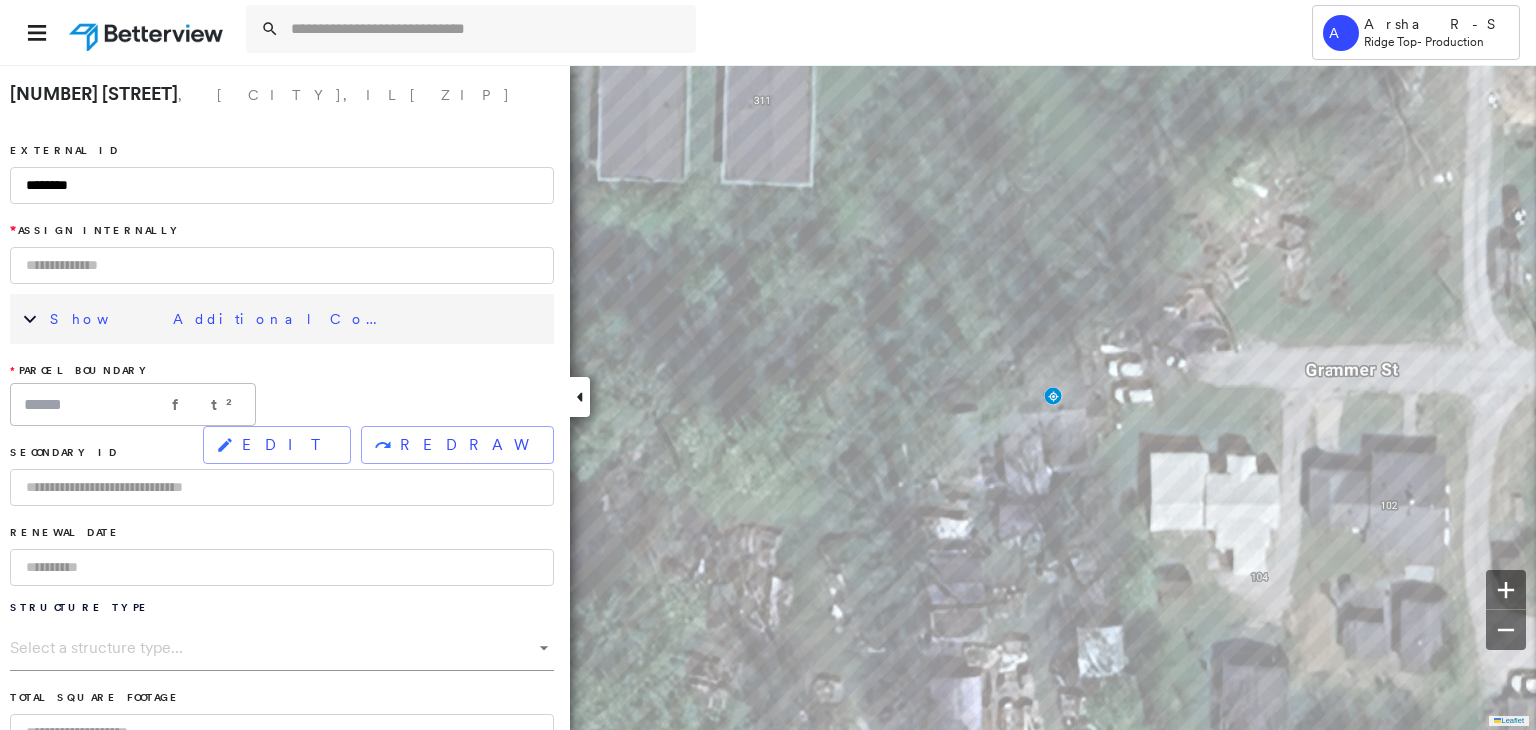 click at bounding box center [282, 265] 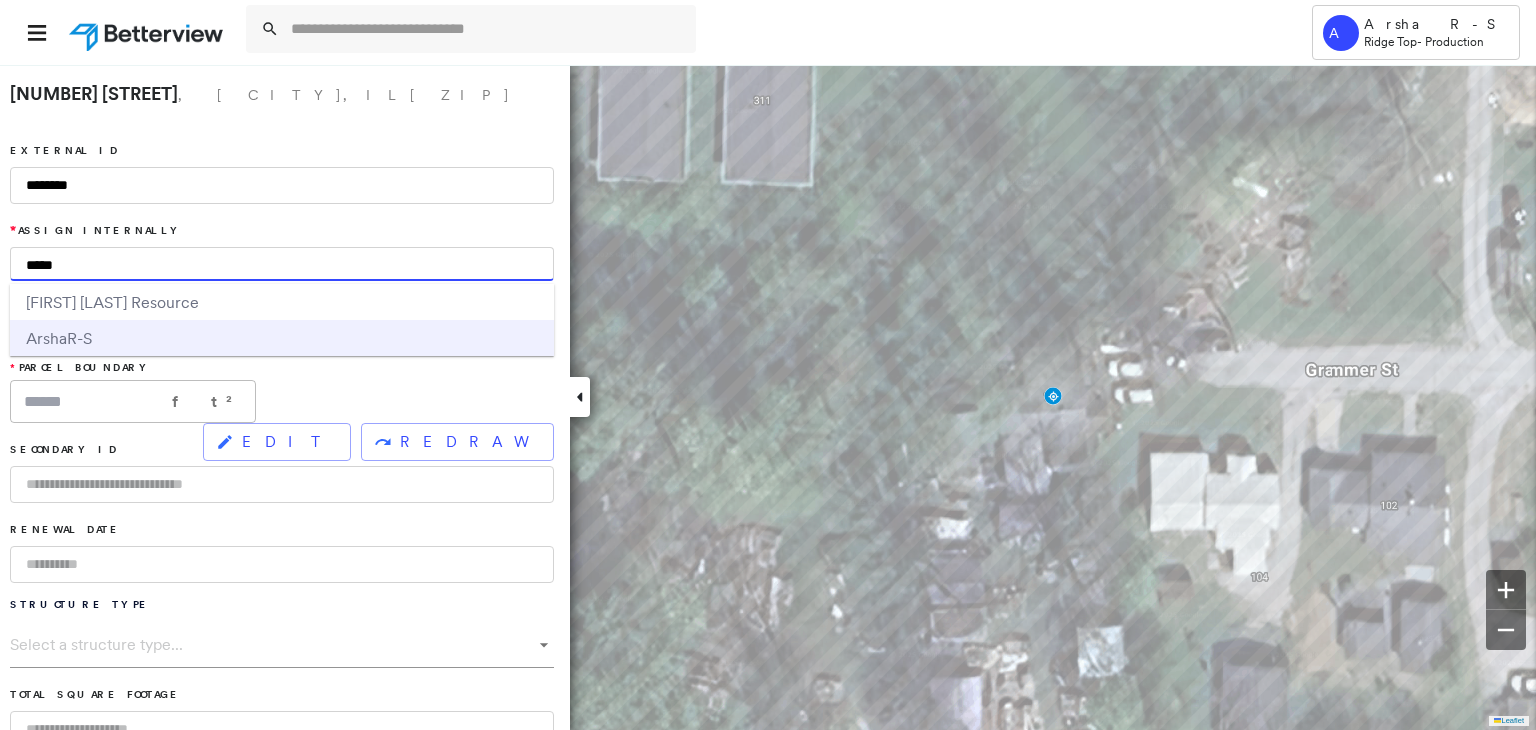 type on "*****" 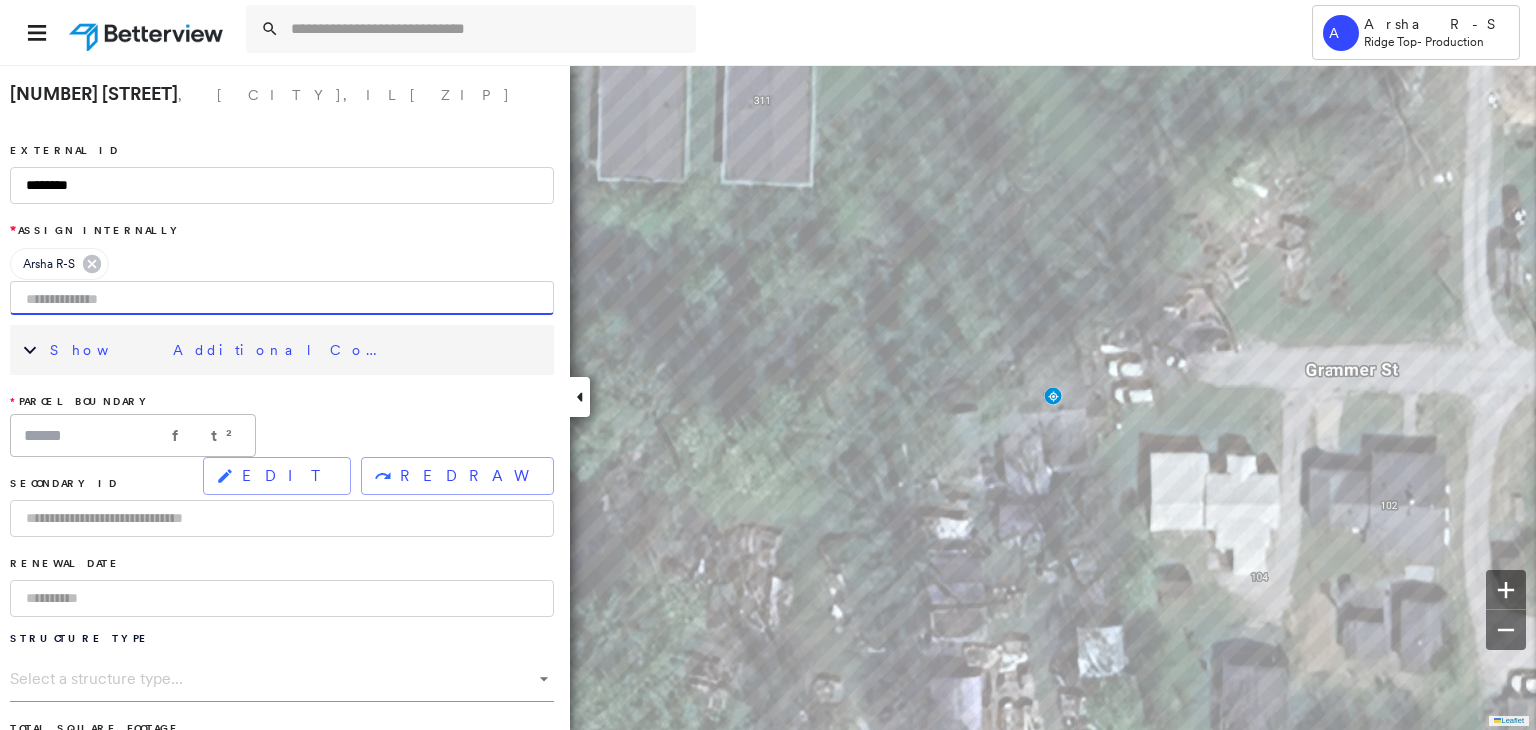 click on "Show Additional Company Data" at bounding box center [220, 350] 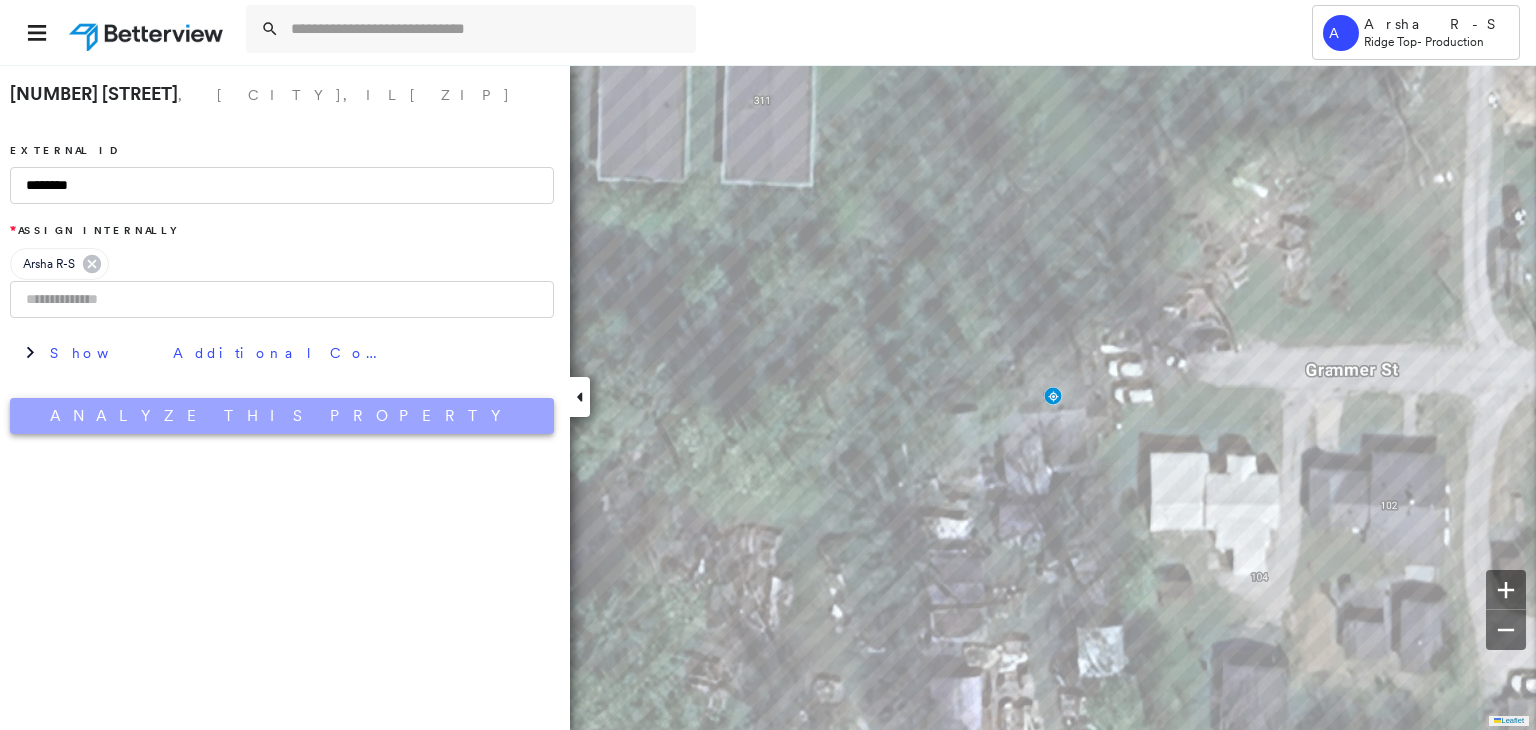 click on "Analyze This Property" at bounding box center (282, 416) 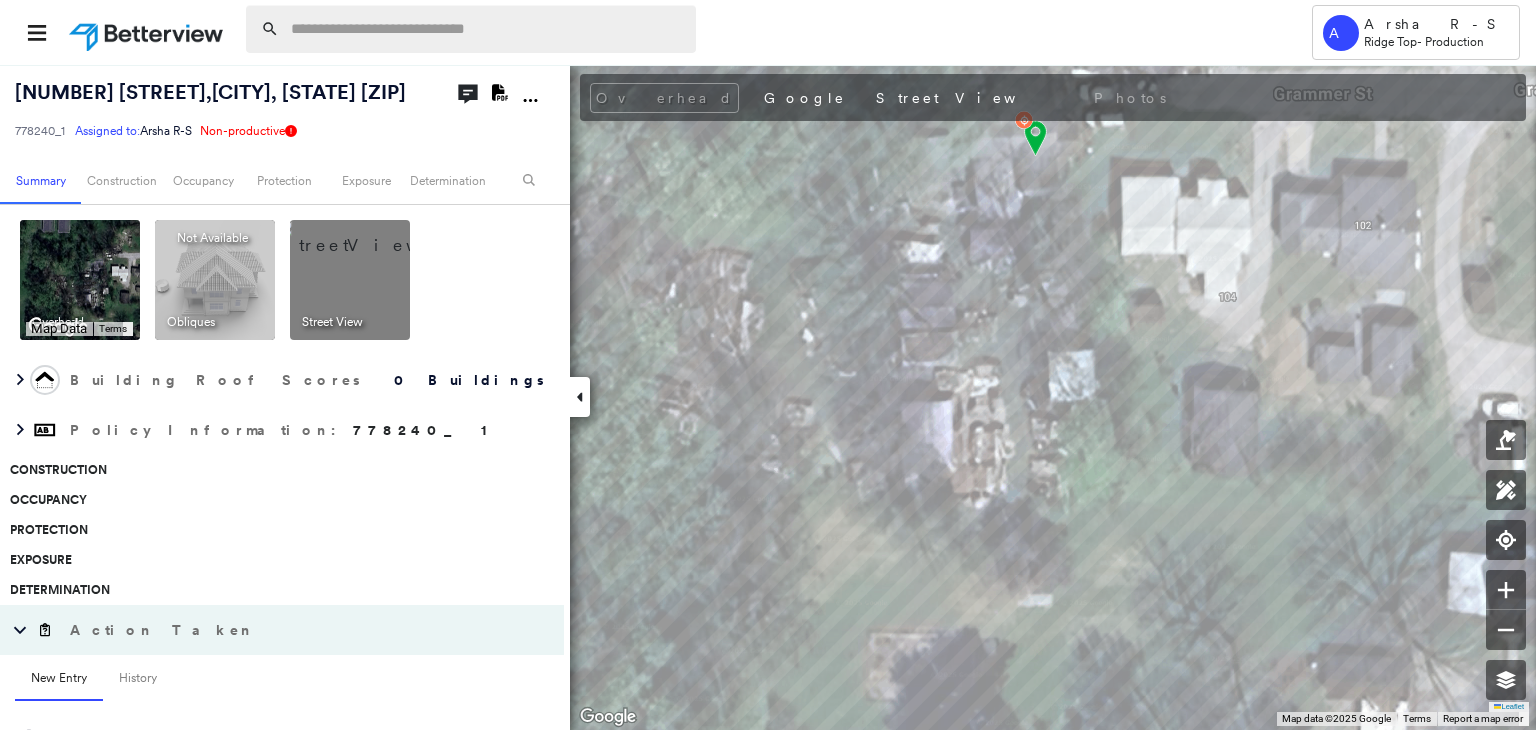 click at bounding box center (487, 29) 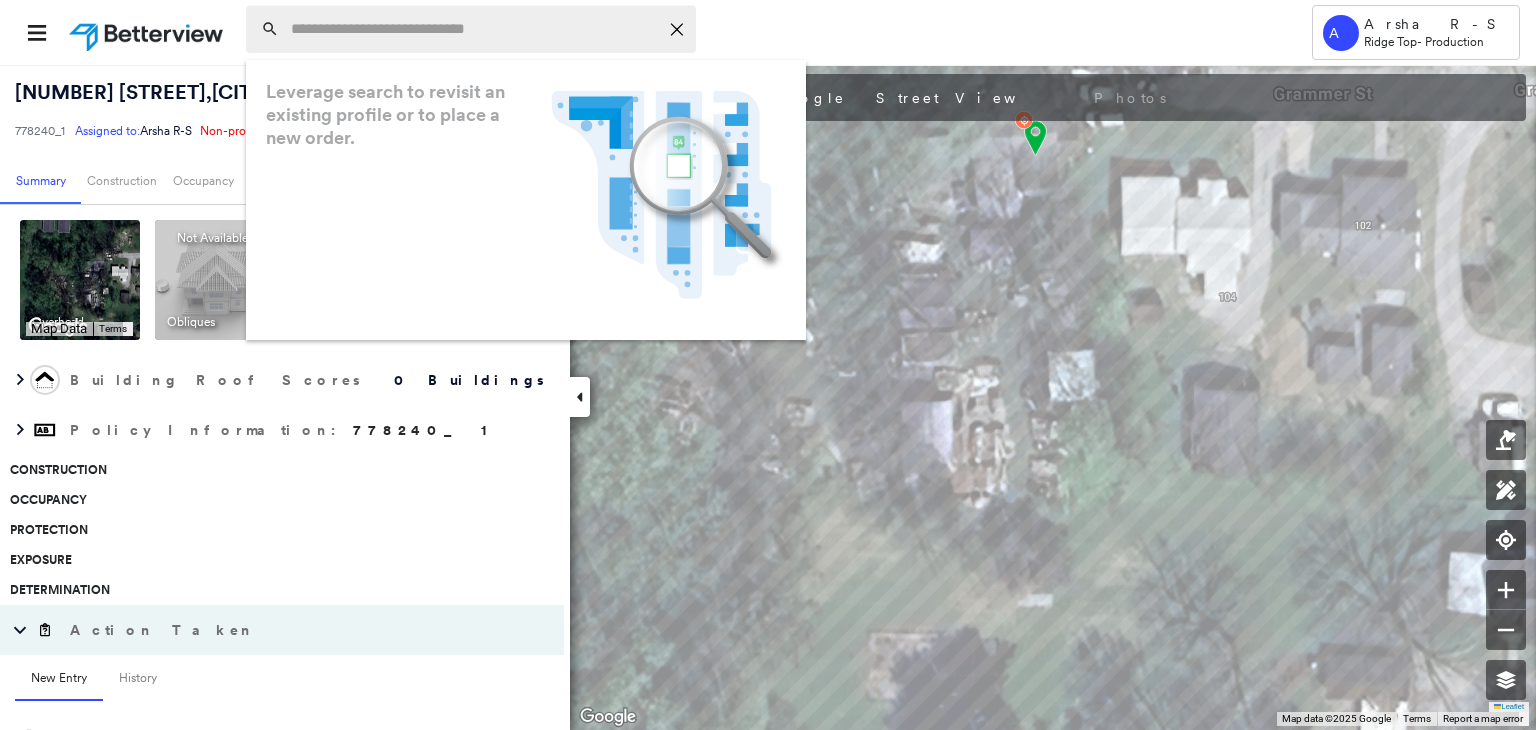 paste on "**********" 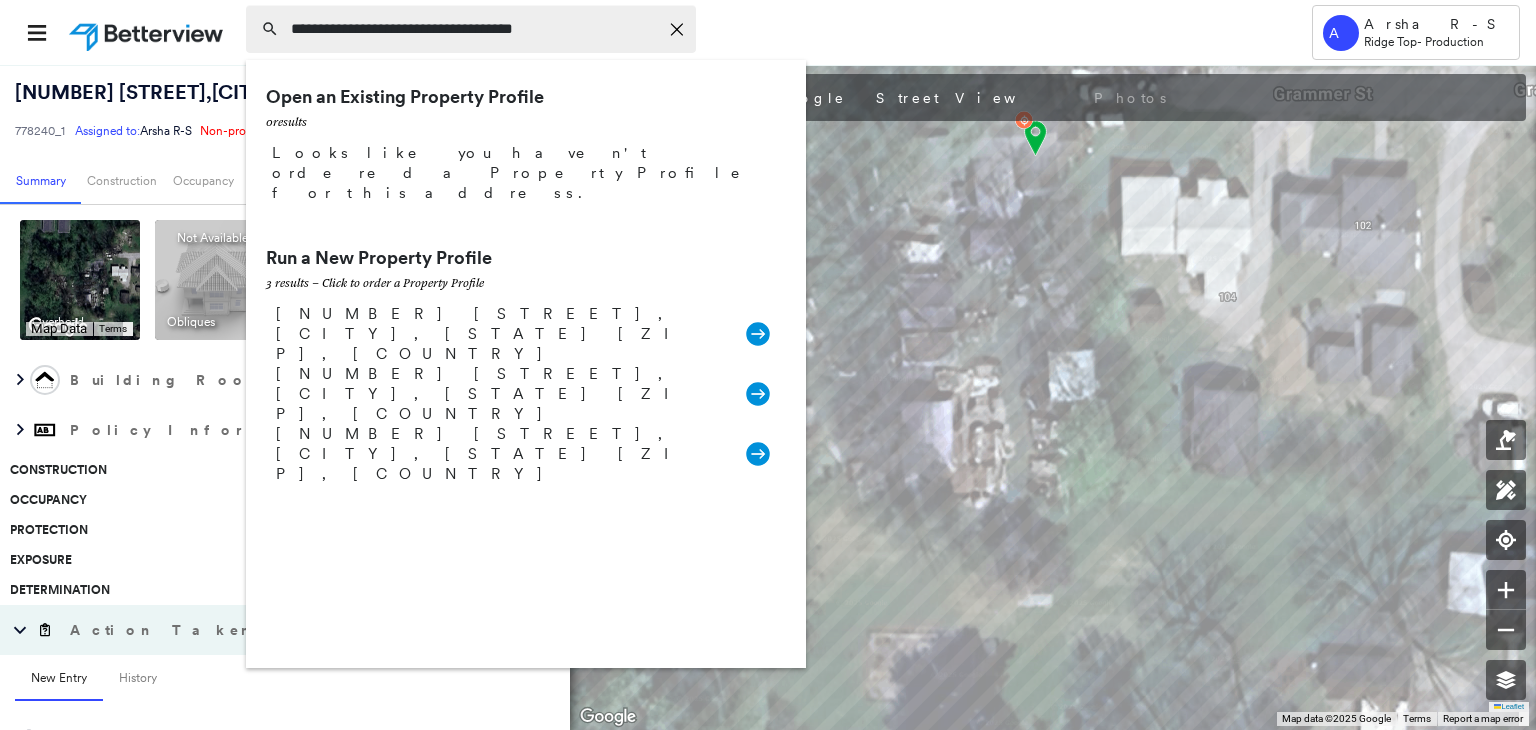 type on "**********" 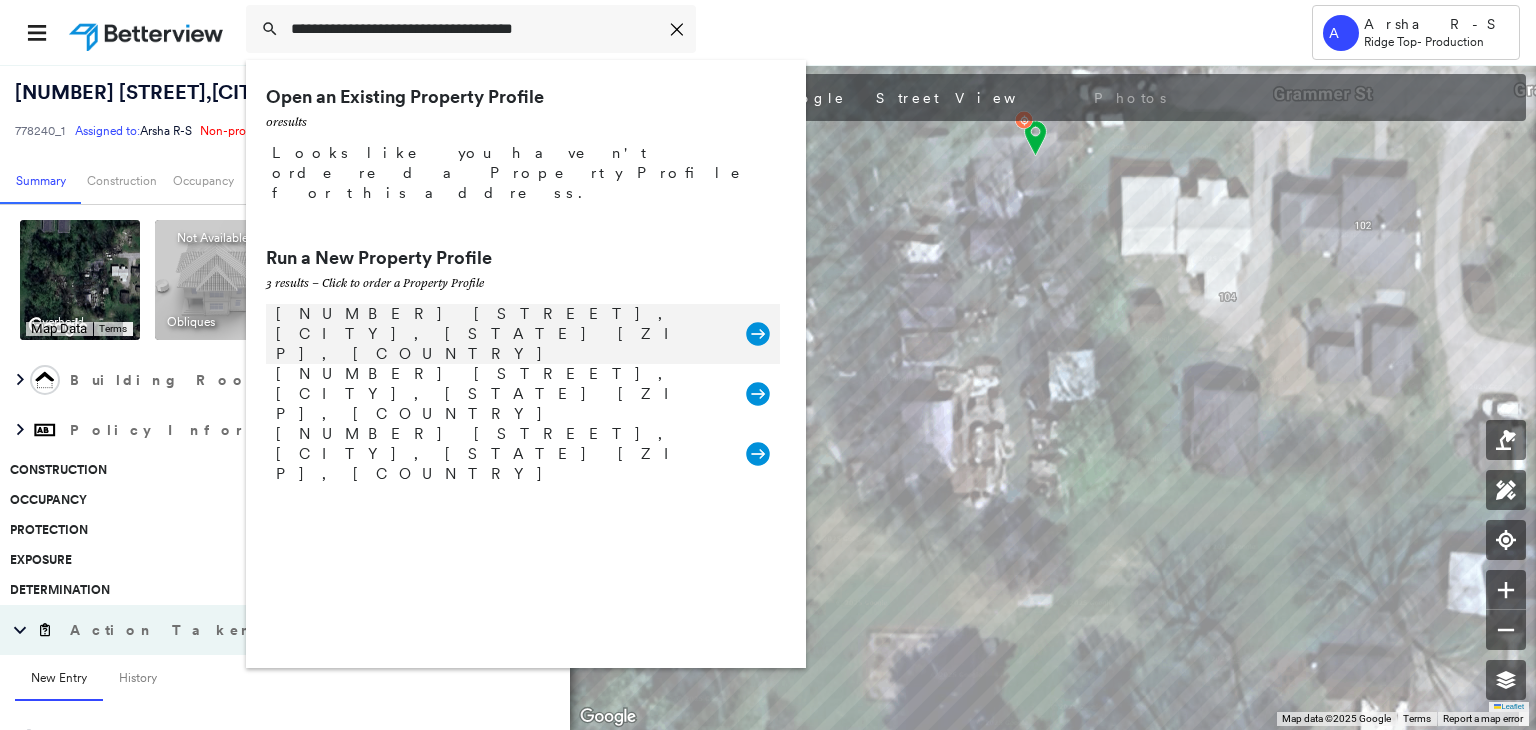 click on "[NUMBER] [STREET], [CITY], [STATE] [ZIP], [COUNTRY] Group Created with Sketch." at bounding box center (523, 334) 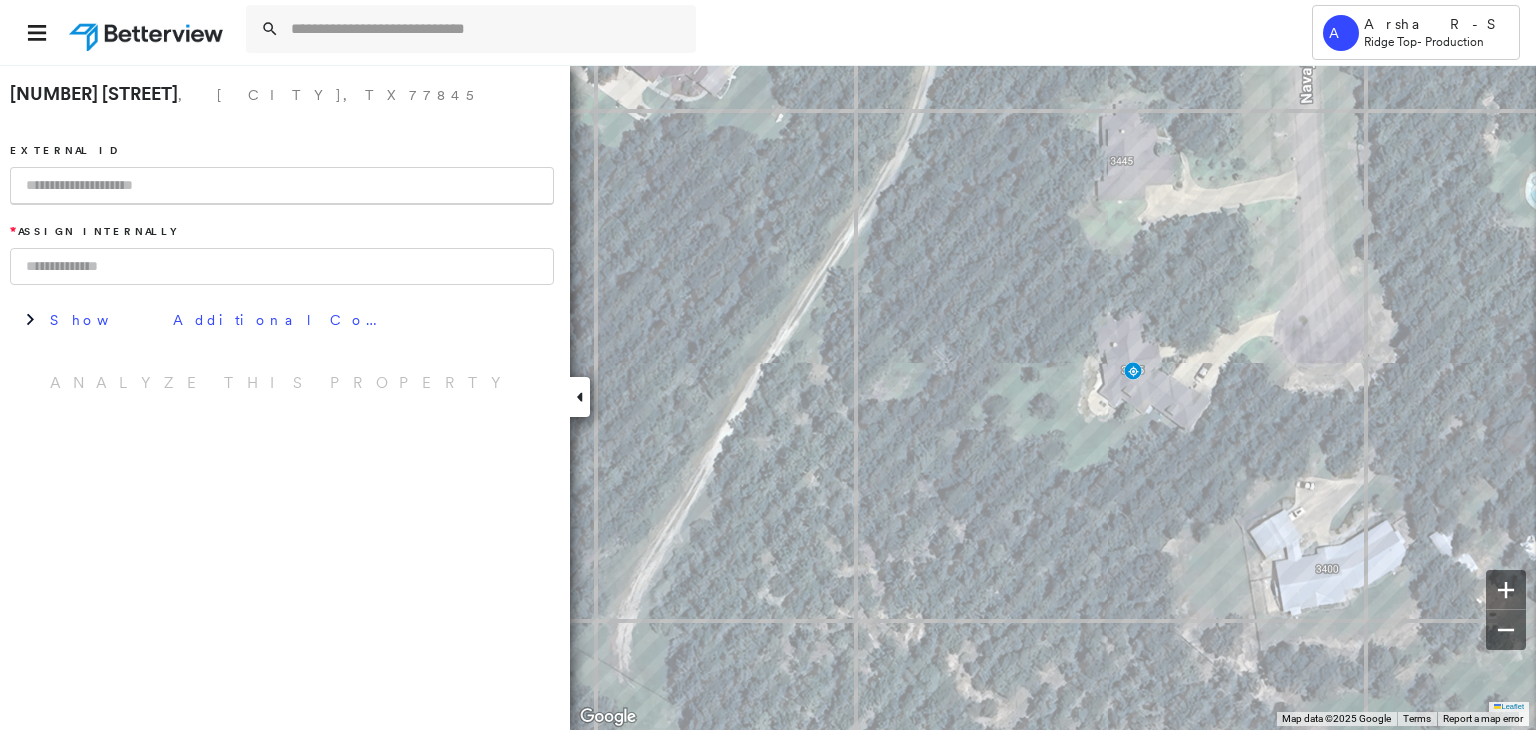 paste on "**********" 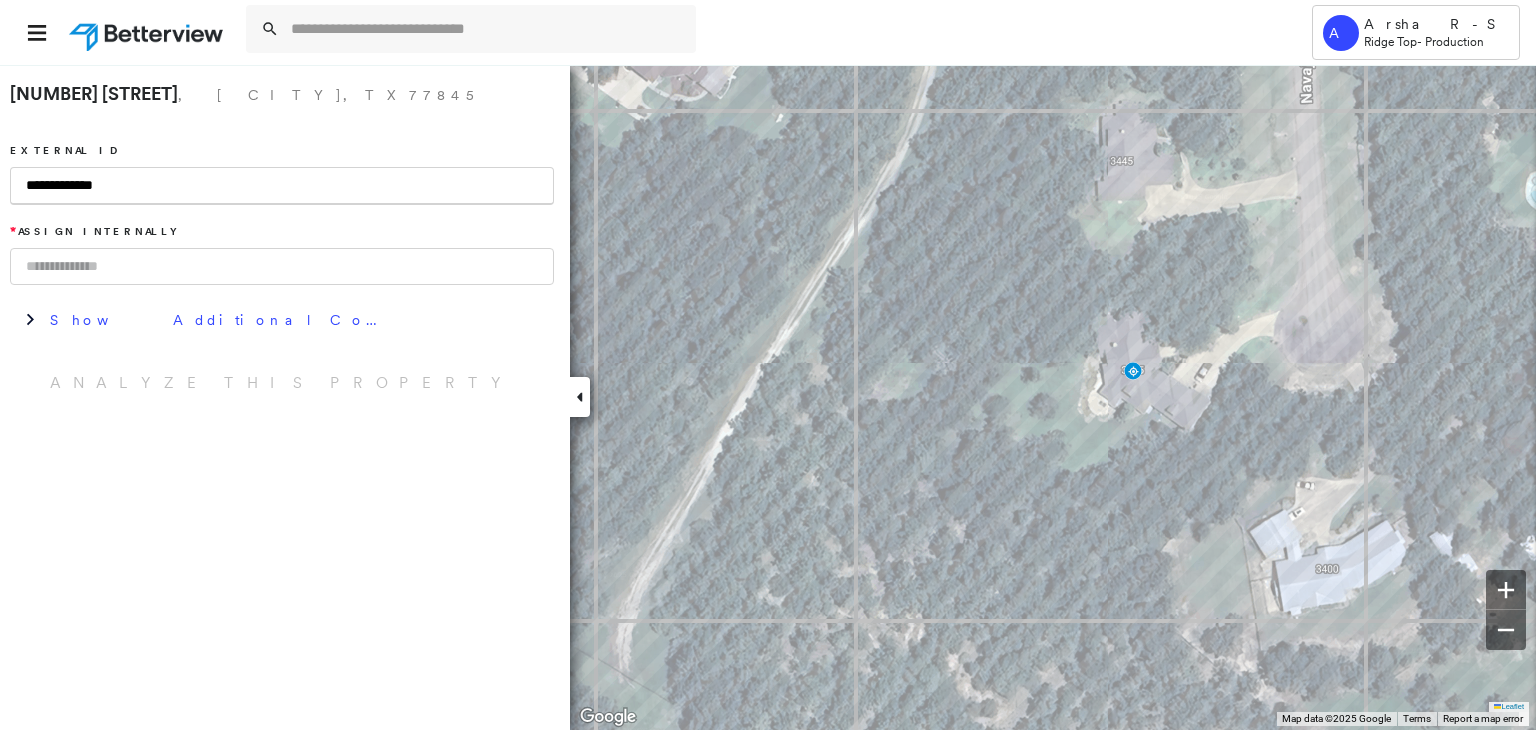 type on "**********" 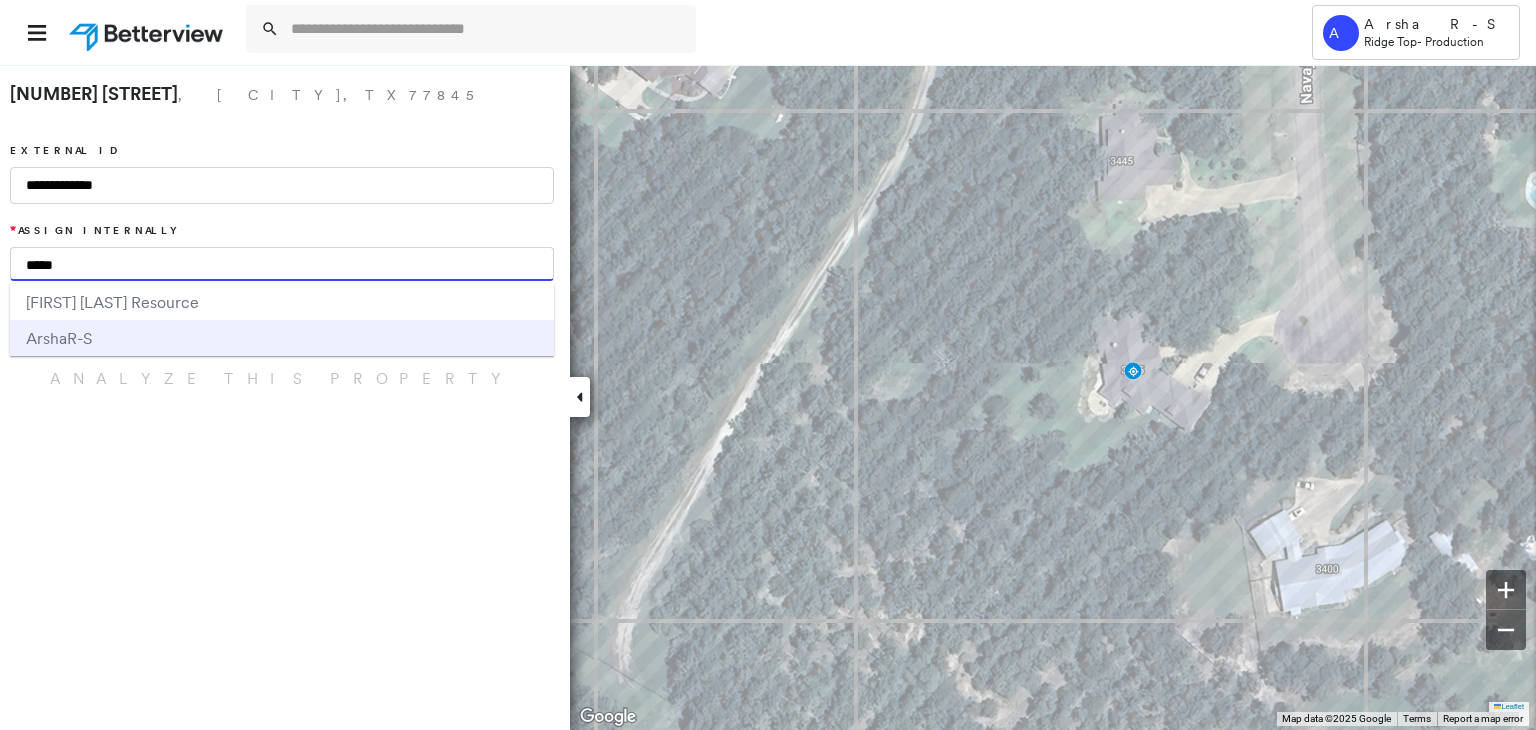 type on "*****" 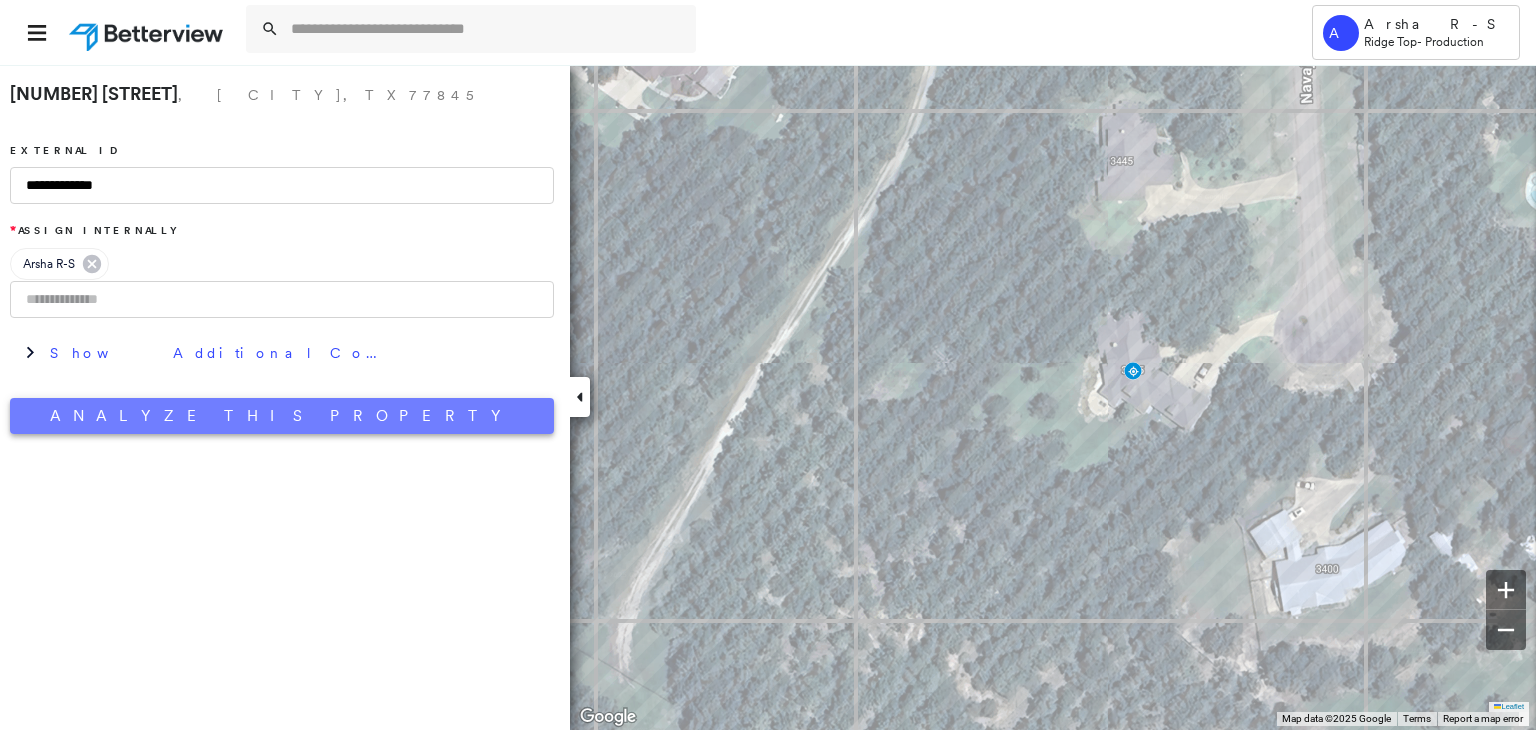 click on "**********" at bounding box center (282, 254) 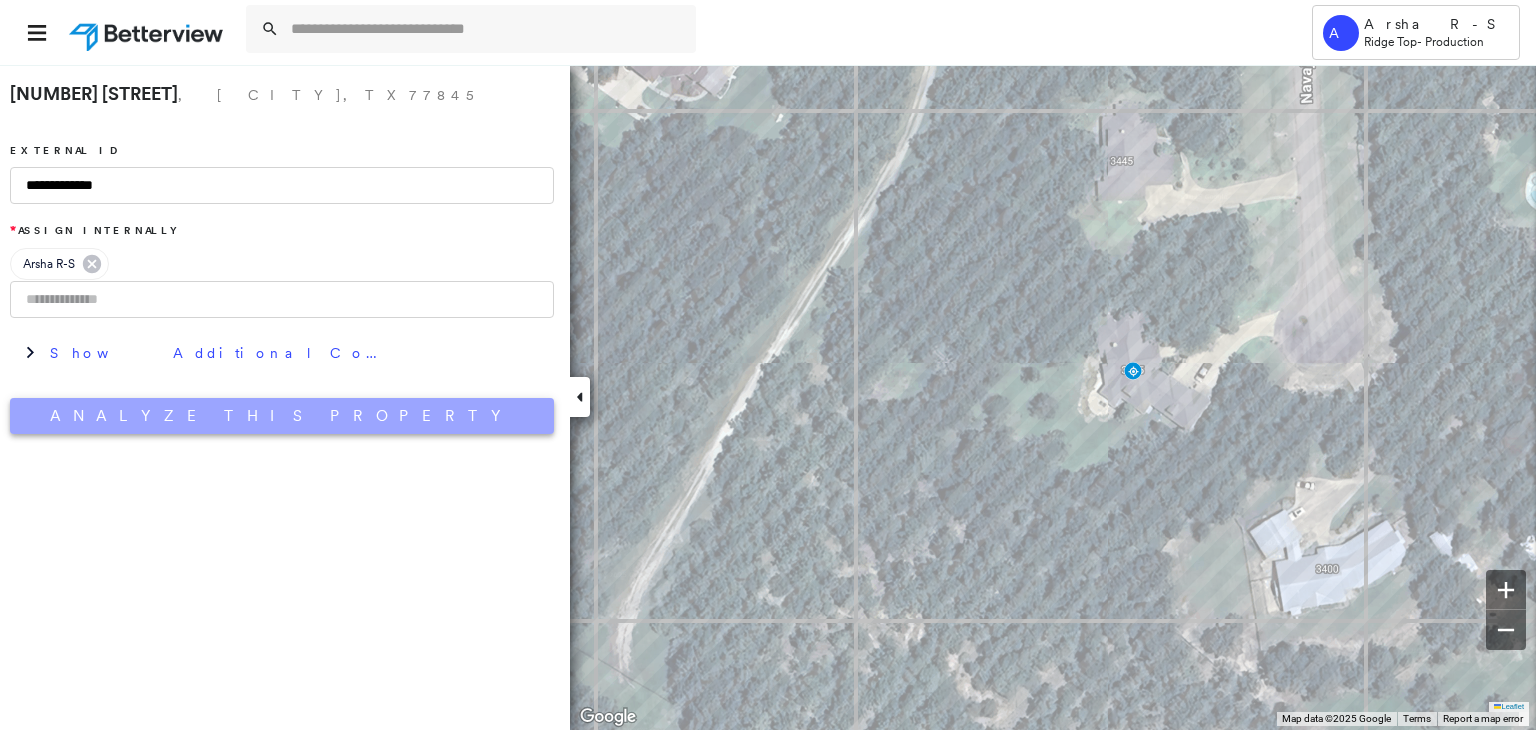 click on "Analyze This Property" at bounding box center (282, 416) 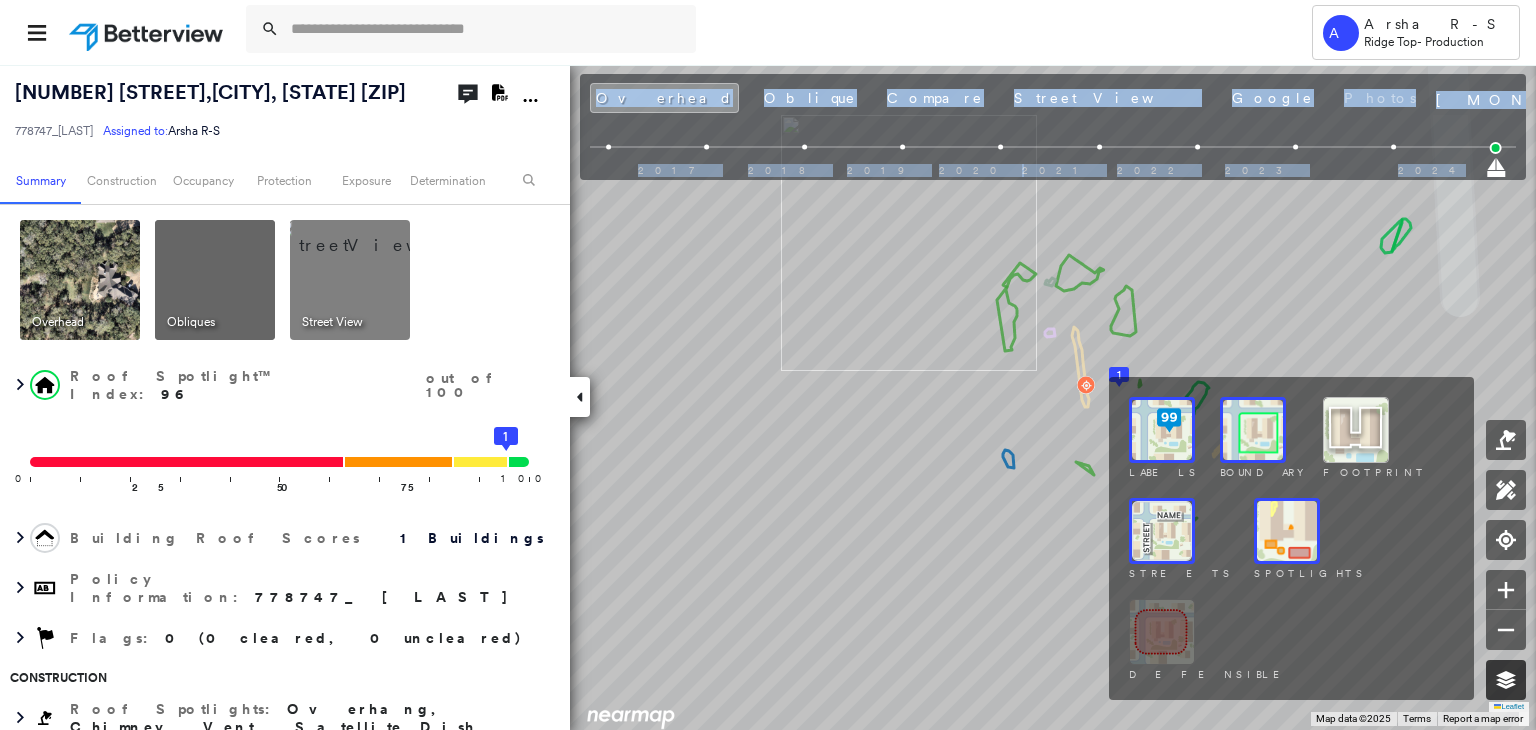 click 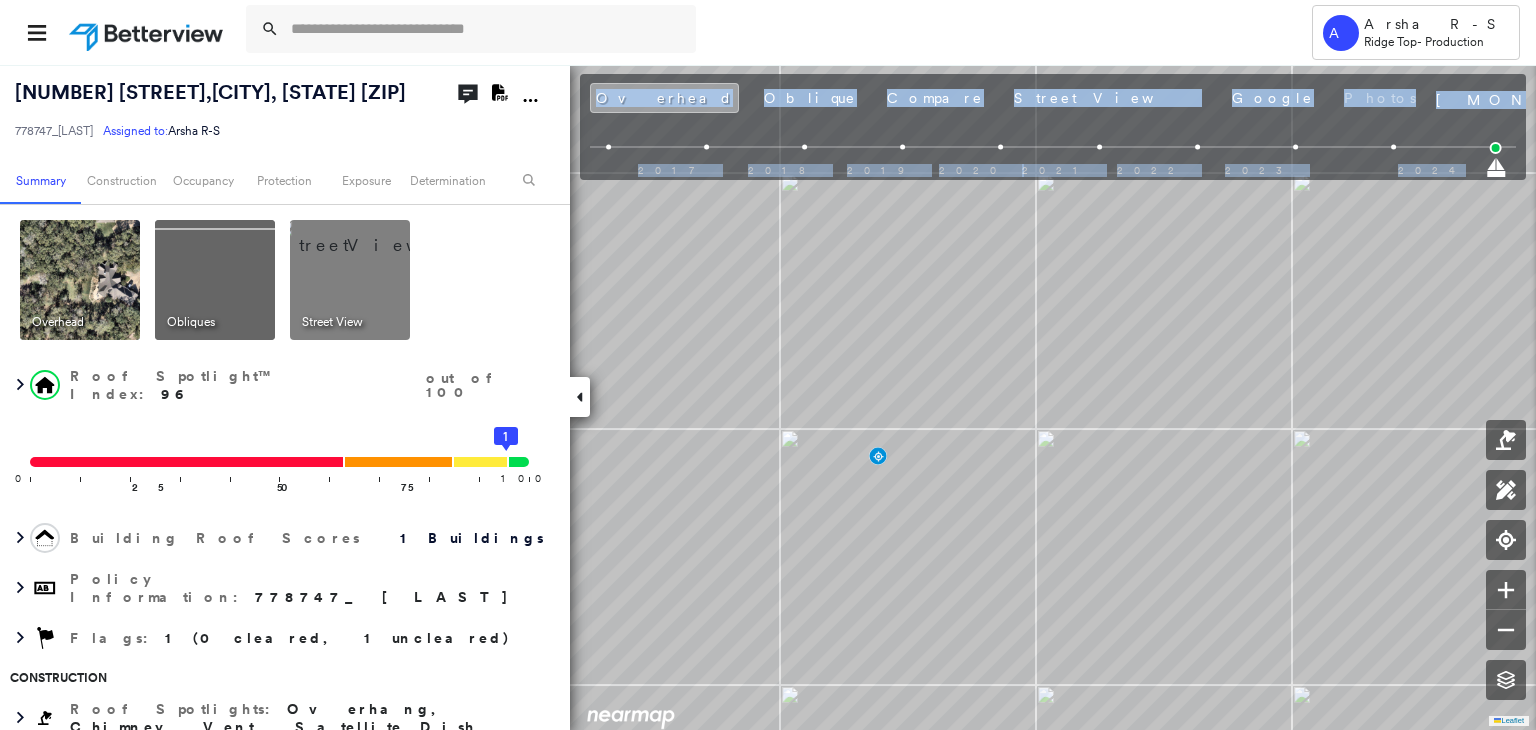click on "Overhead" at bounding box center [664, 98] 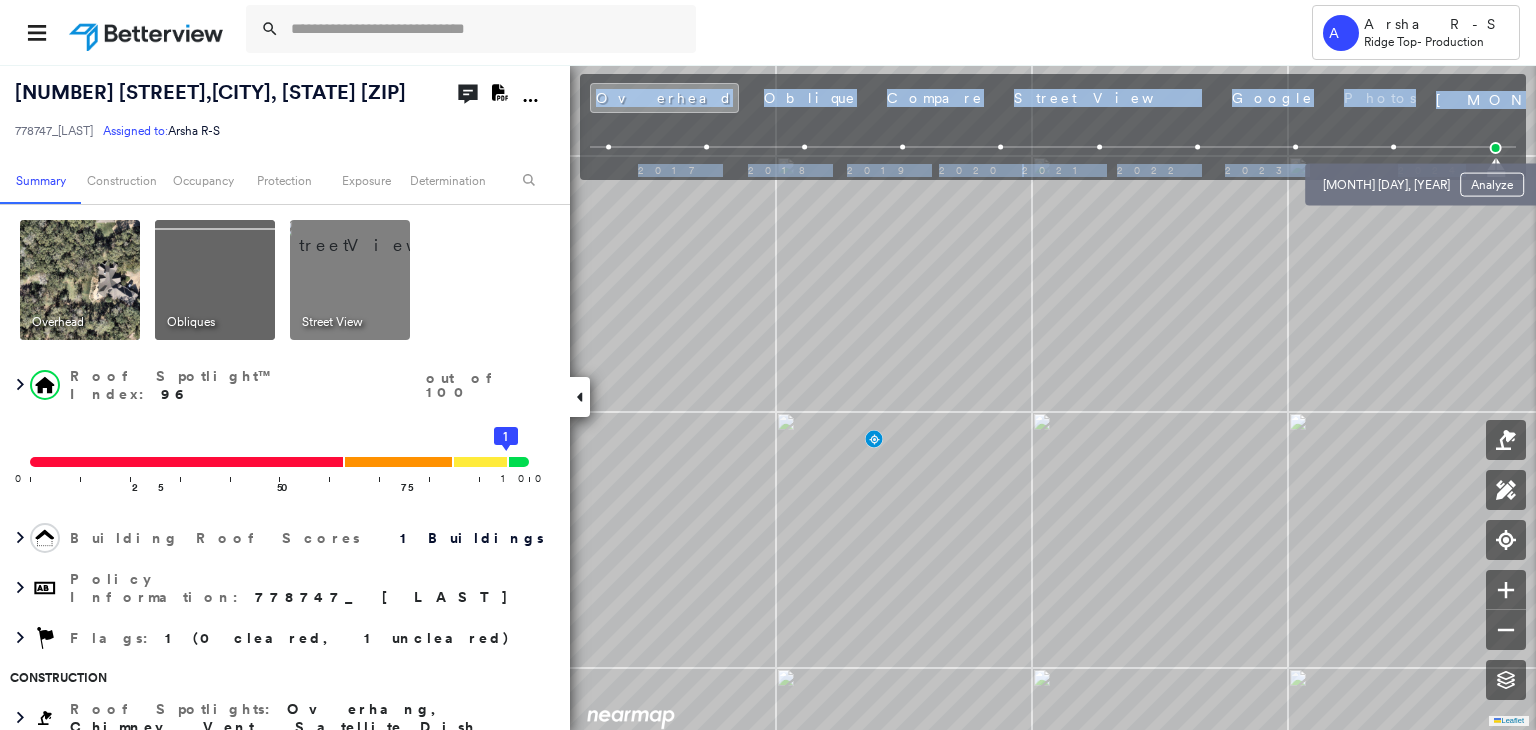 click at bounding box center (1393, 147) 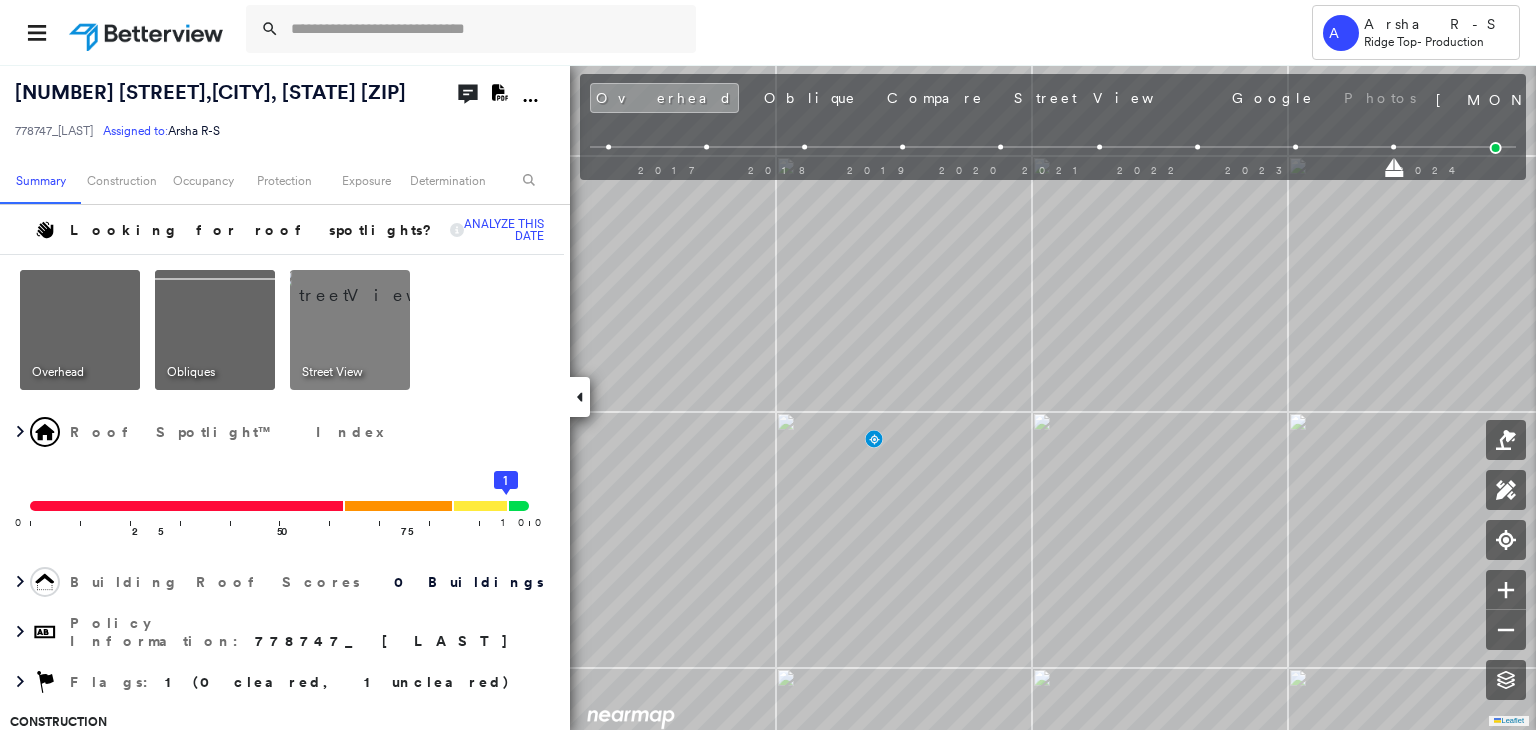 click on "2017 2018 2019 2020 2021 2022 2023 2024" at bounding box center [1053, 150] 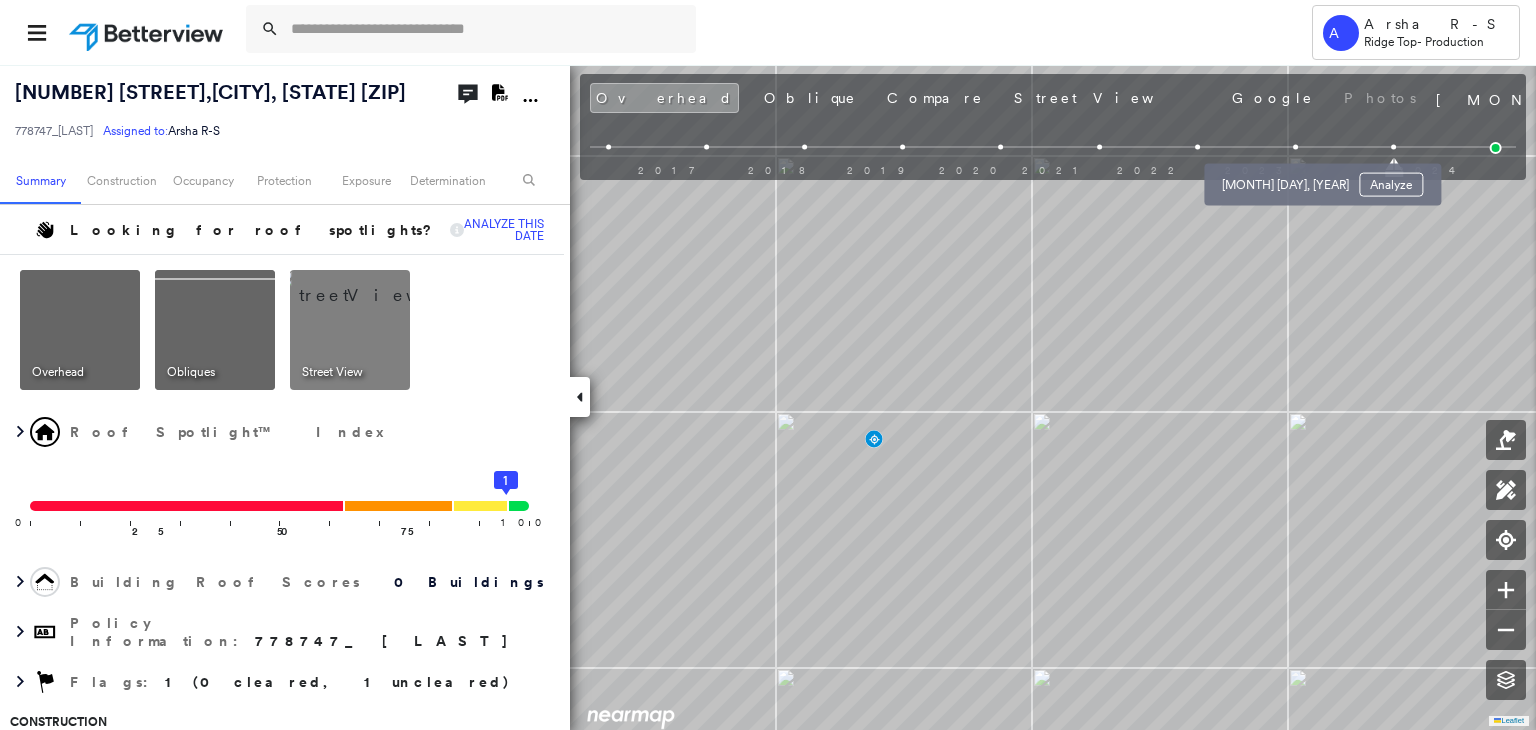 click at bounding box center [1295, 147] 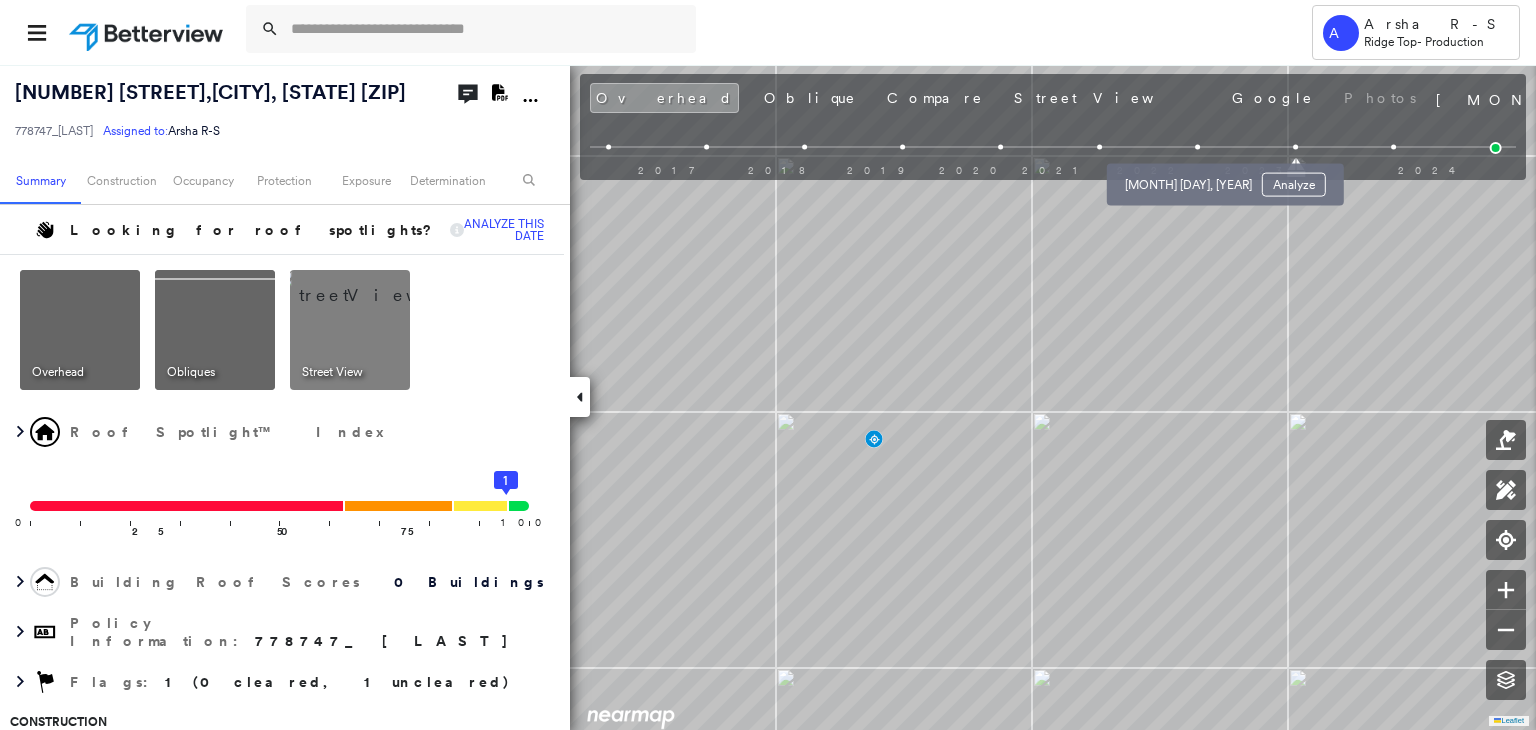click at bounding box center (1197, 147) 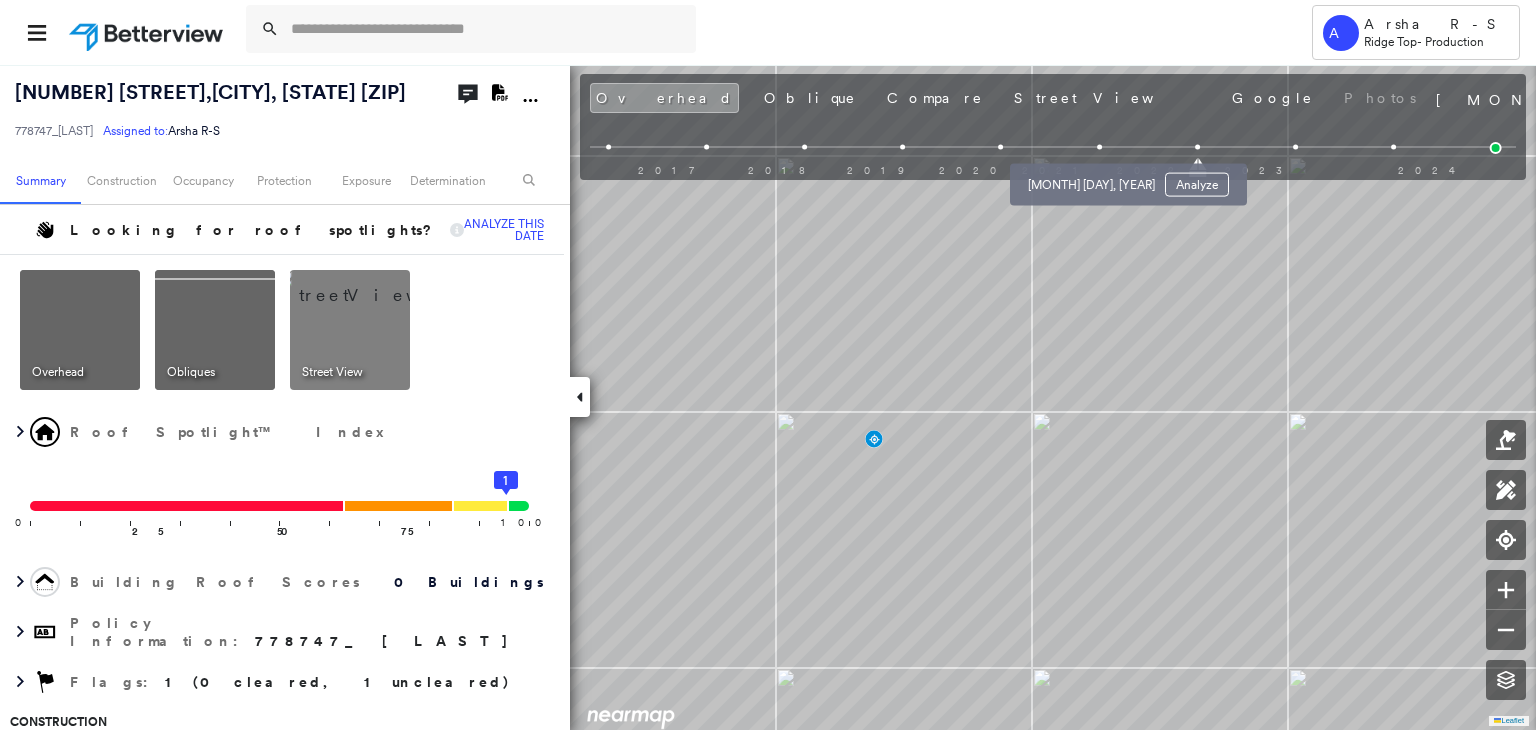 click at bounding box center (1099, 147) 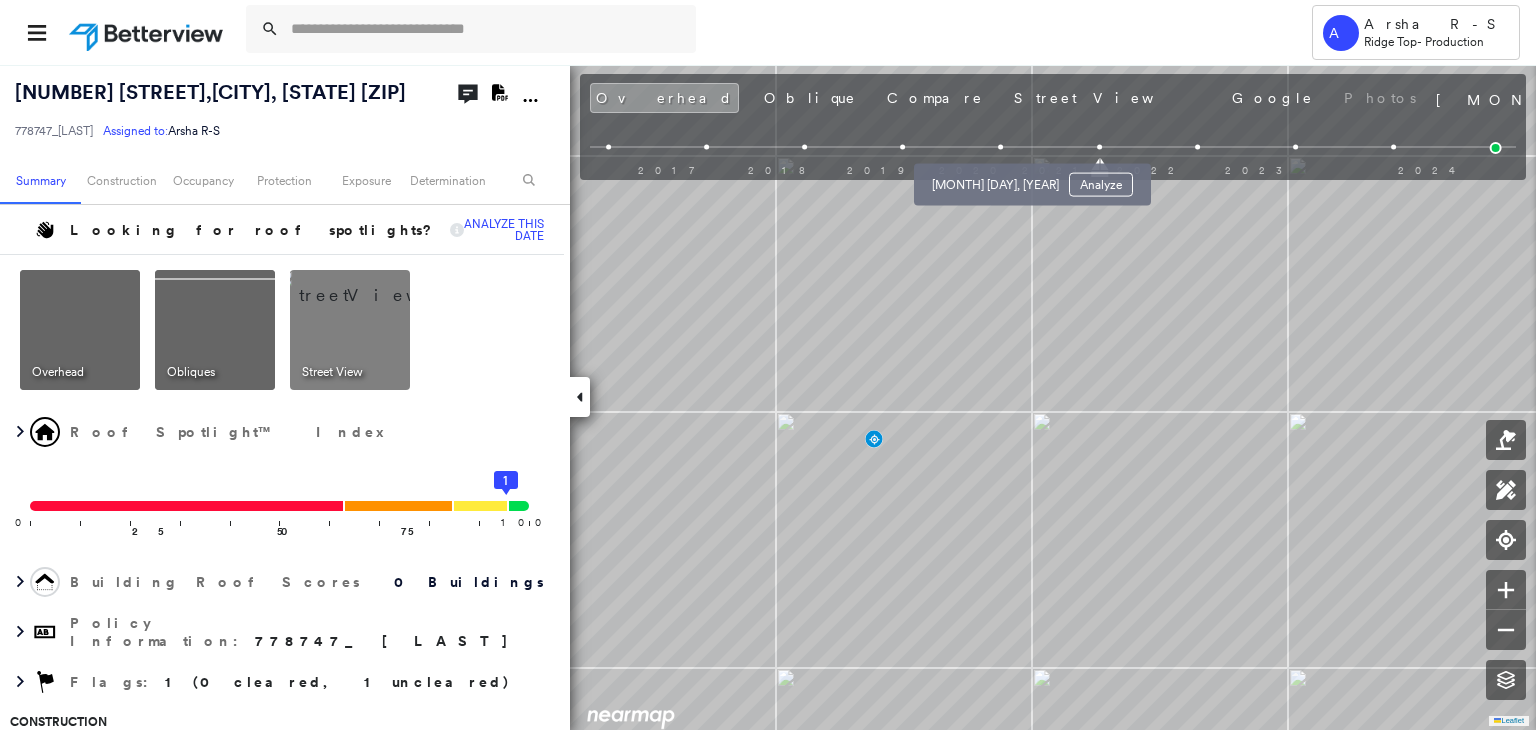 click at bounding box center [1000, 147] 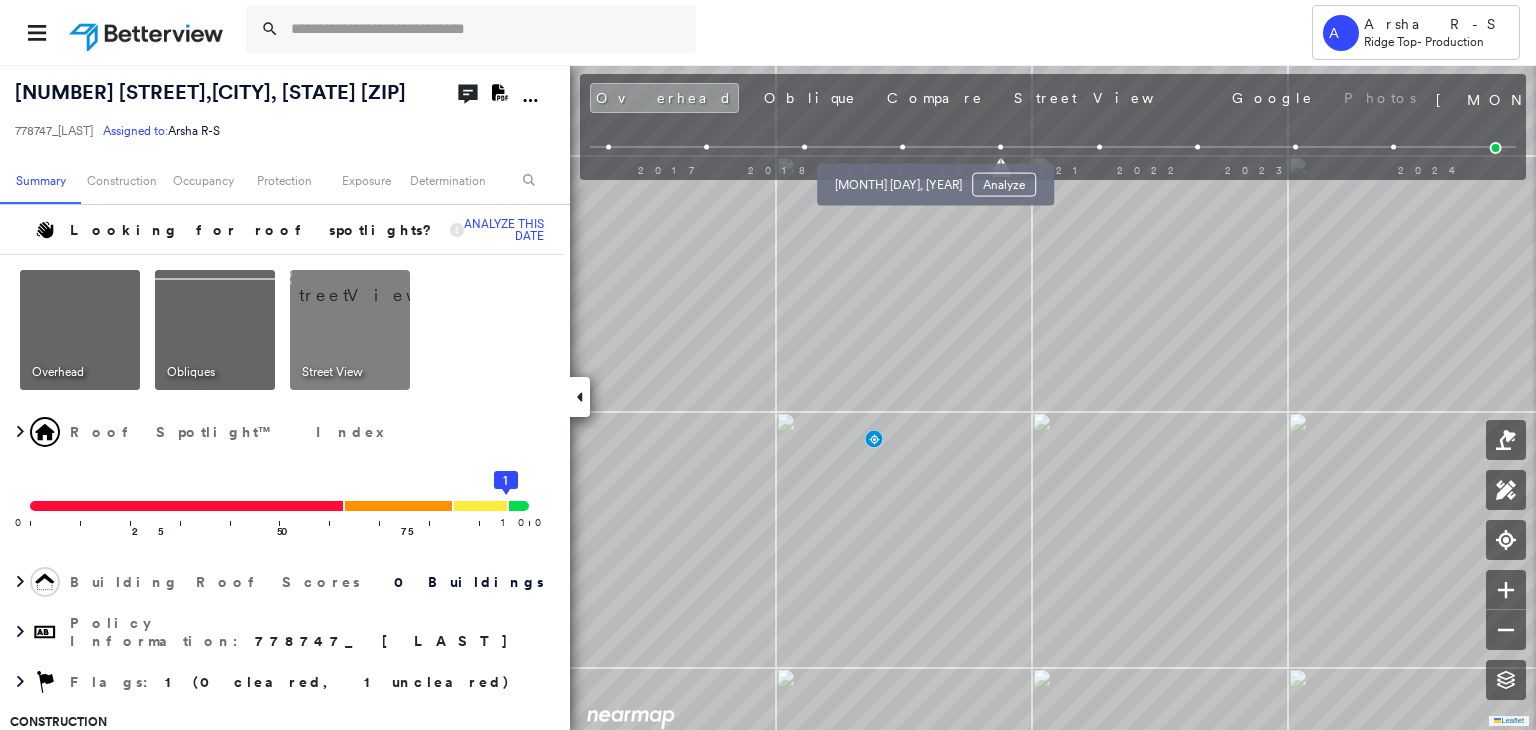 click at bounding box center [902, 147] 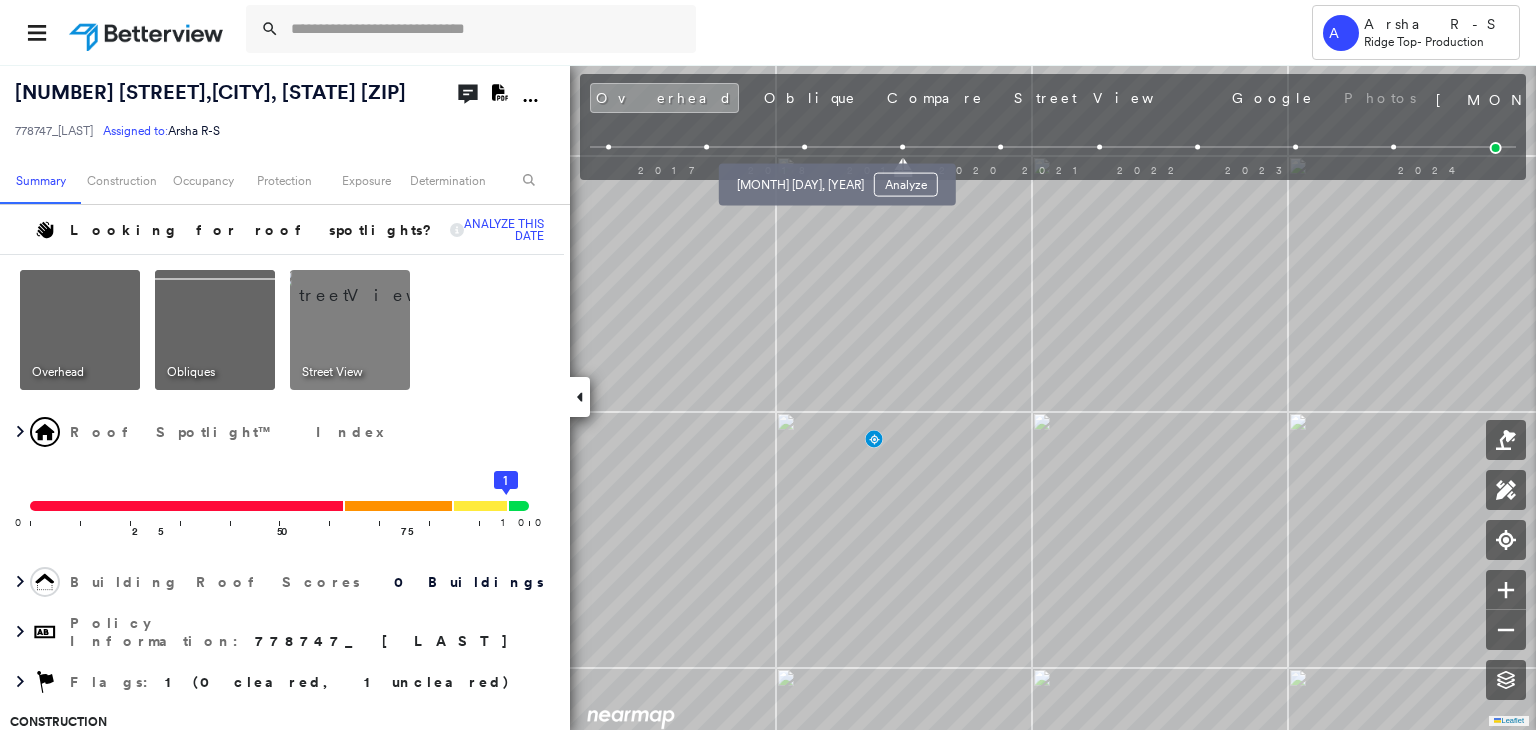 click at bounding box center [804, 147] 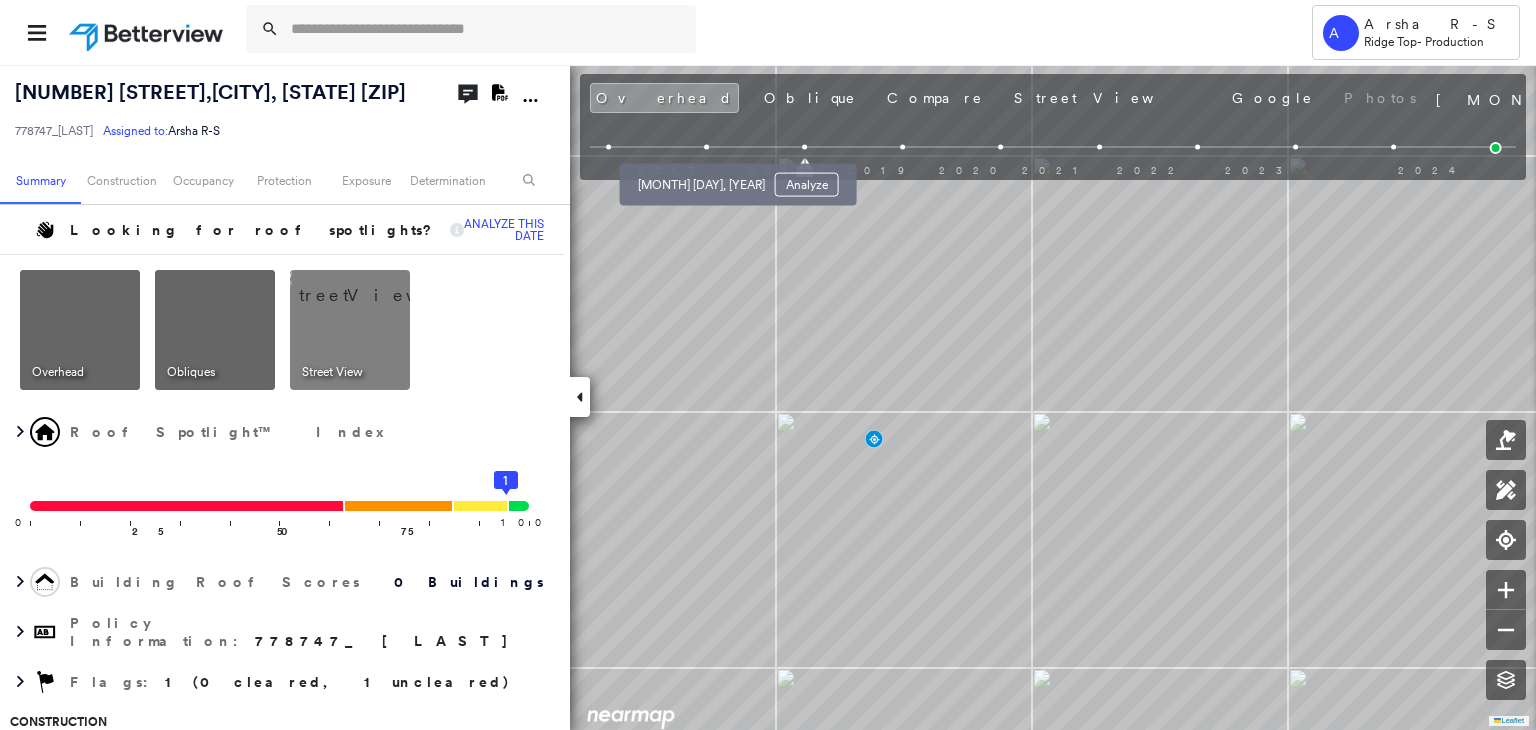 click at bounding box center (706, 147) 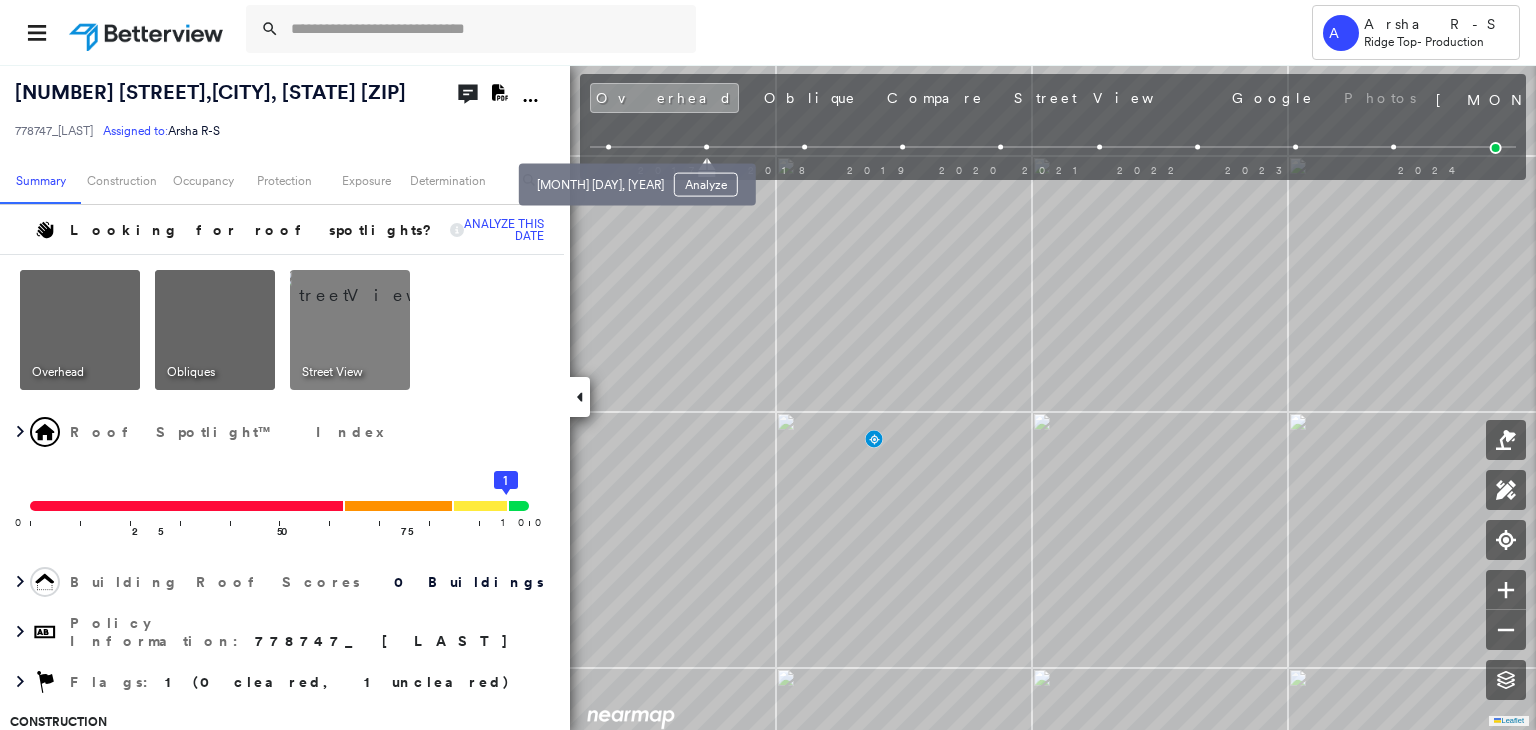click at bounding box center (608, 147) 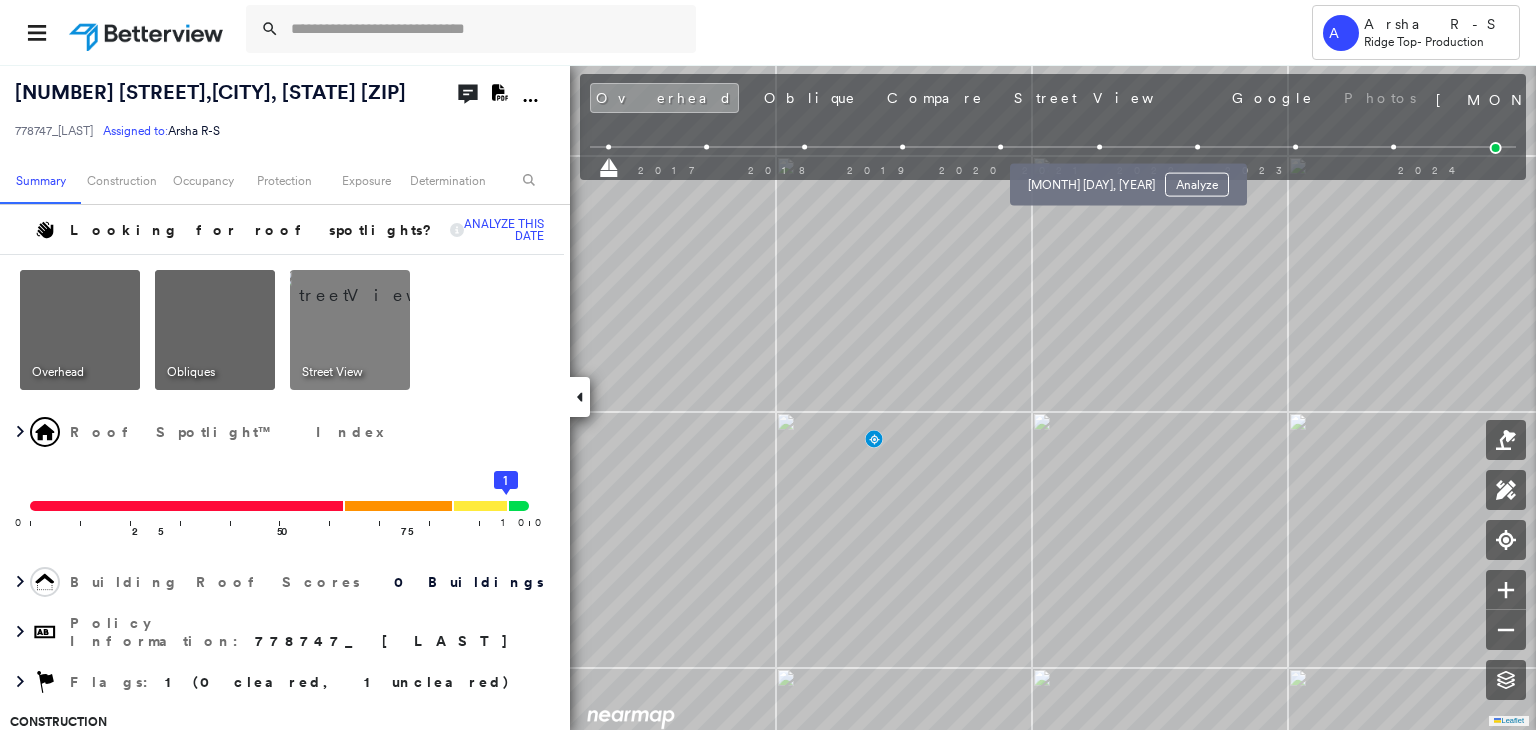click at bounding box center [1099, 147] 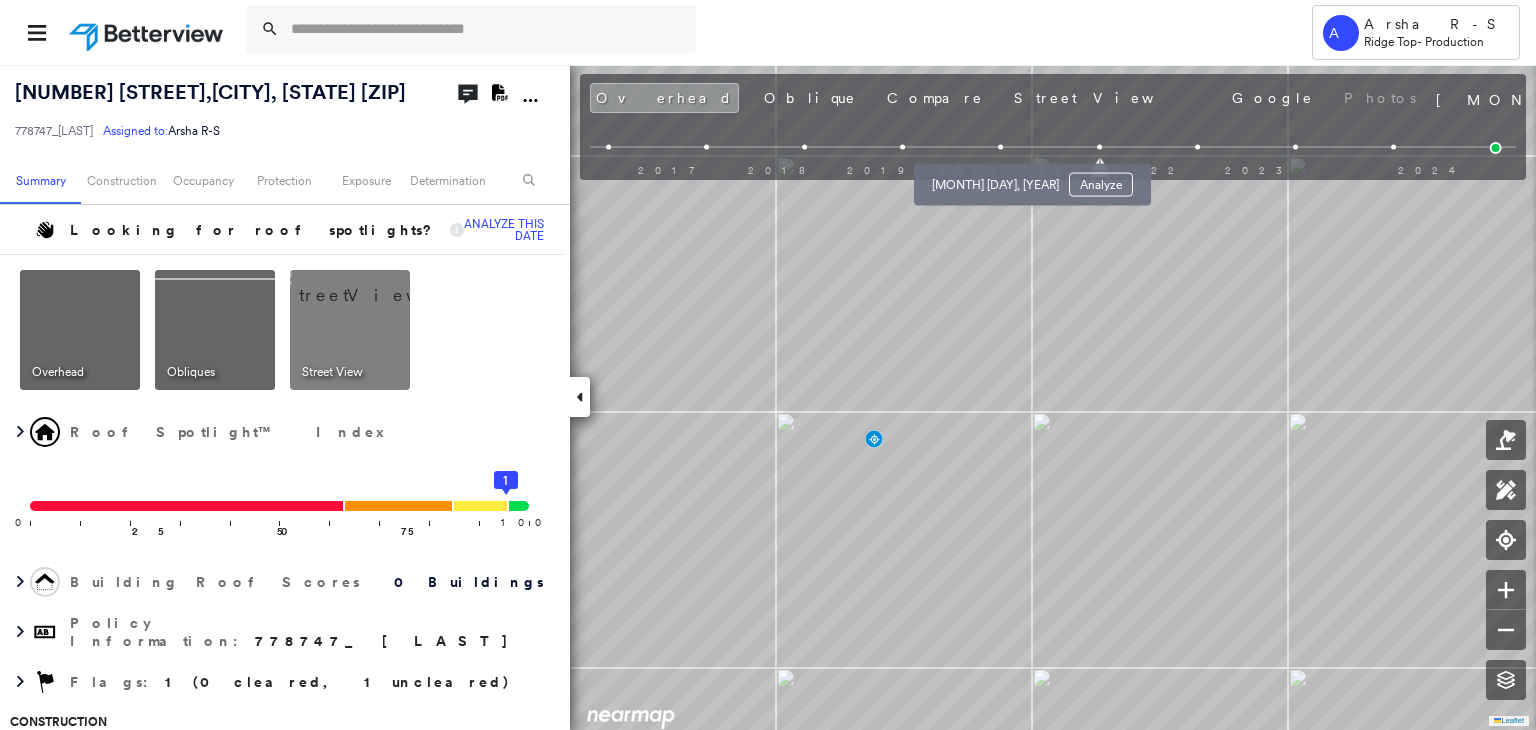 click at bounding box center [1000, 147] 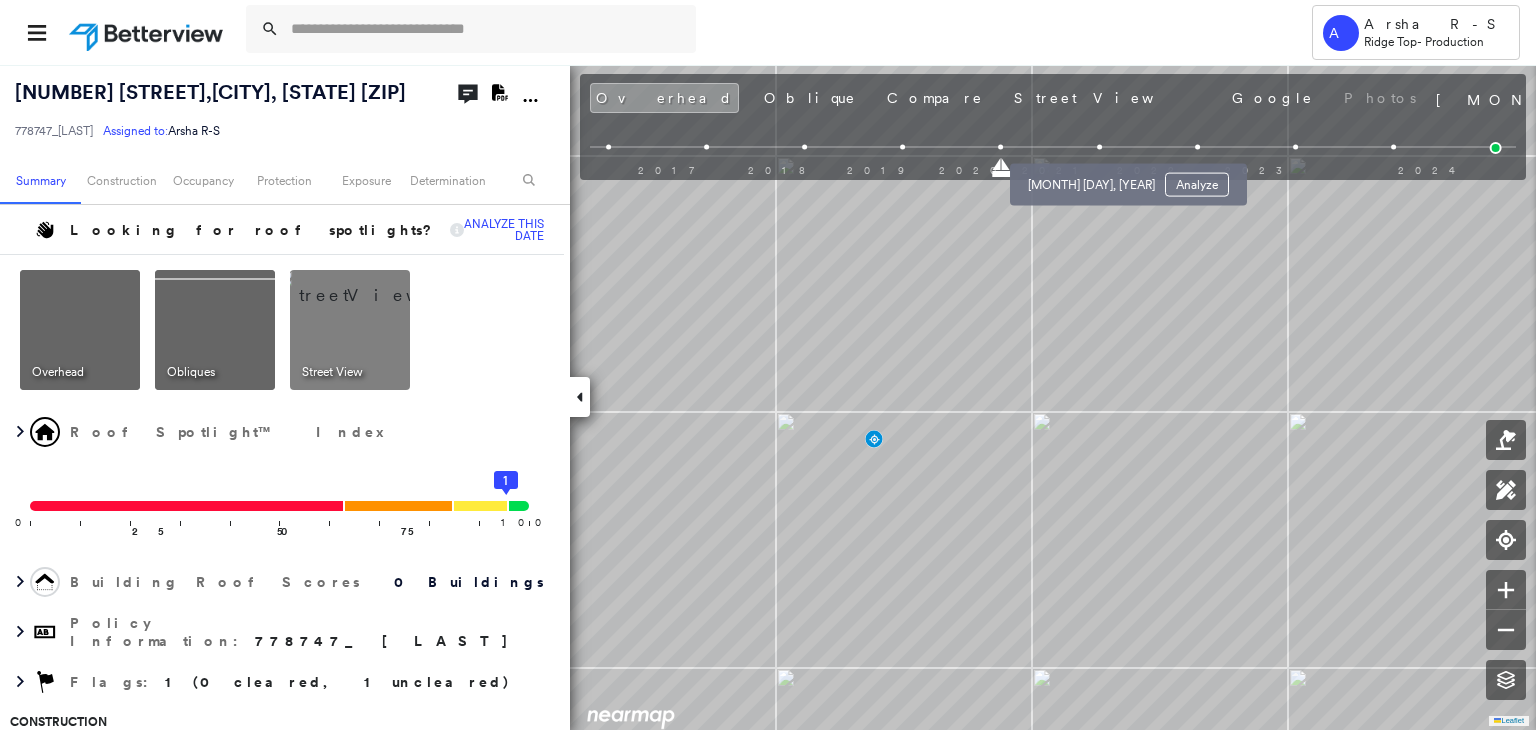 click at bounding box center (1099, 147) 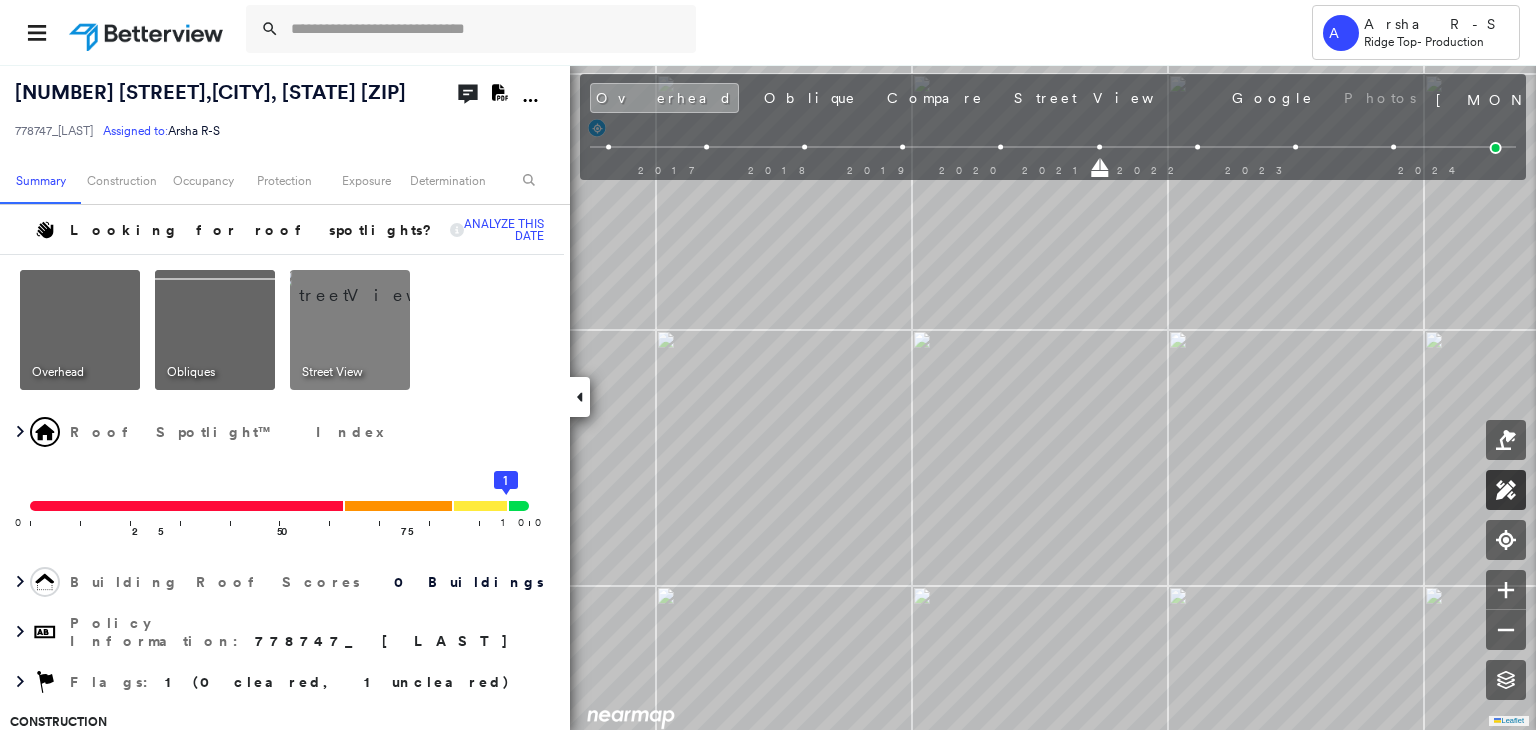 click 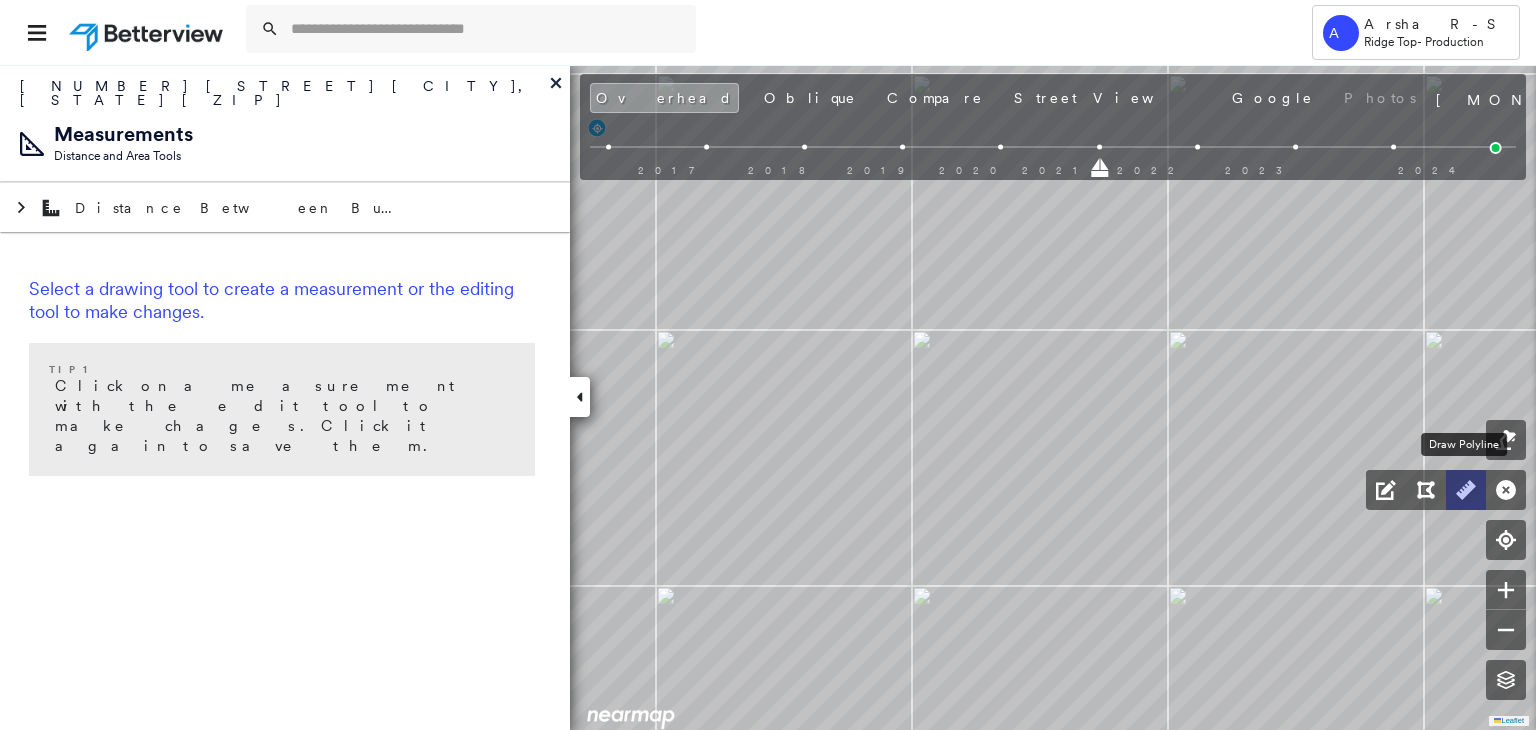 click 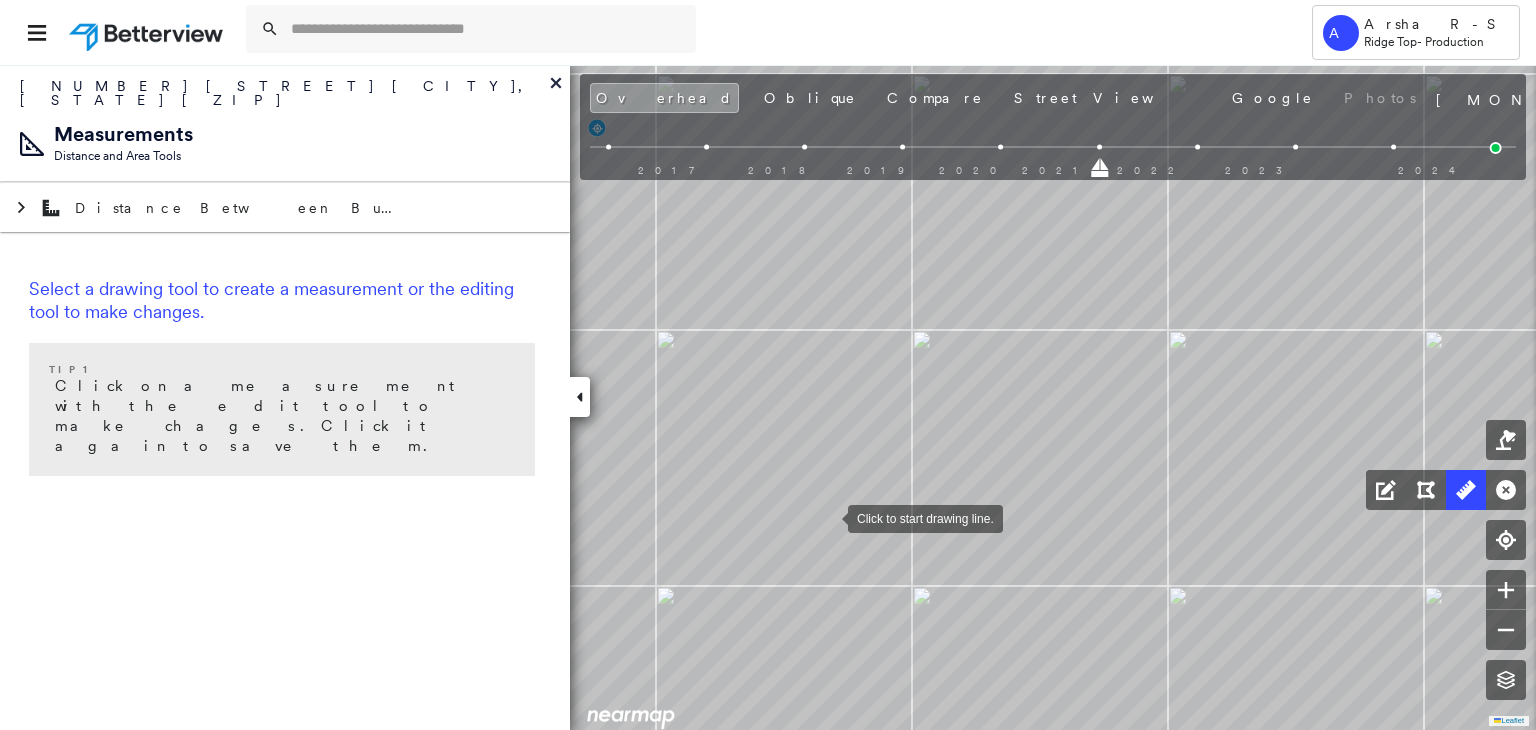 click at bounding box center (828, 517) 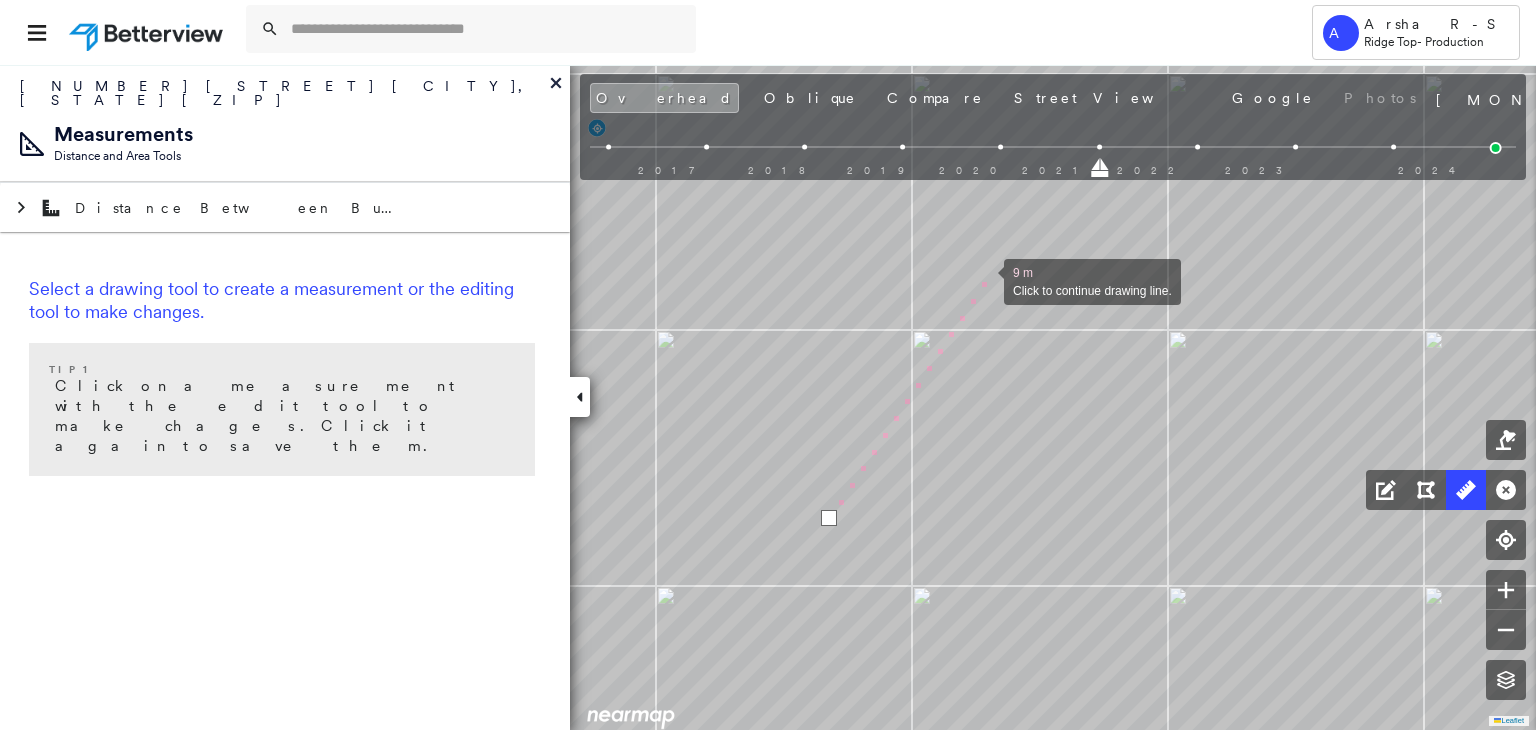 click at bounding box center [984, 280] 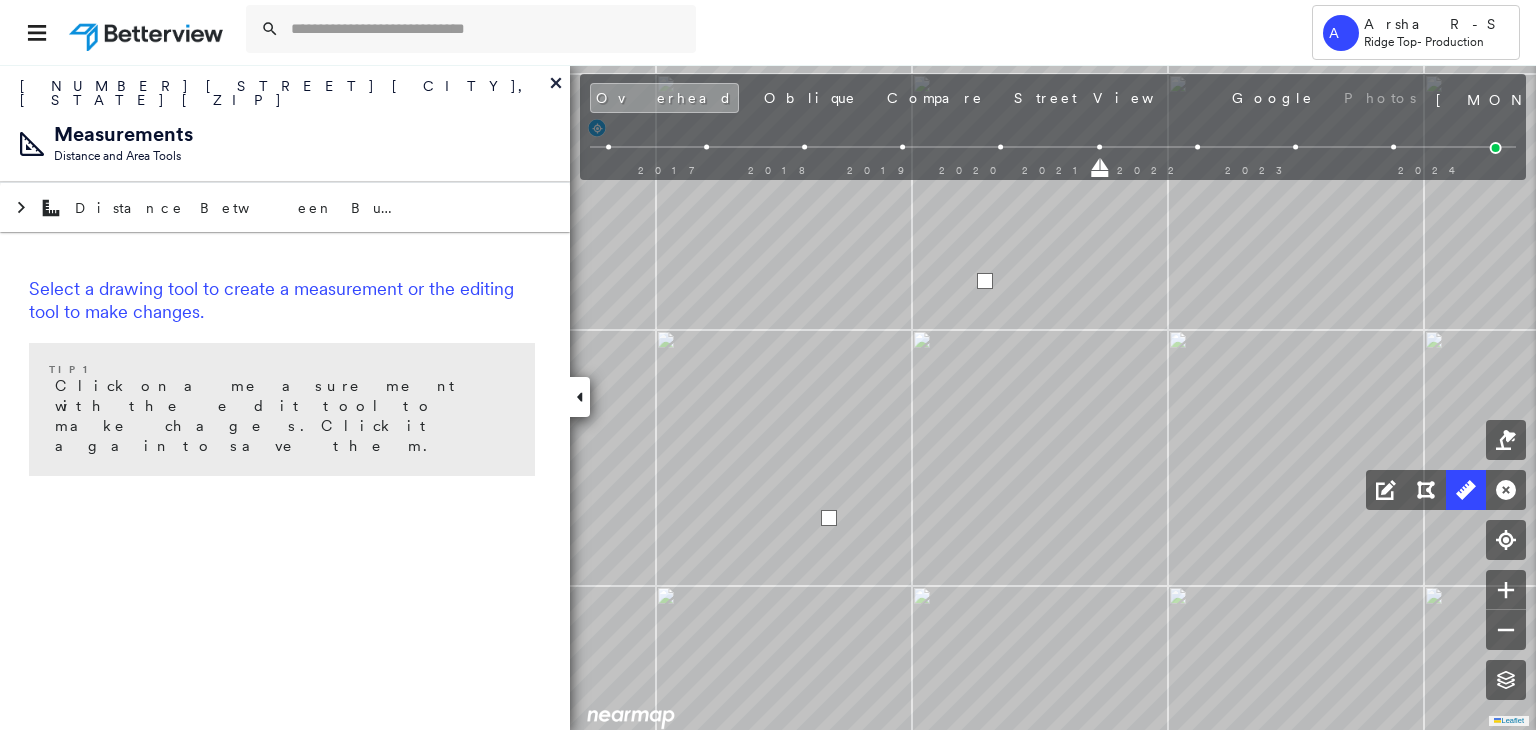 click at bounding box center (985, 281) 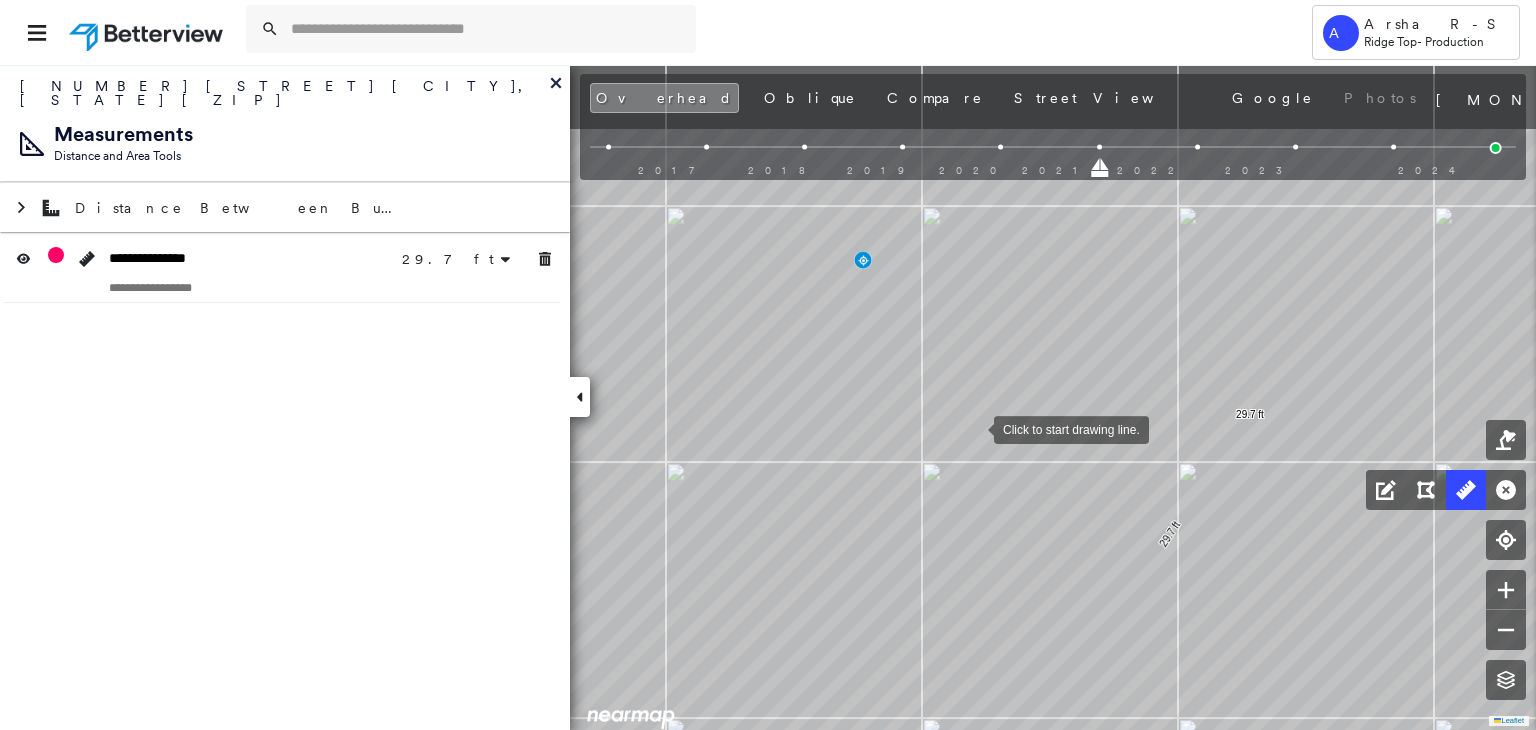 drag, startPoint x: 848, startPoint y: 365, endPoint x: 951, endPoint y: 425, distance: 119.20151 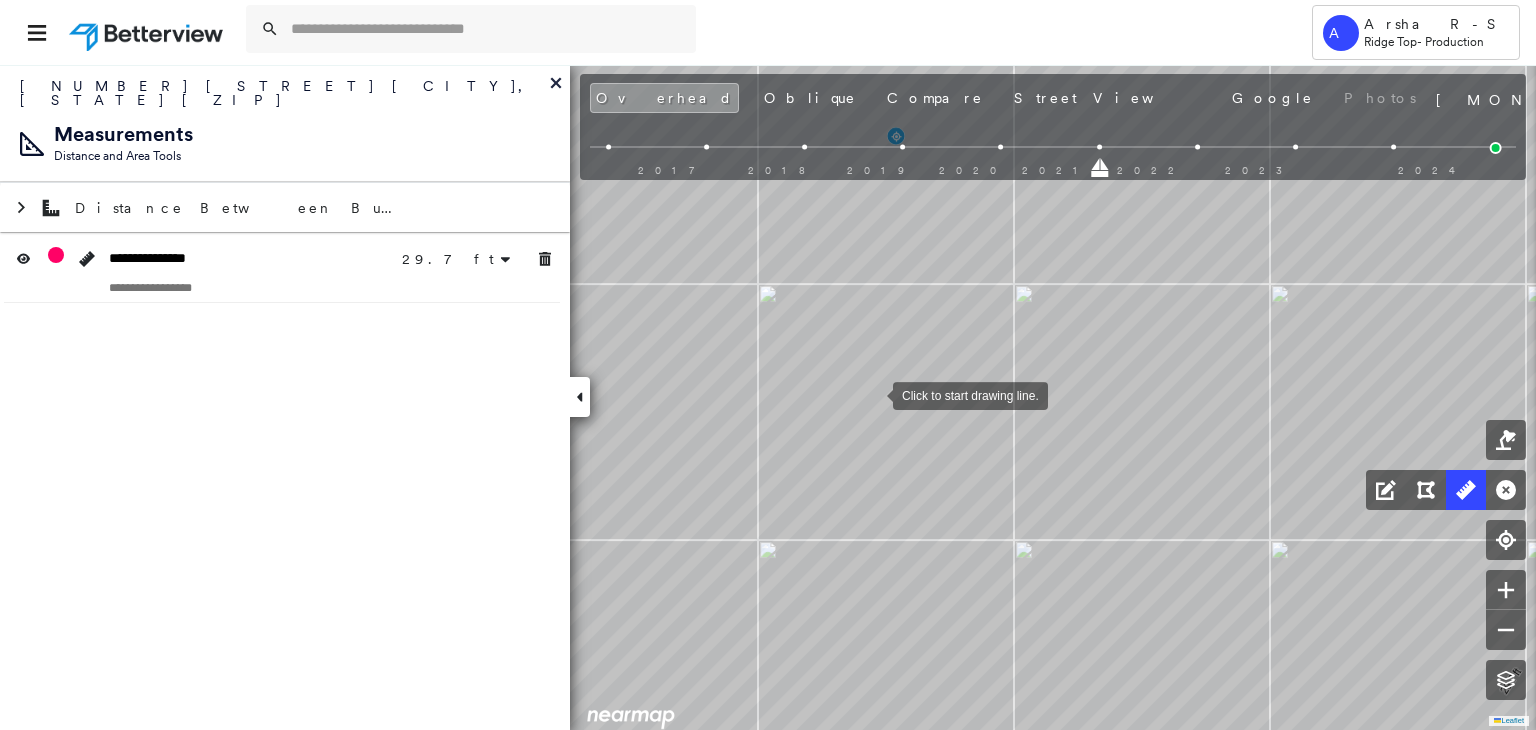 click at bounding box center (873, 394) 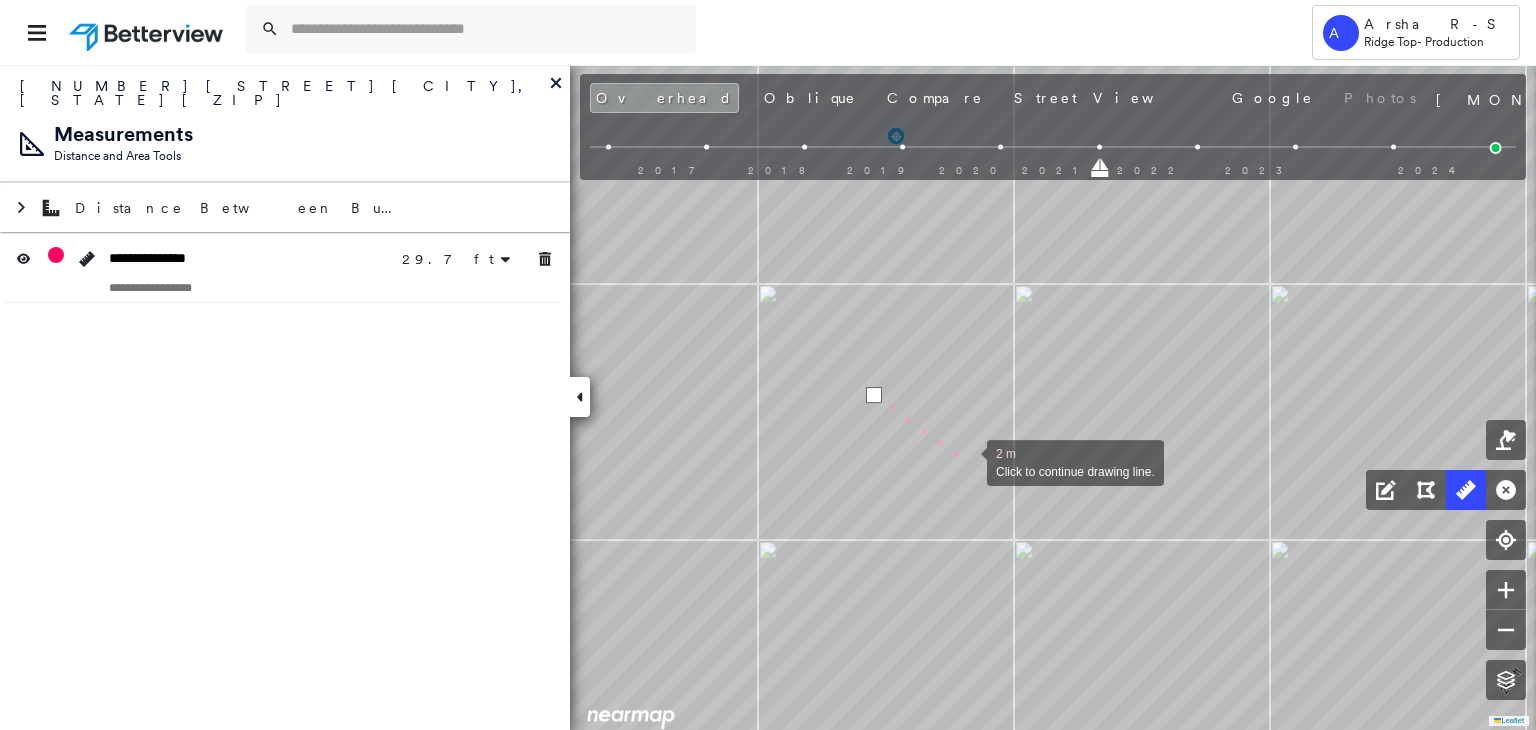 click at bounding box center (967, 461) 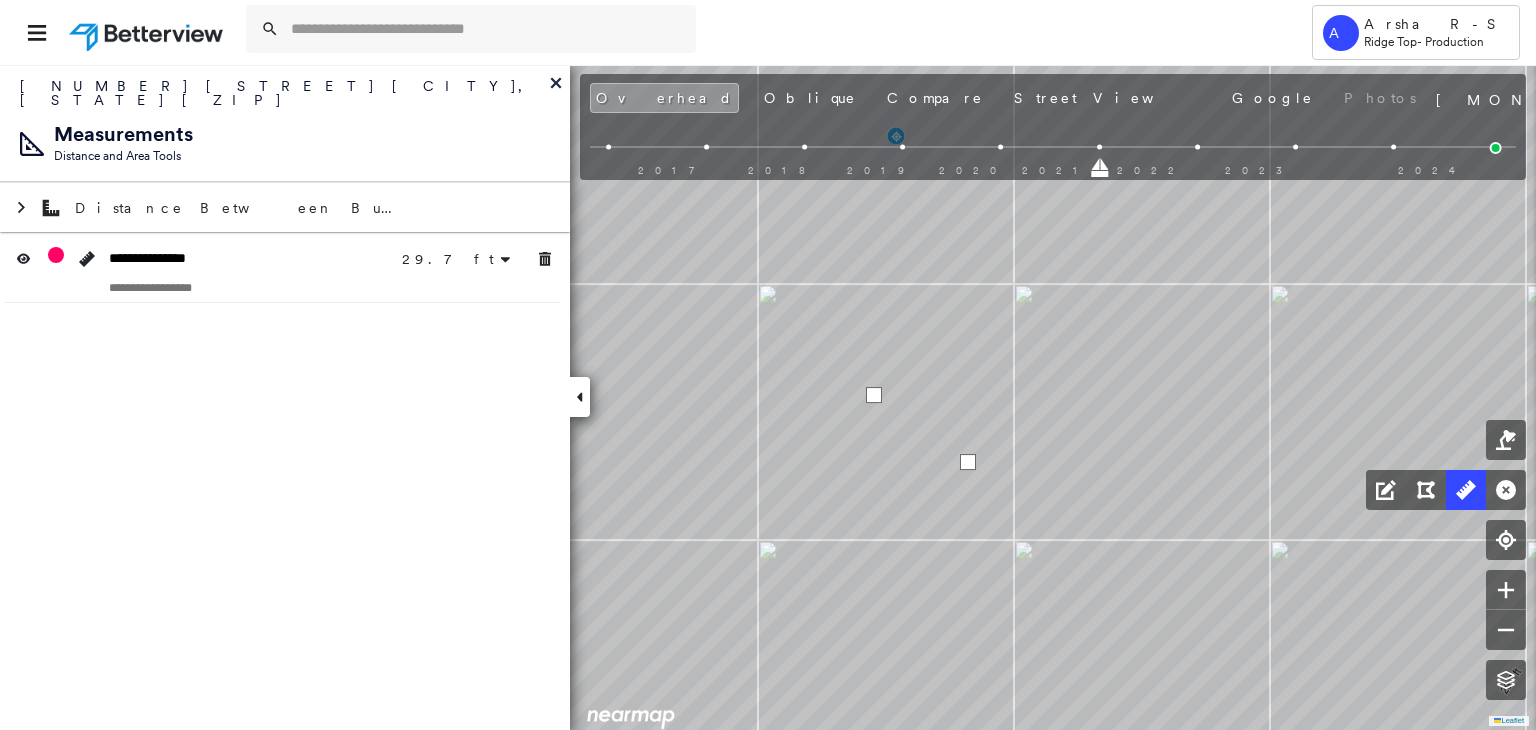click at bounding box center [968, 462] 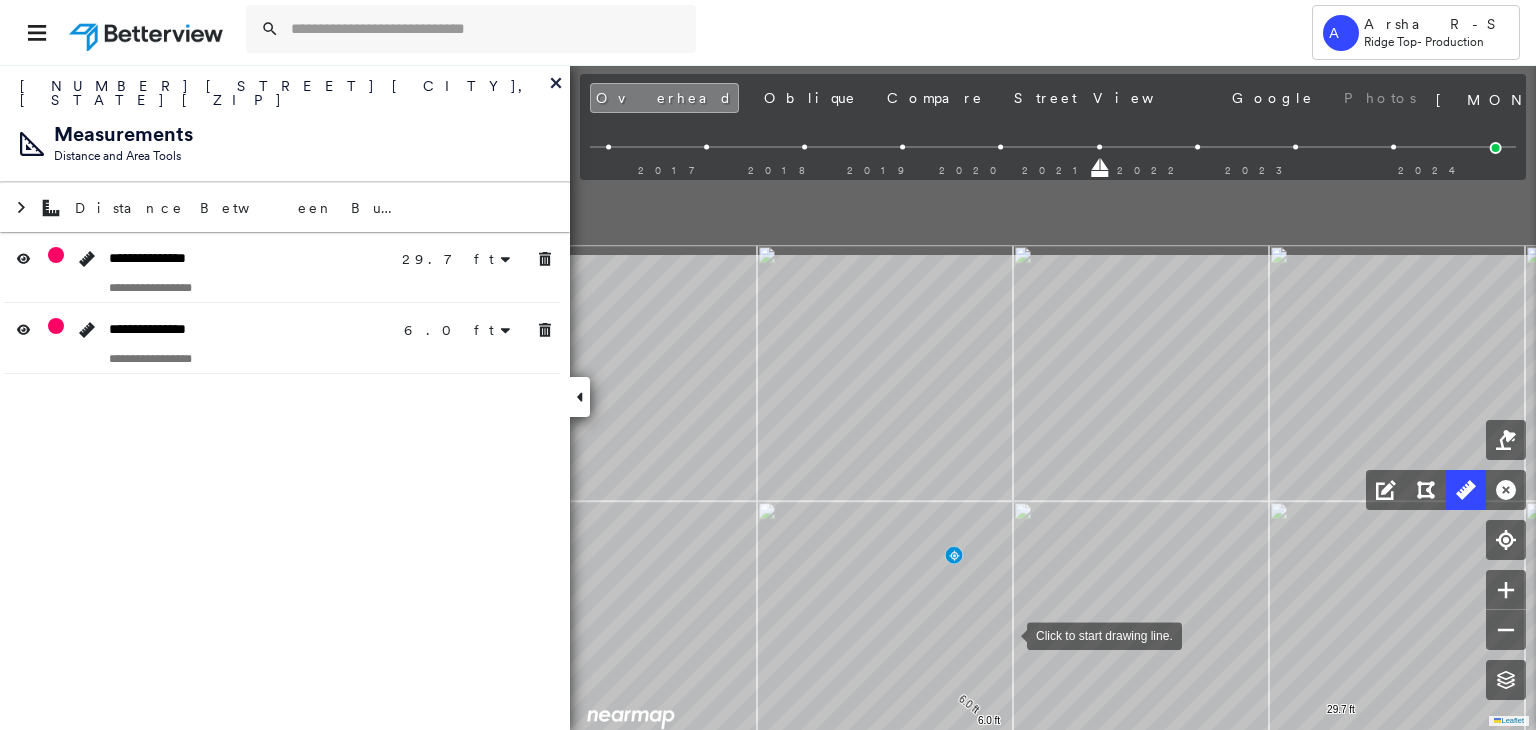 drag, startPoint x: 996, startPoint y: 574, endPoint x: 994, endPoint y: 584, distance: 10.198039 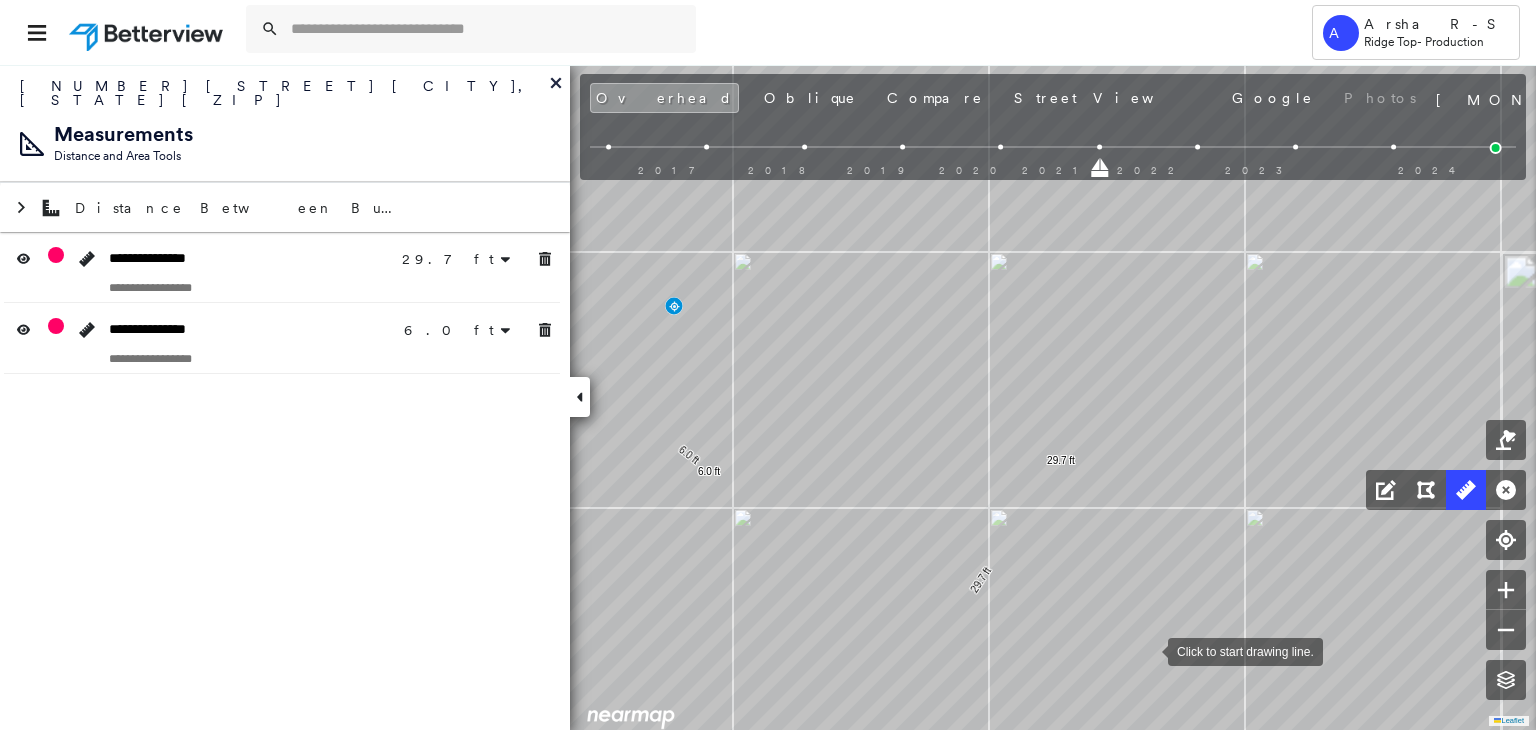 drag, startPoint x: 1109, startPoint y: 625, endPoint x: 1068, endPoint y: 577, distance: 63.126858 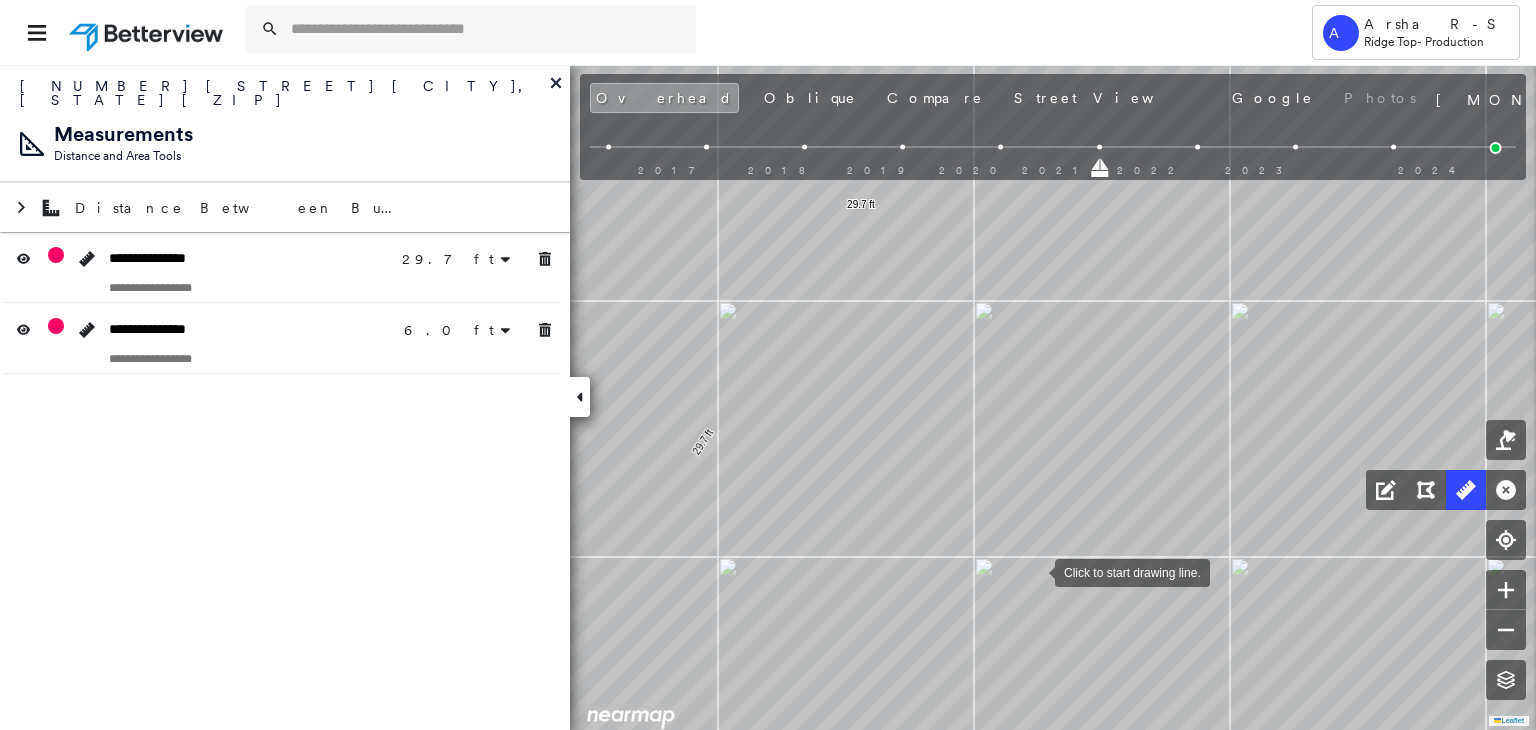 click at bounding box center [1035, 571] 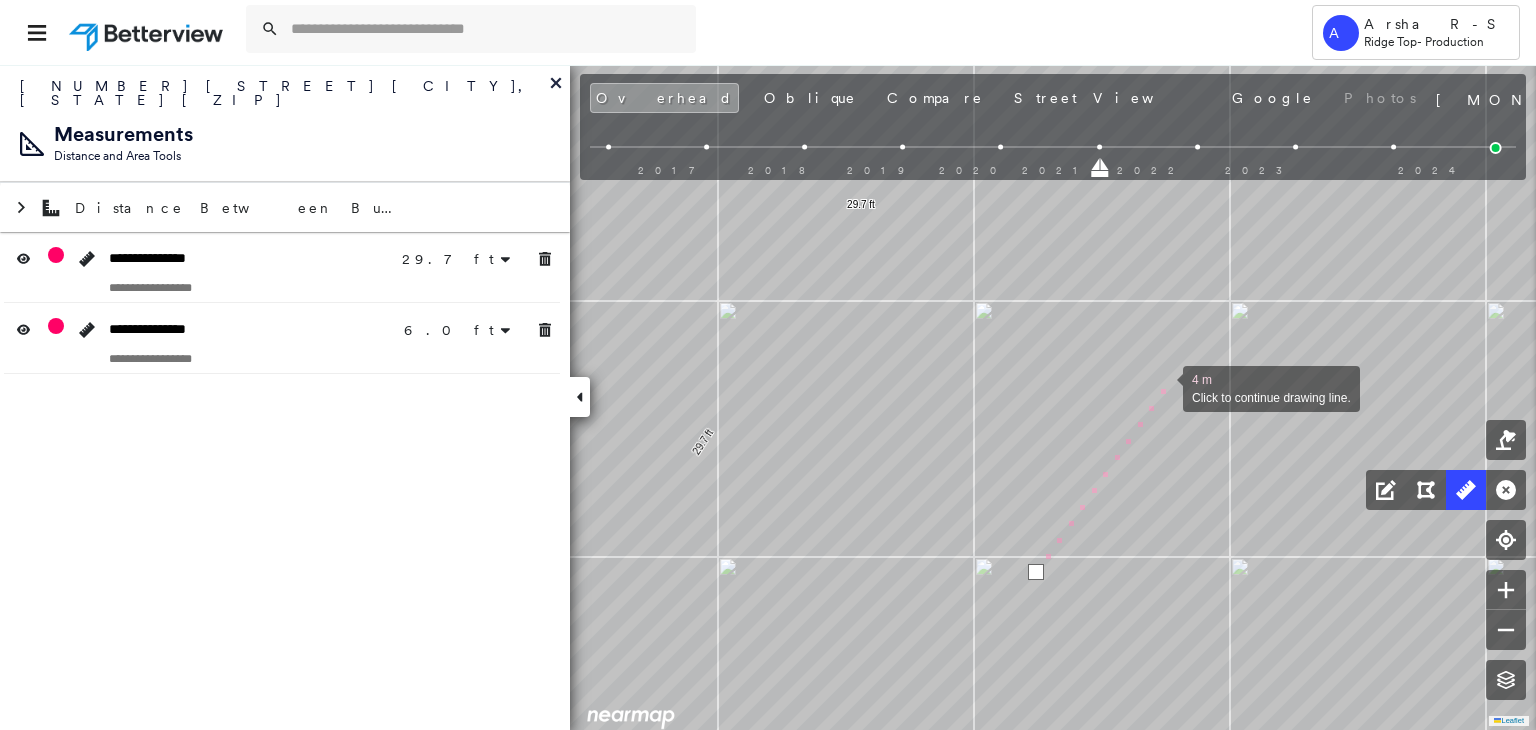 click at bounding box center [1163, 387] 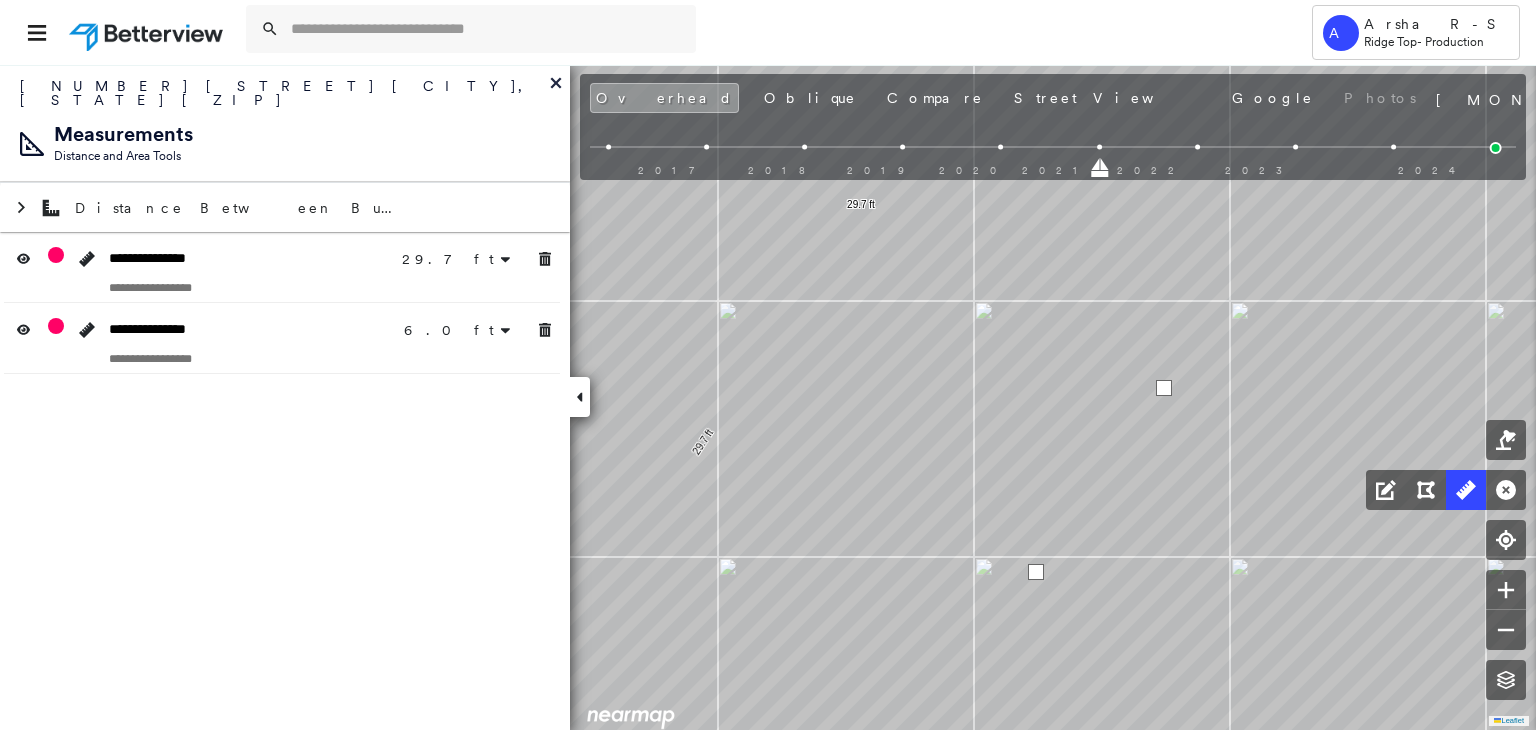 click at bounding box center (1164, 388) 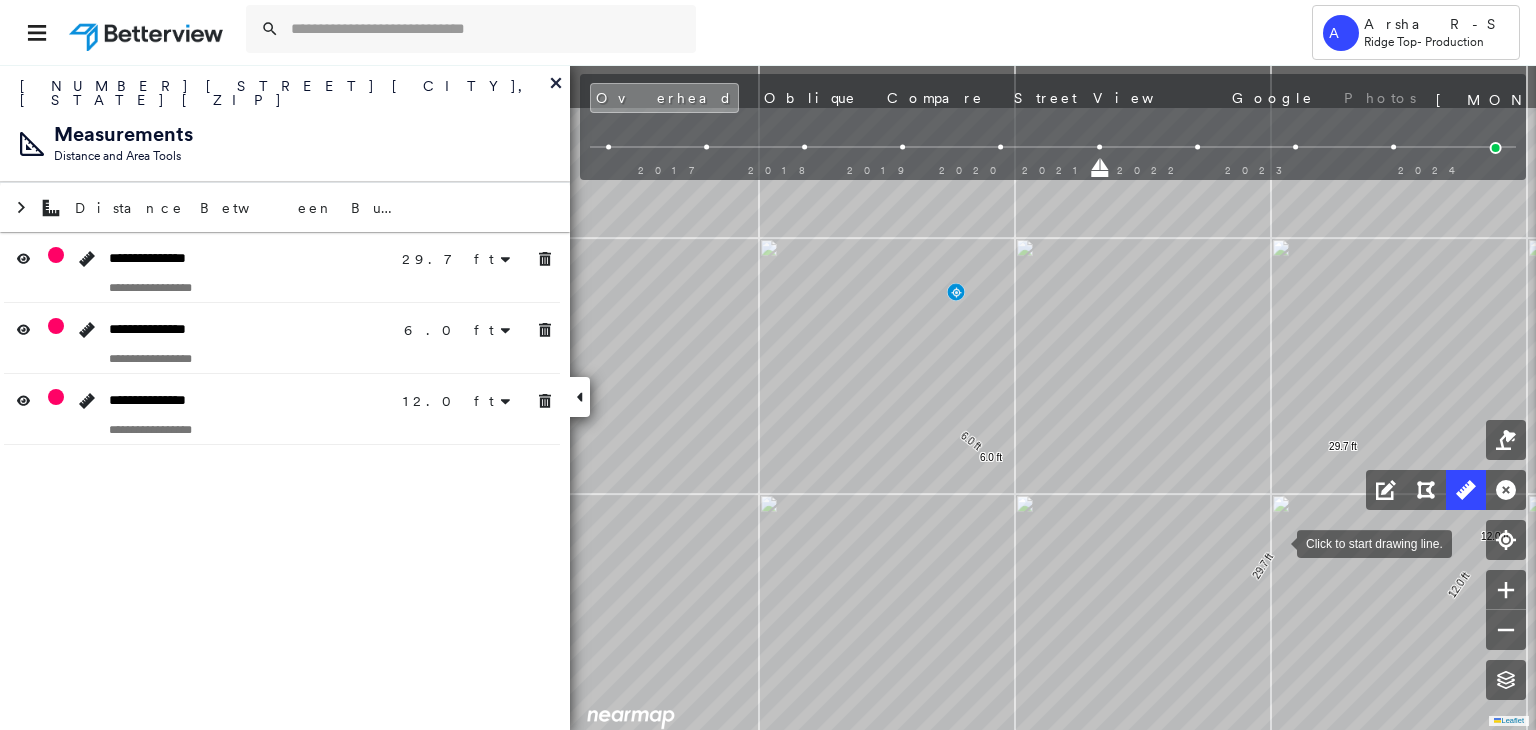 drag, startPoint x: 824, startPoint y: 430, endPoint x: 1276, endPoint y: 541, distance: 465.4299 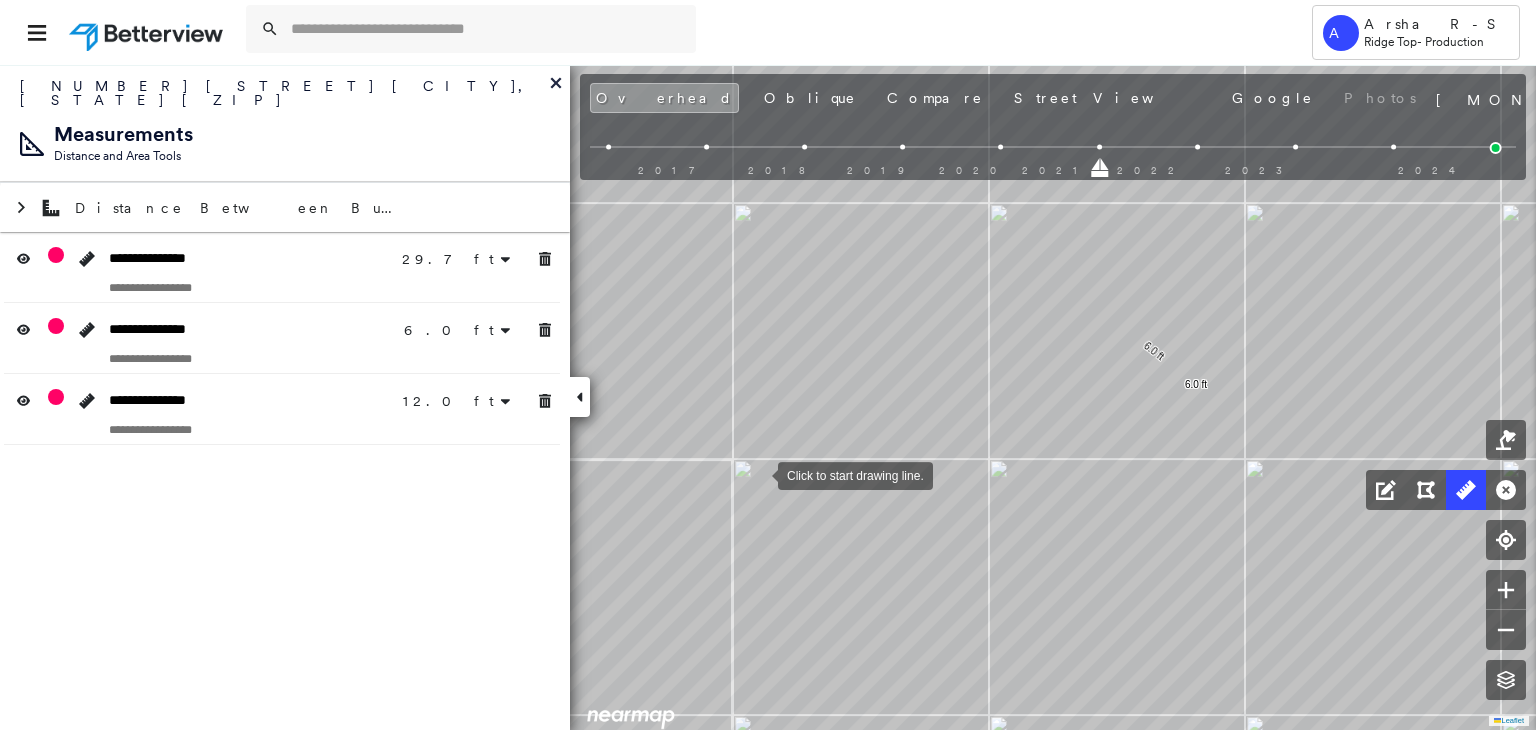 click at bounding box center (758, 474) 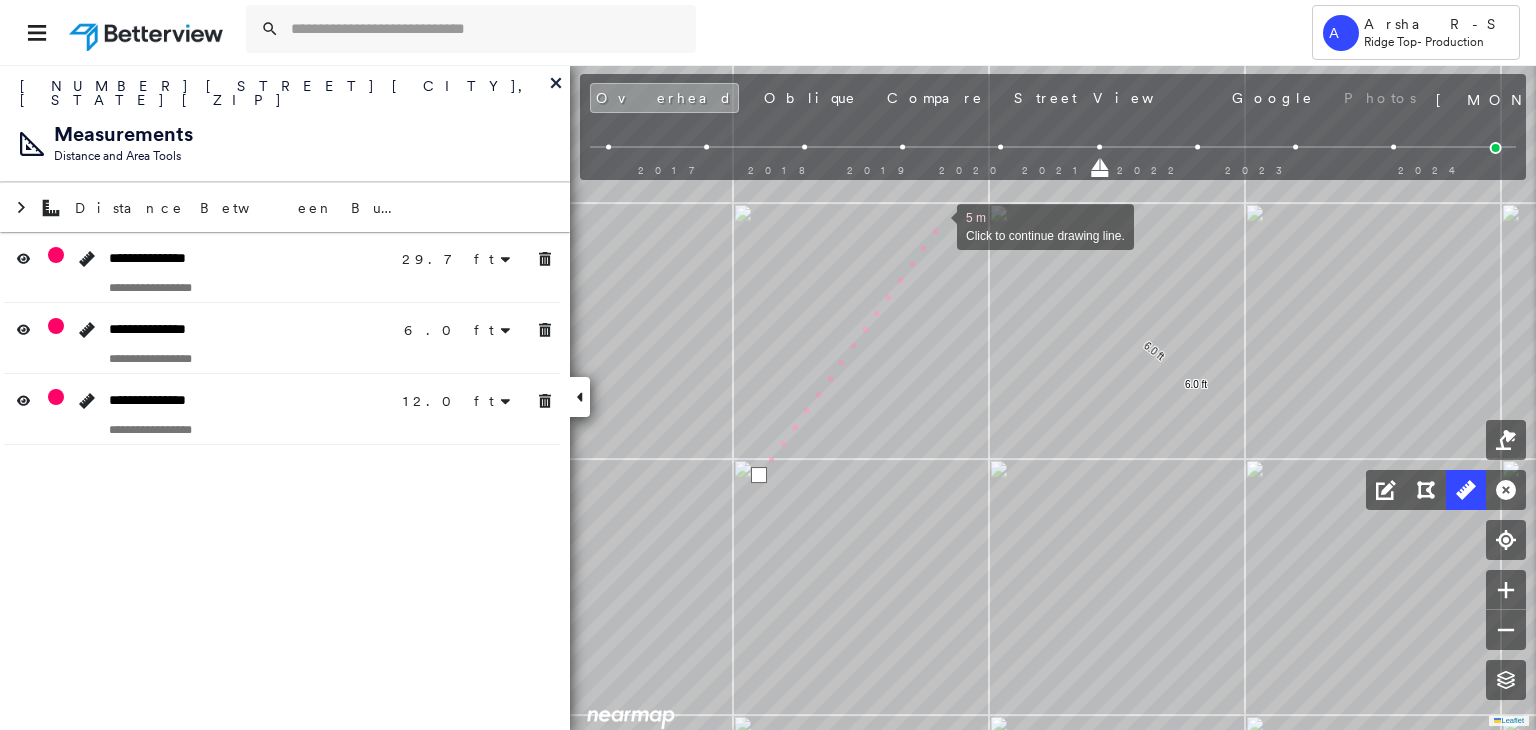 click at bounding box center (937, 225) 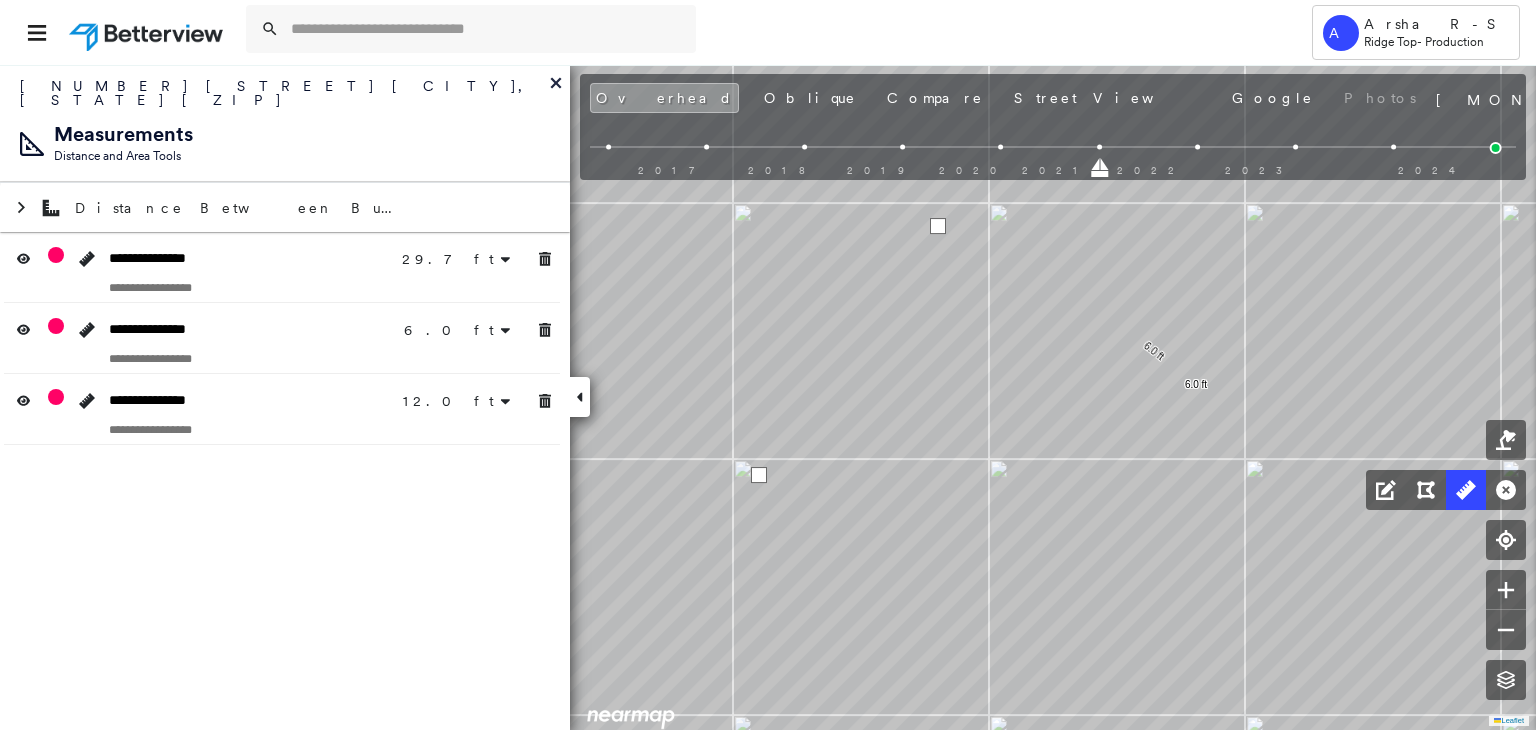 click at bounding box center (938, 226) 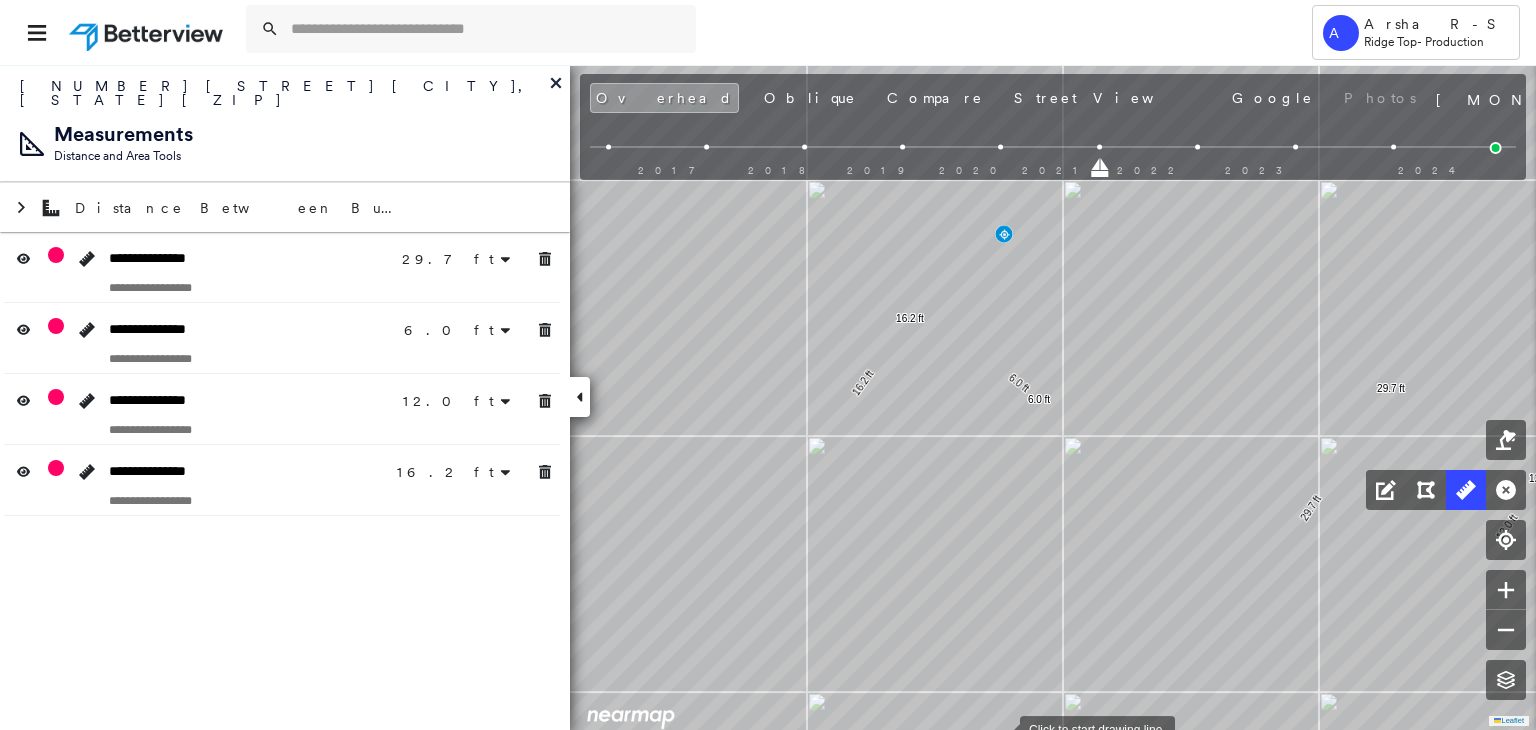 click at bounding box center (1000, 728) 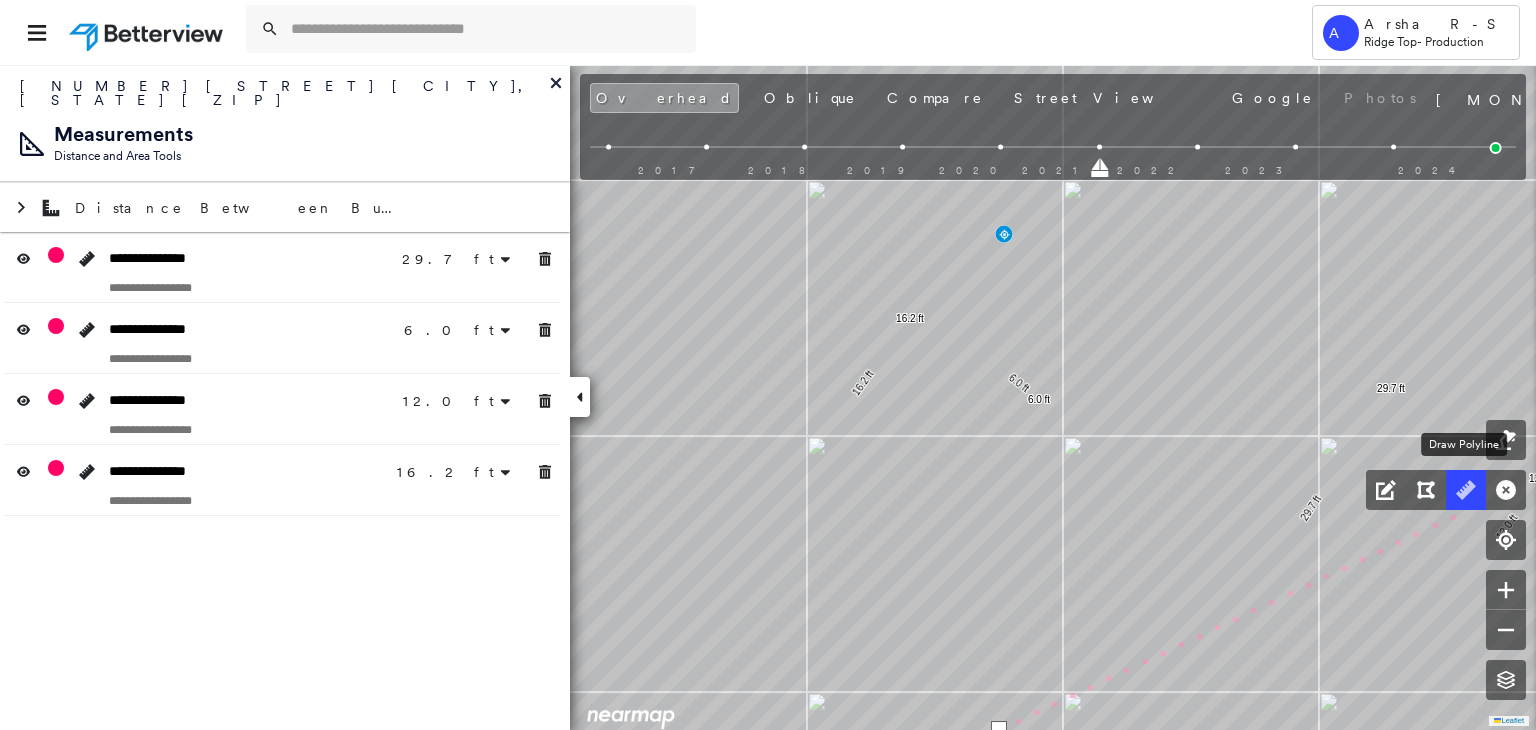 click 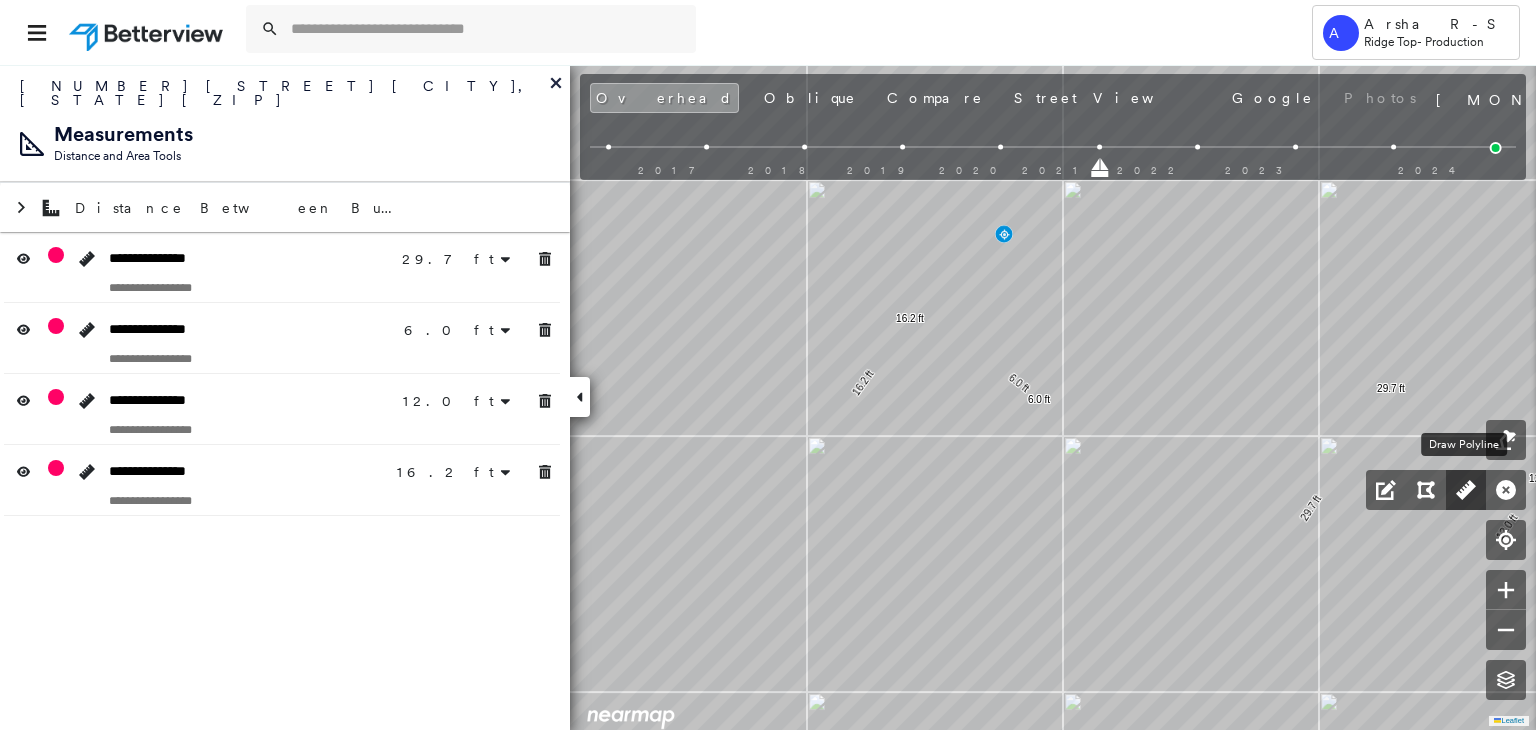 click 